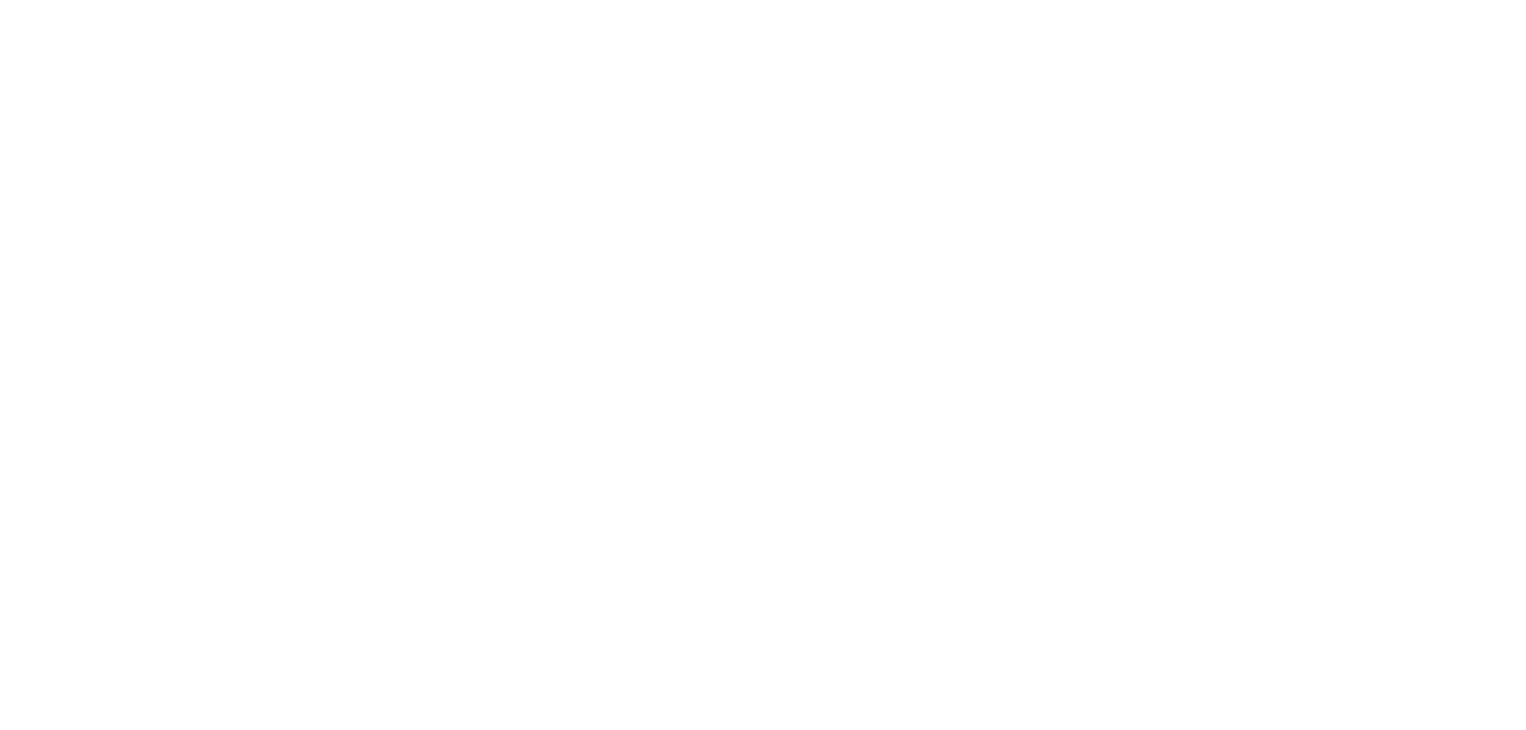scroll, scrollTop: 0, scrollLeft: 0, axis: both 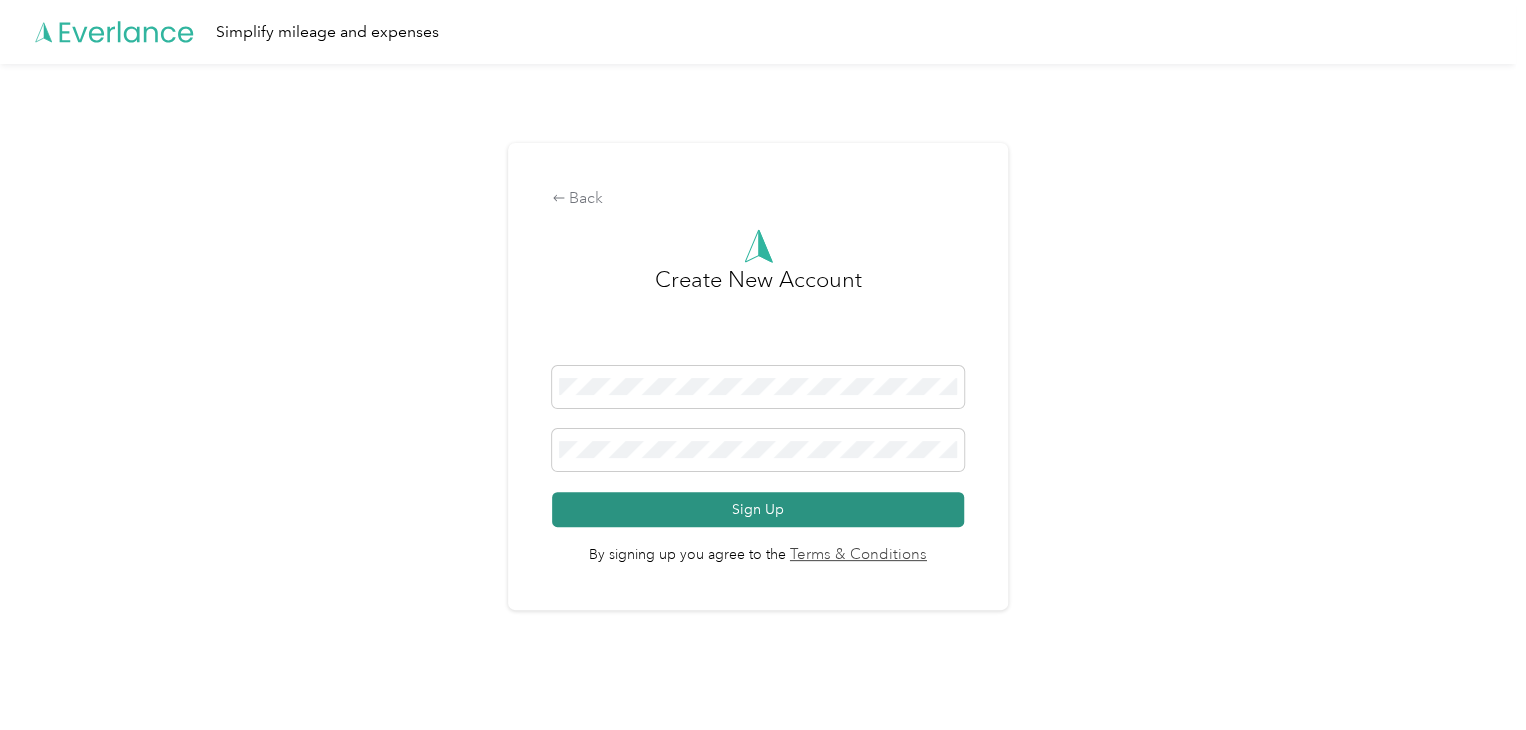 click on "Sign Up" at bounding box center [758, 509] 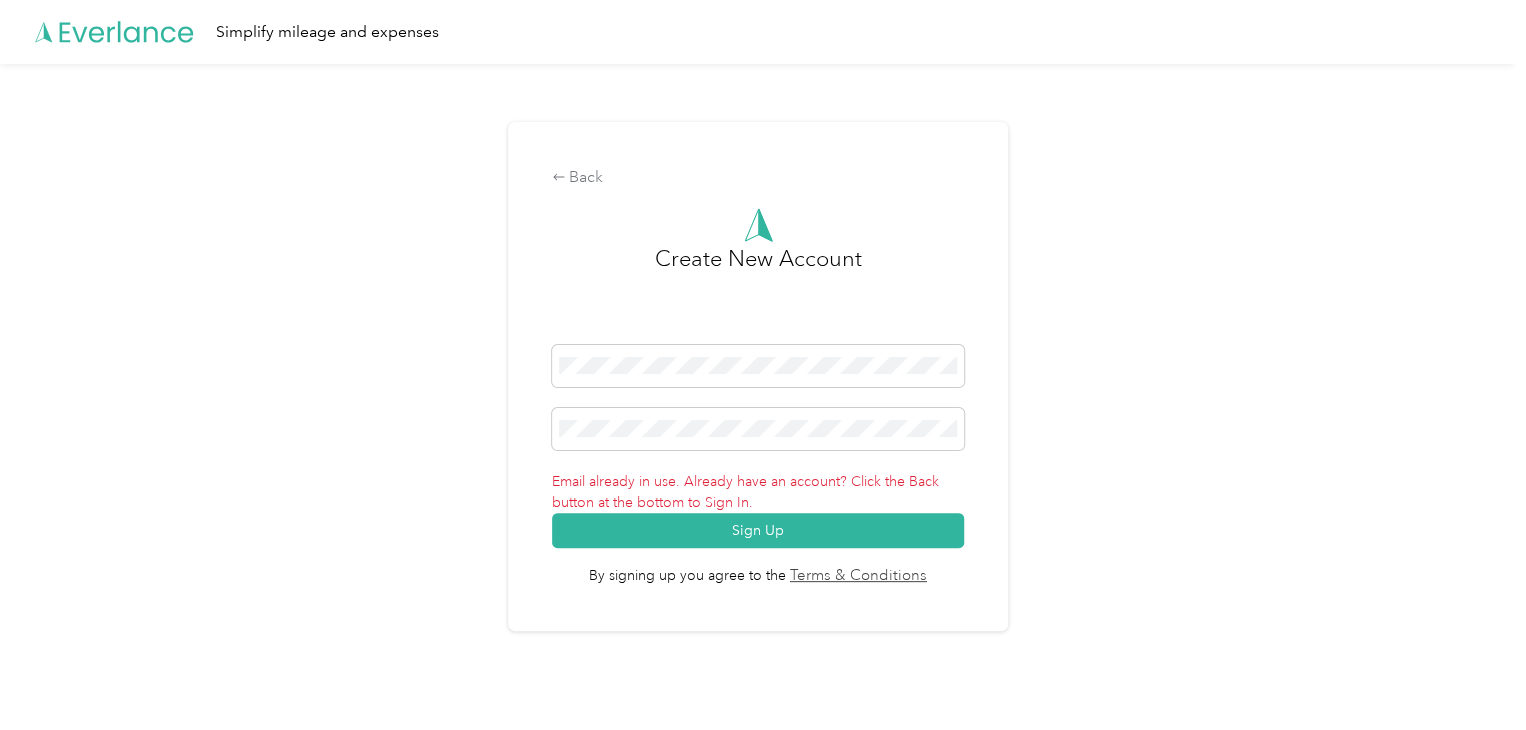 click 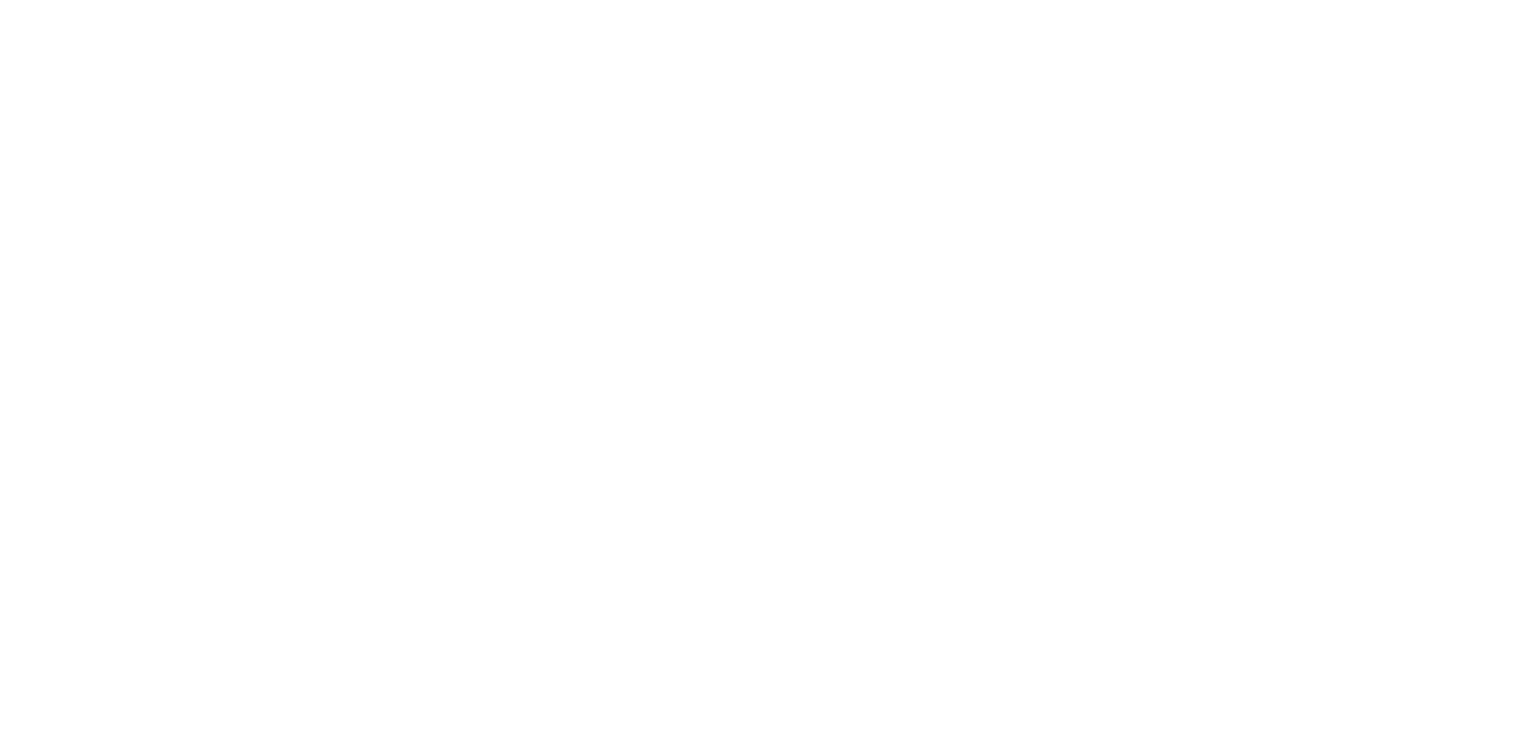 scroll, scrollTop: 0, scrollLeft: 0, axis: both 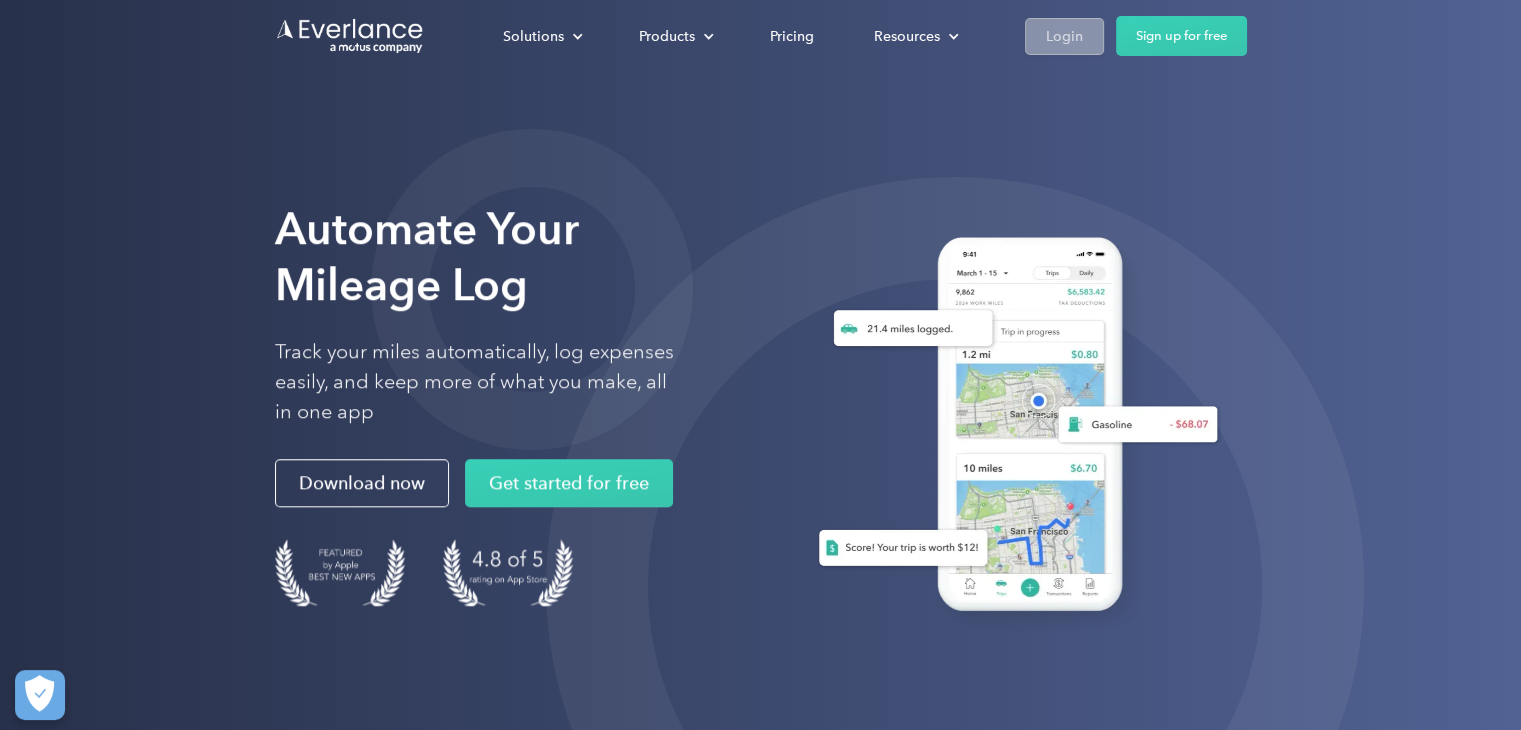 click on "Login" at bounding box center (1064, 36) 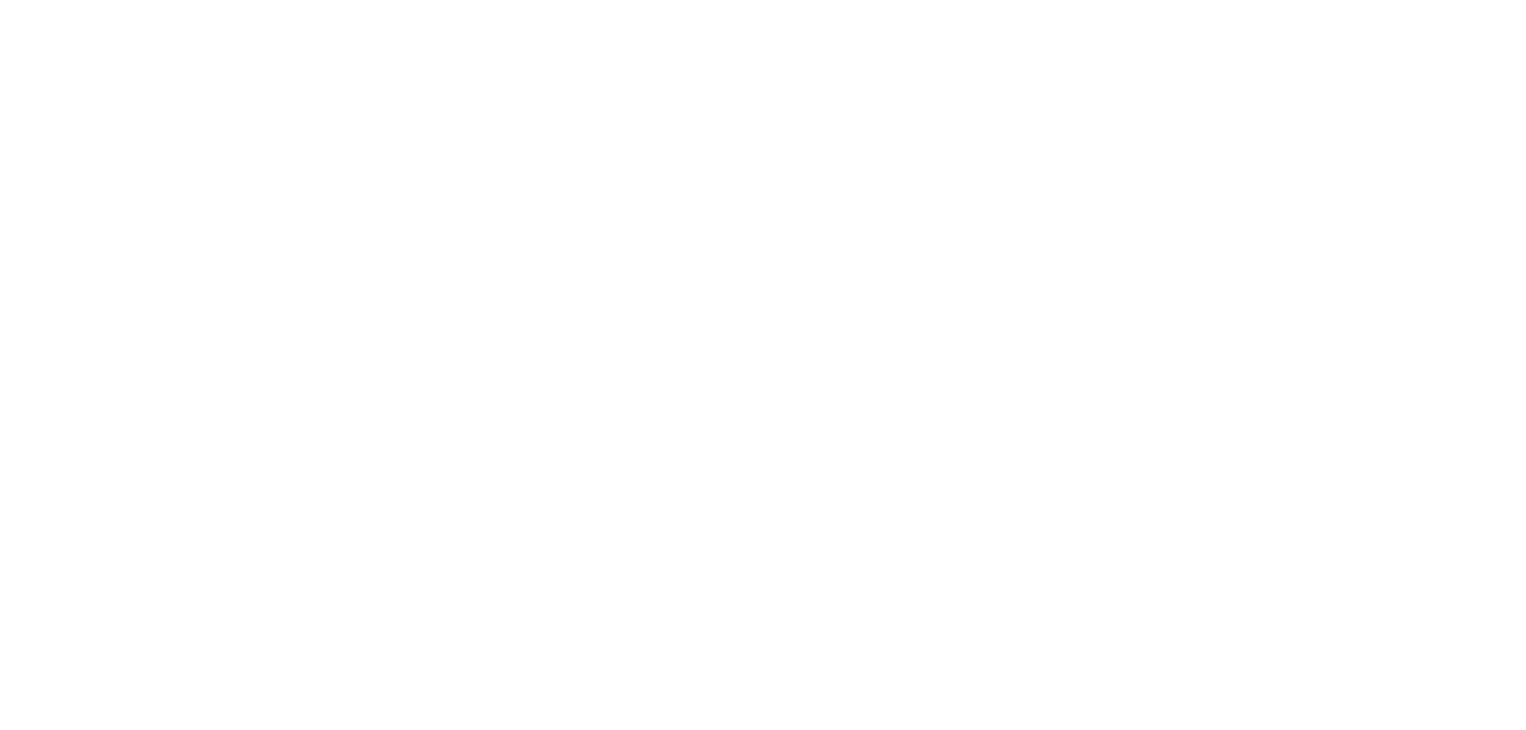 scroll, scrollTop: 0, scrollLeft: 0, axis: both 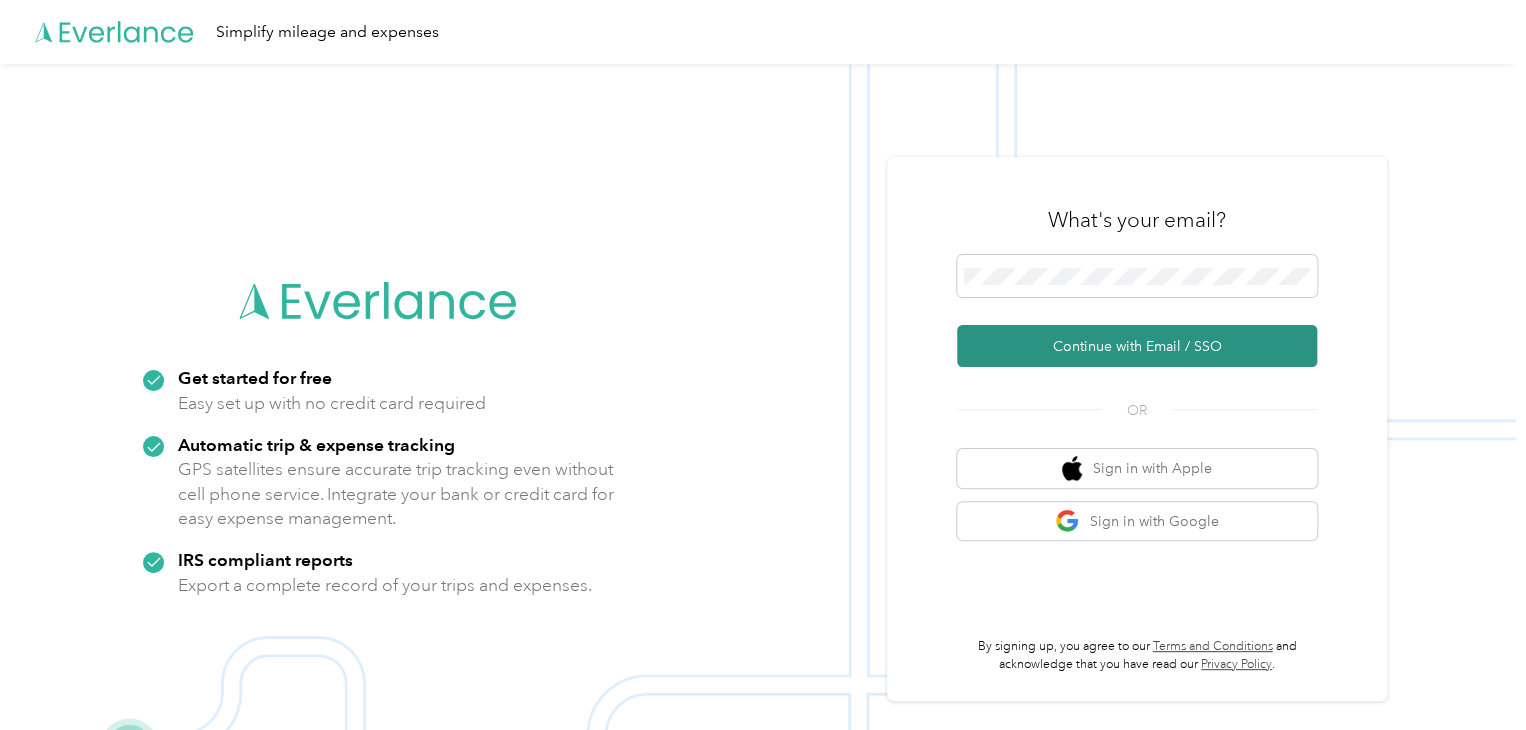 click on "Continue with Email / SSO" at bounding box center [1137, 346] 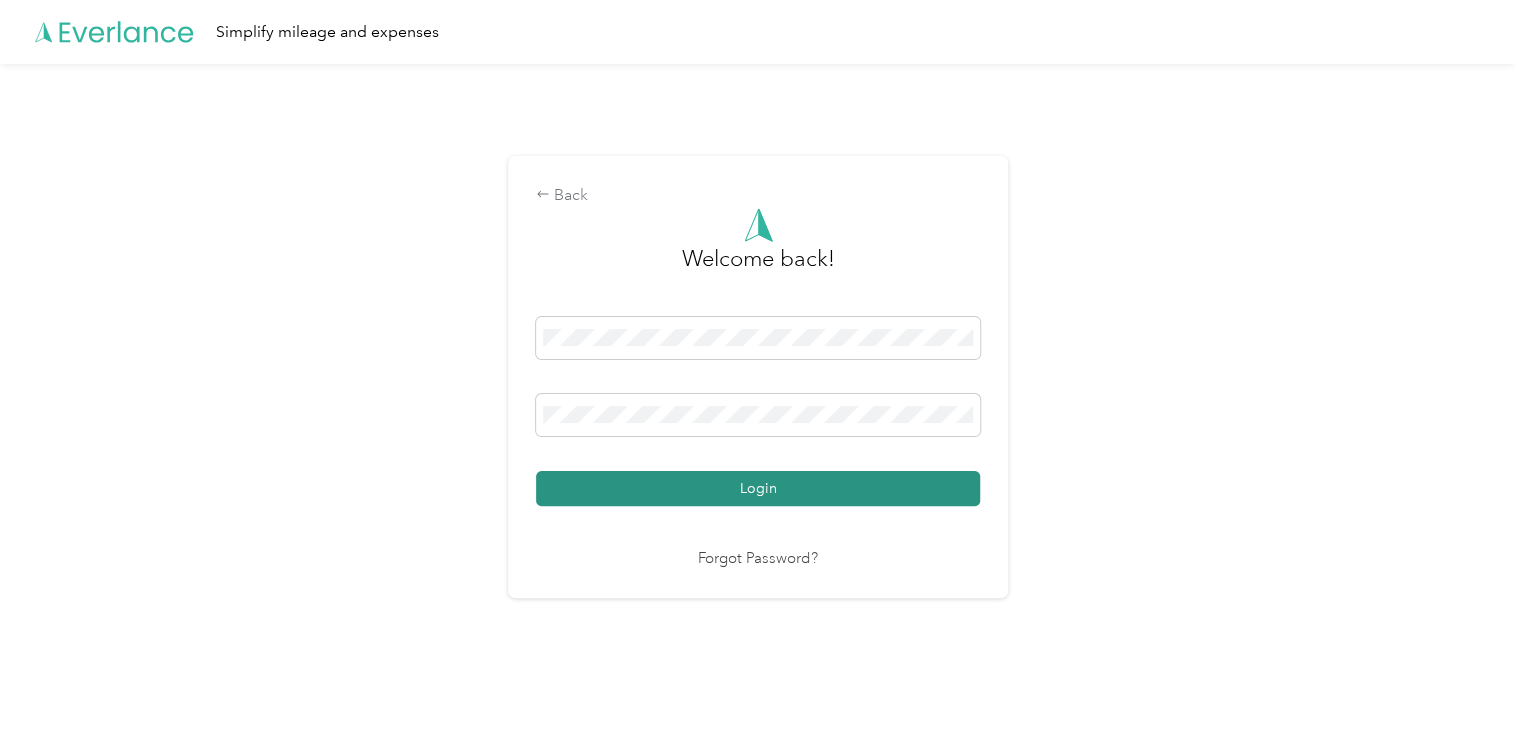 click on "Login" at bounding box center (758, 488) 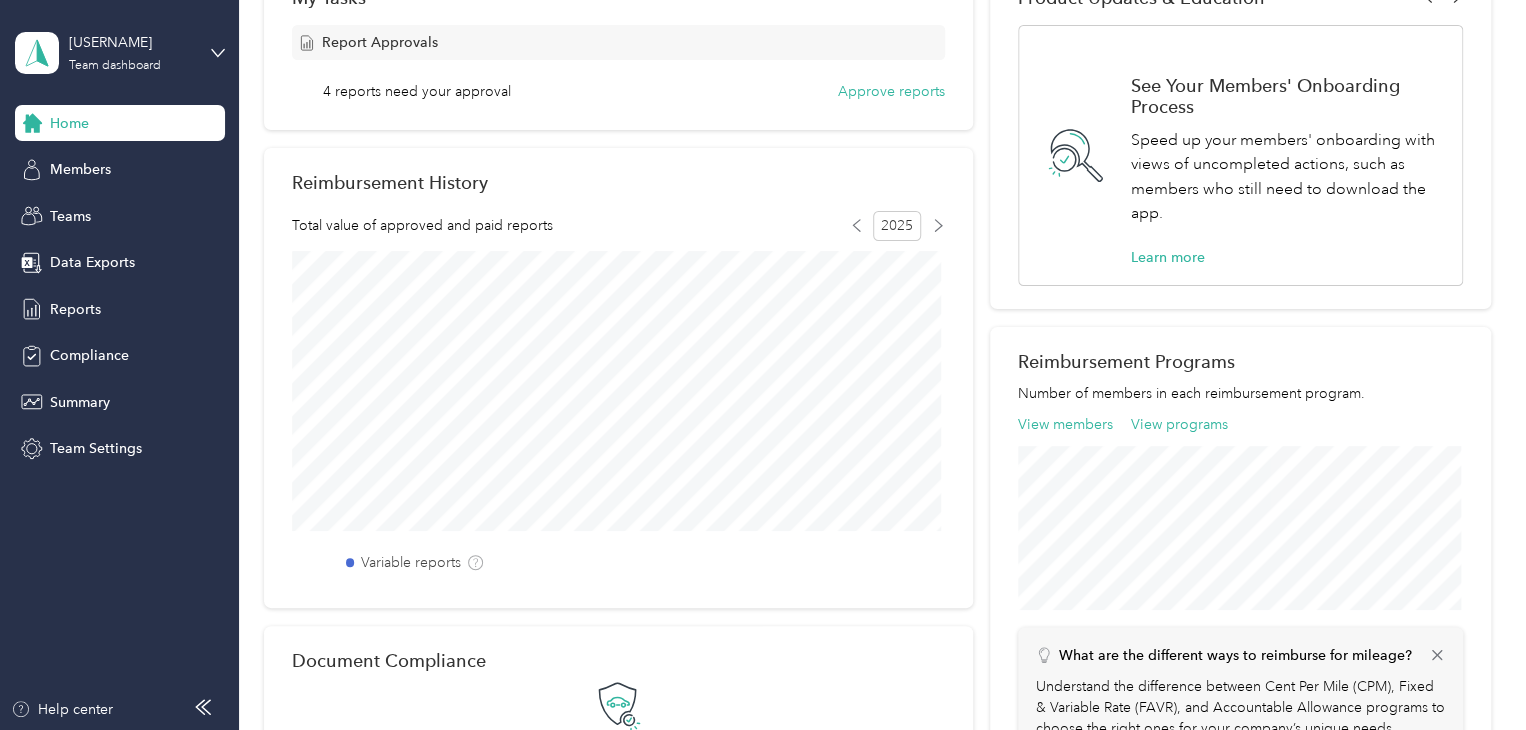 scroll, scrollTop: 500, scrollLeft: 0, axis: vertical 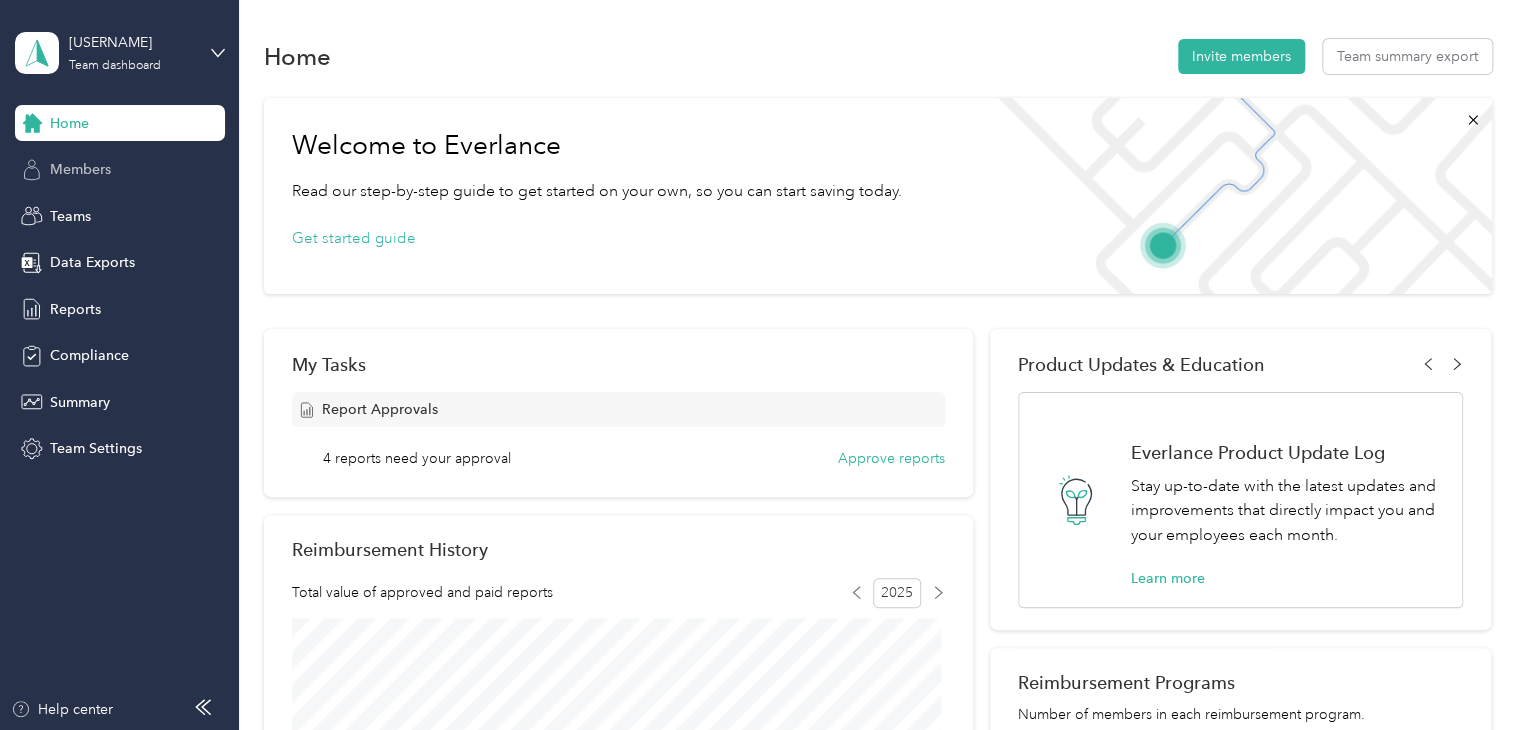 click on "Members" at bounding box center (80, 169) 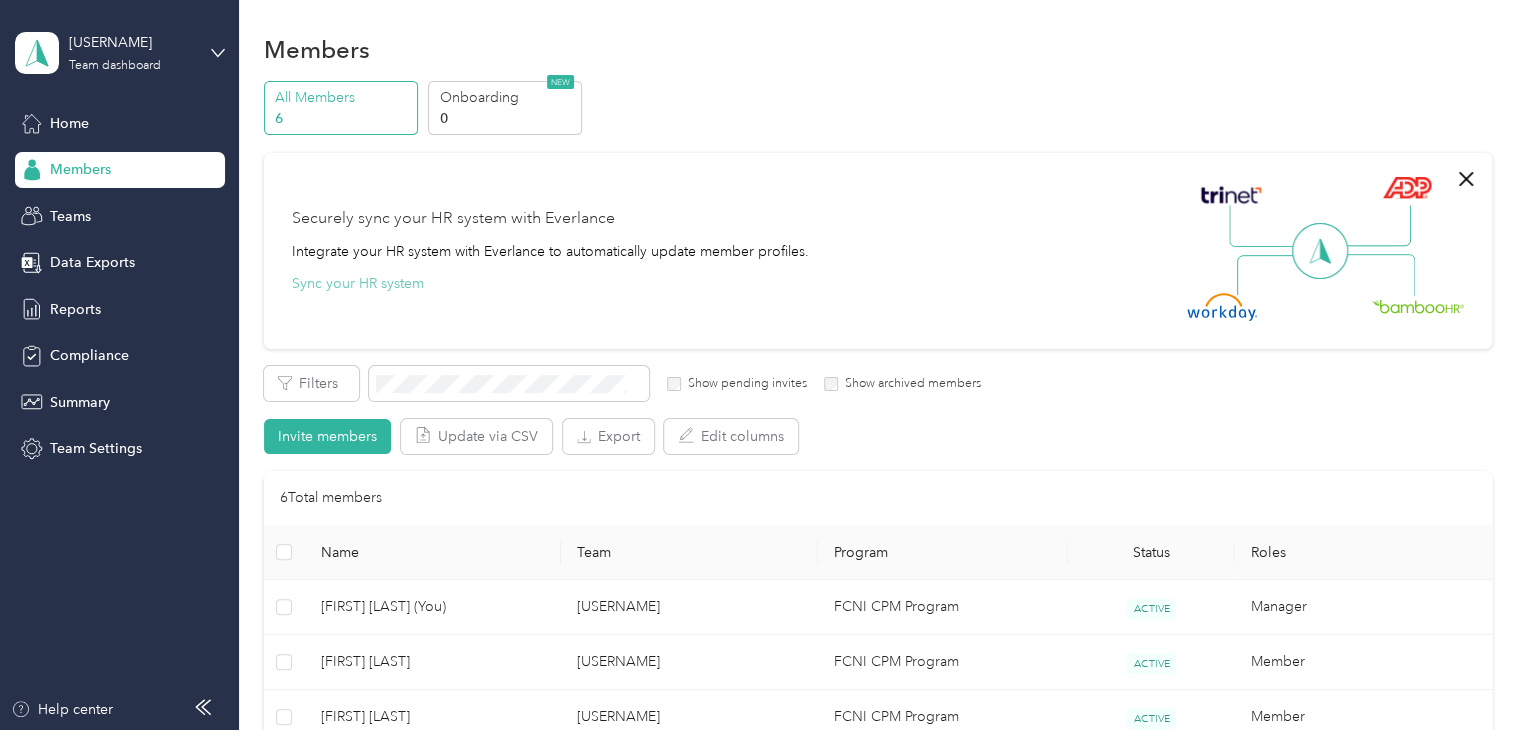 scroll, scrollTop: 0, scrollLeft: 0, axis: both 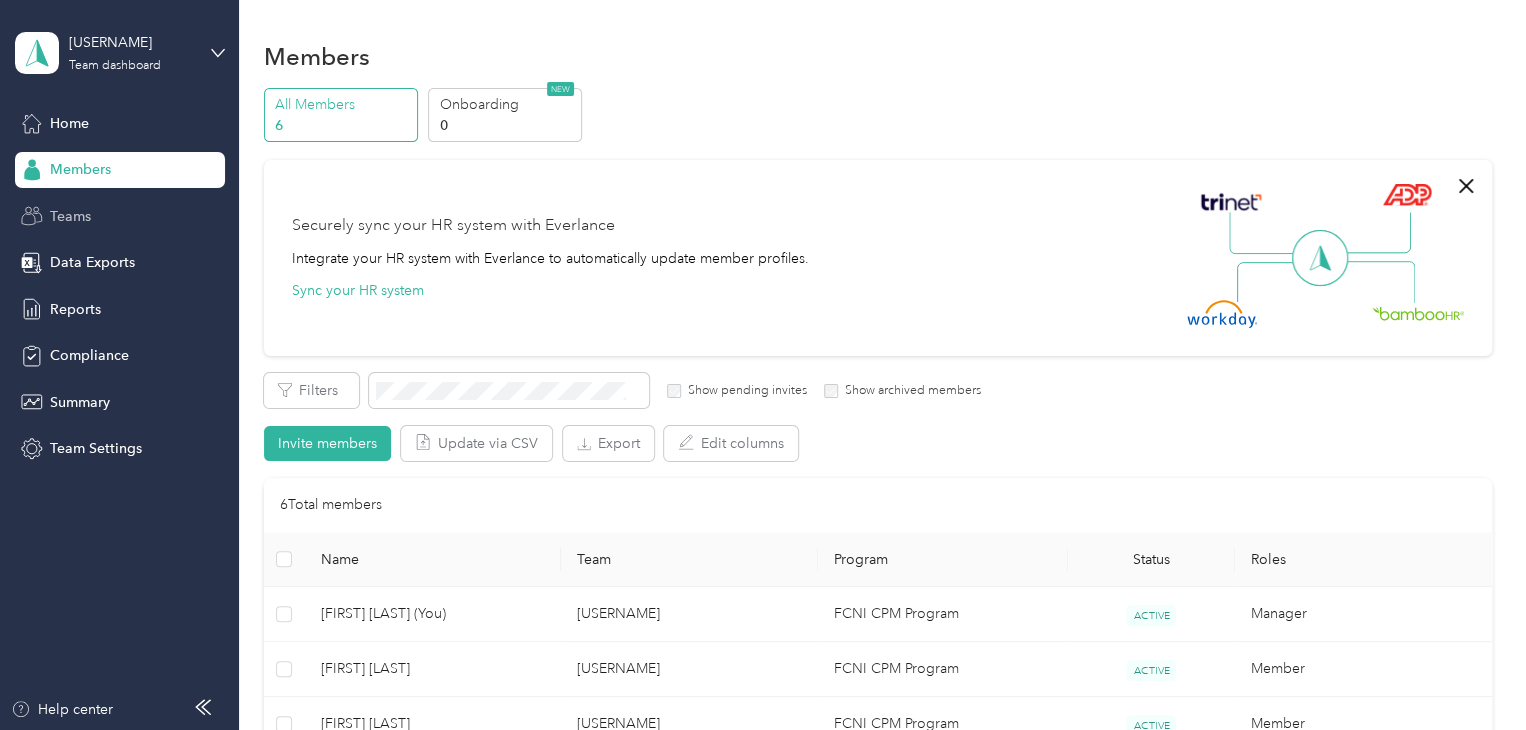 click on "Teams" at bounding box center (120, 216) 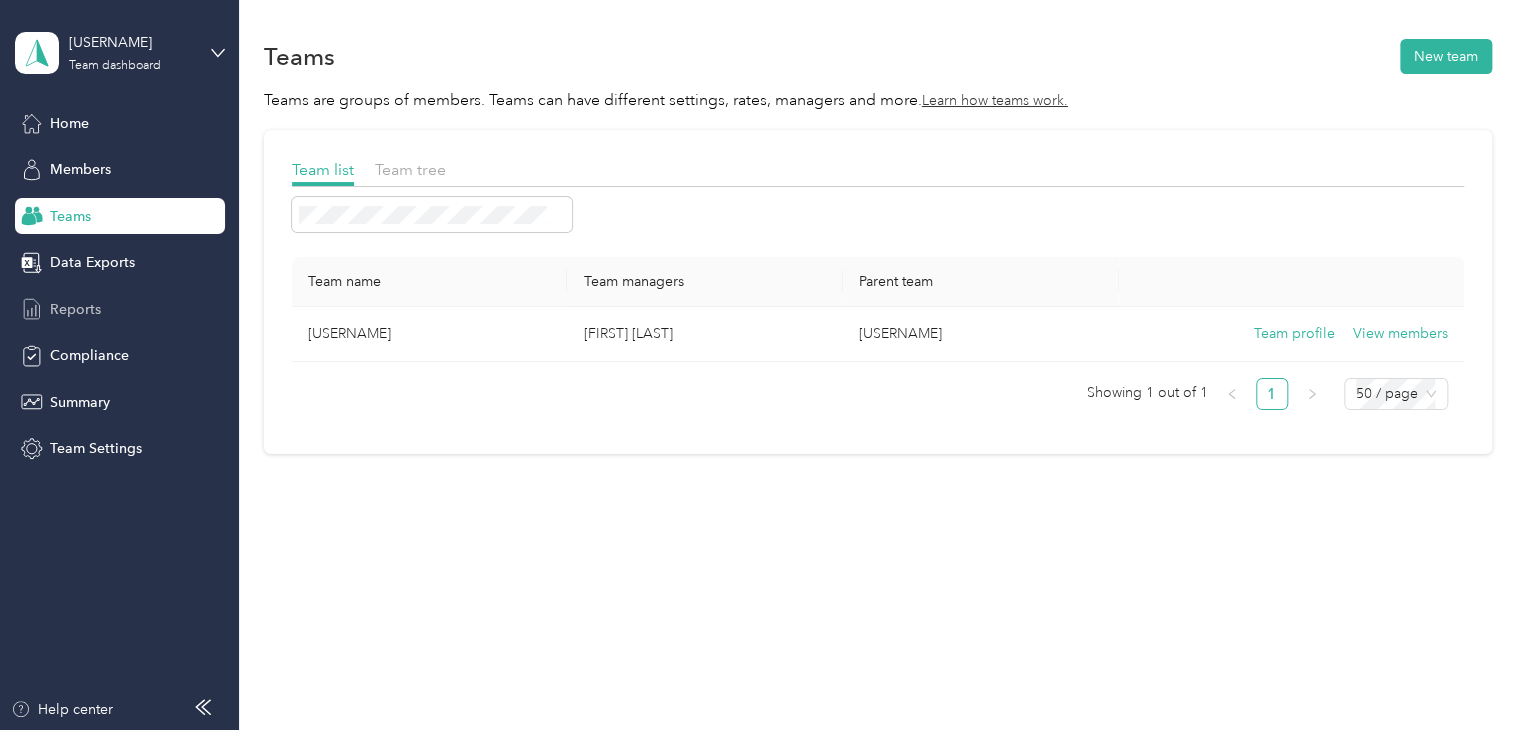 click on "Reports" at bounding box center [75, 309] 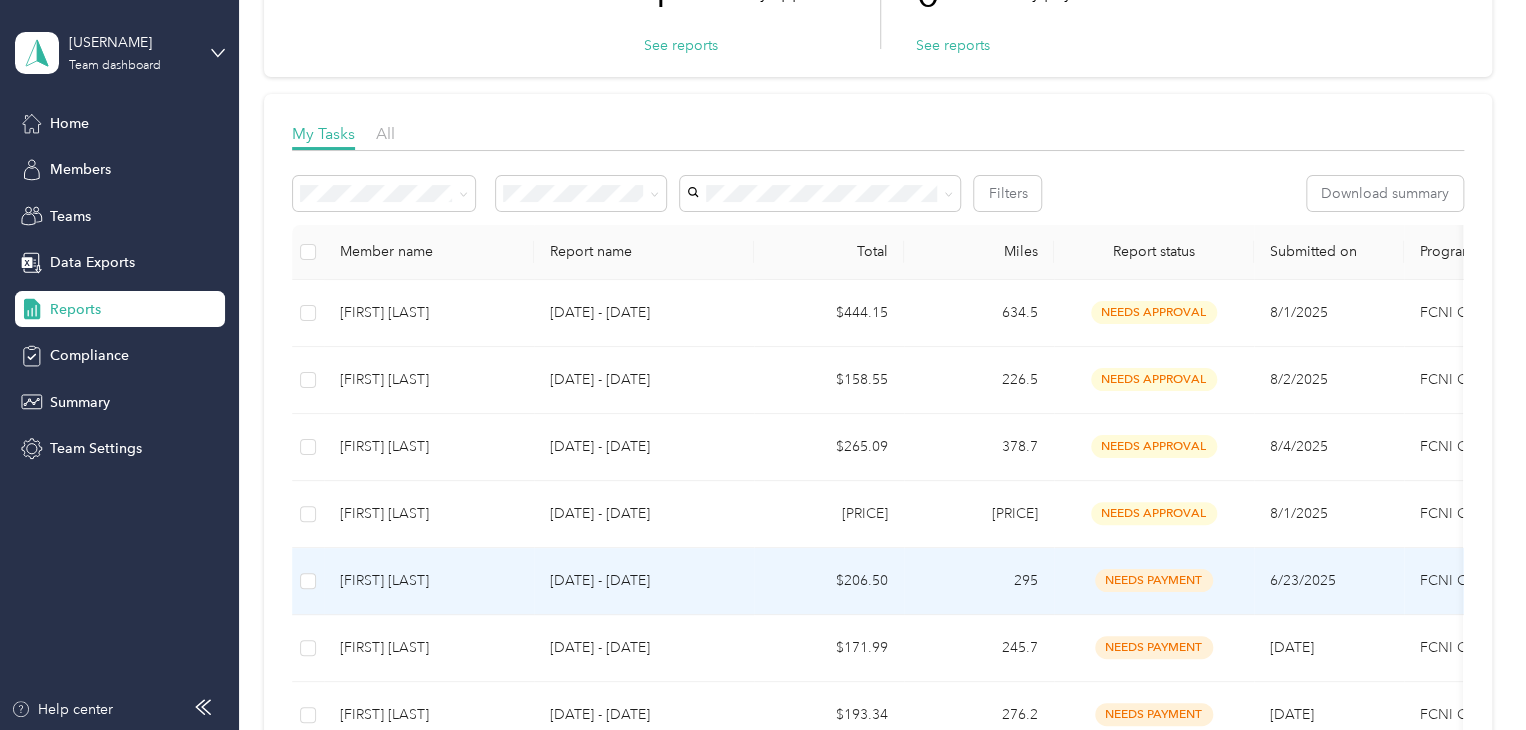 scroll, scrollTop: 200, scrollLeft: 0, axis: vertical 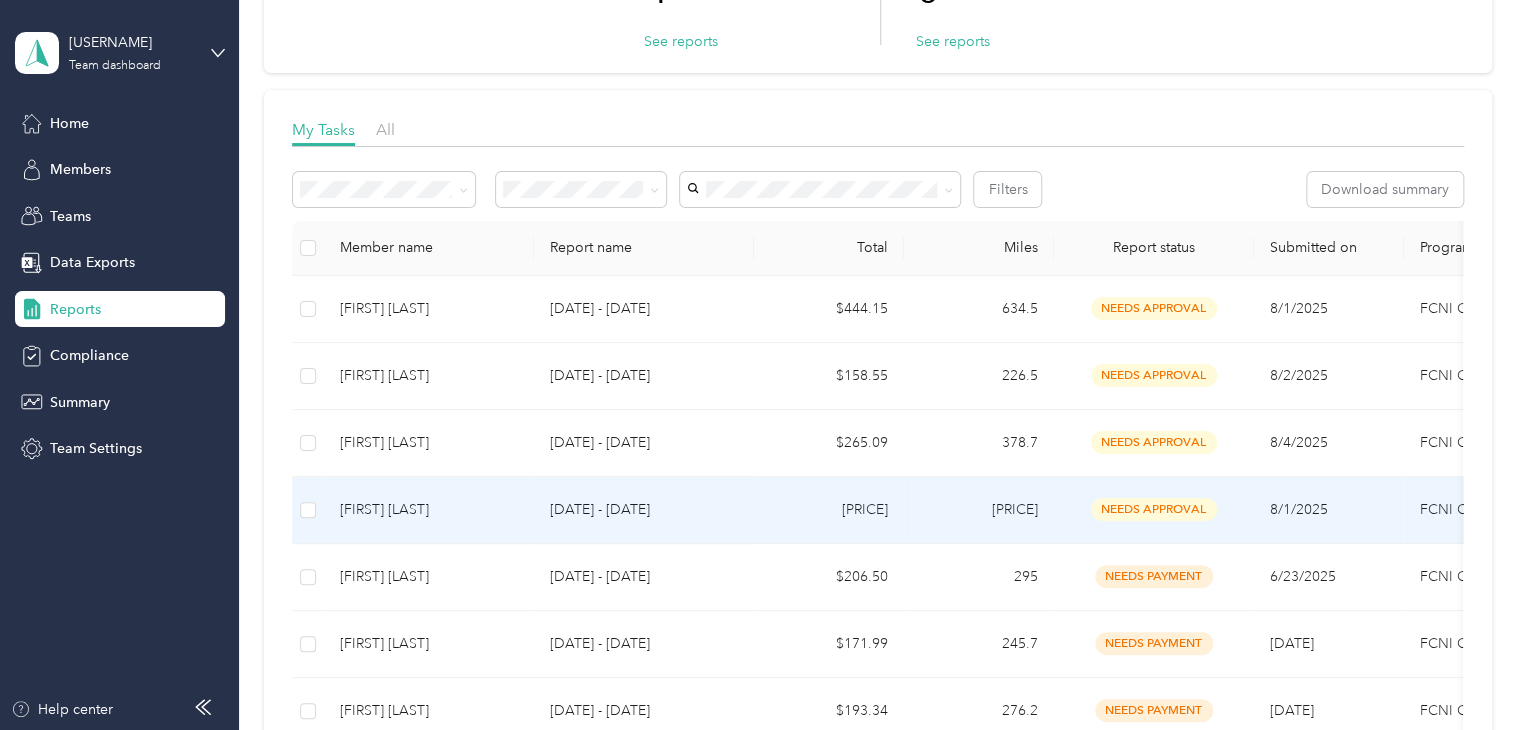 click on "needs approval" at bounding box center [1154, 510] 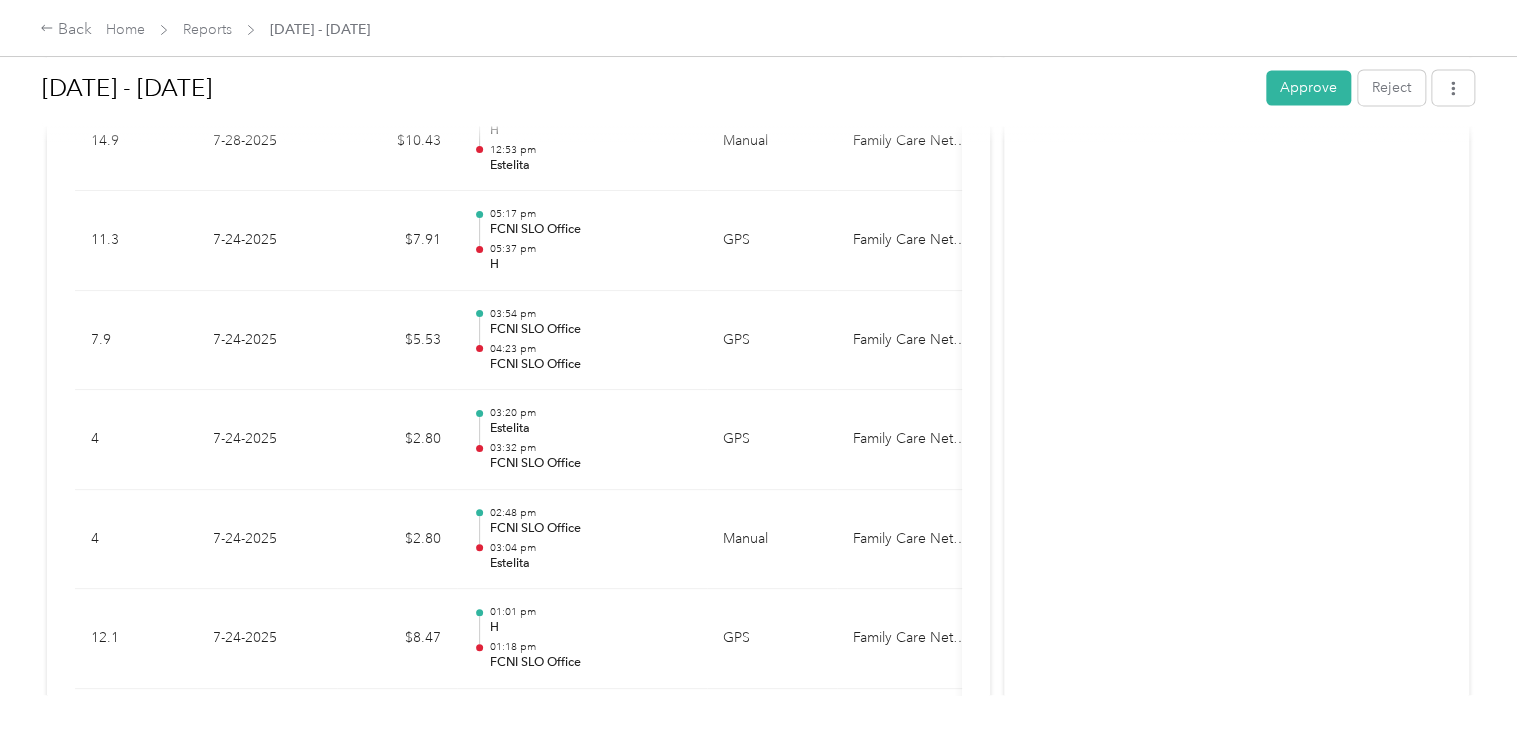 scroll, scrollTop: 1604, scrollLeft: 0, axis: vertical 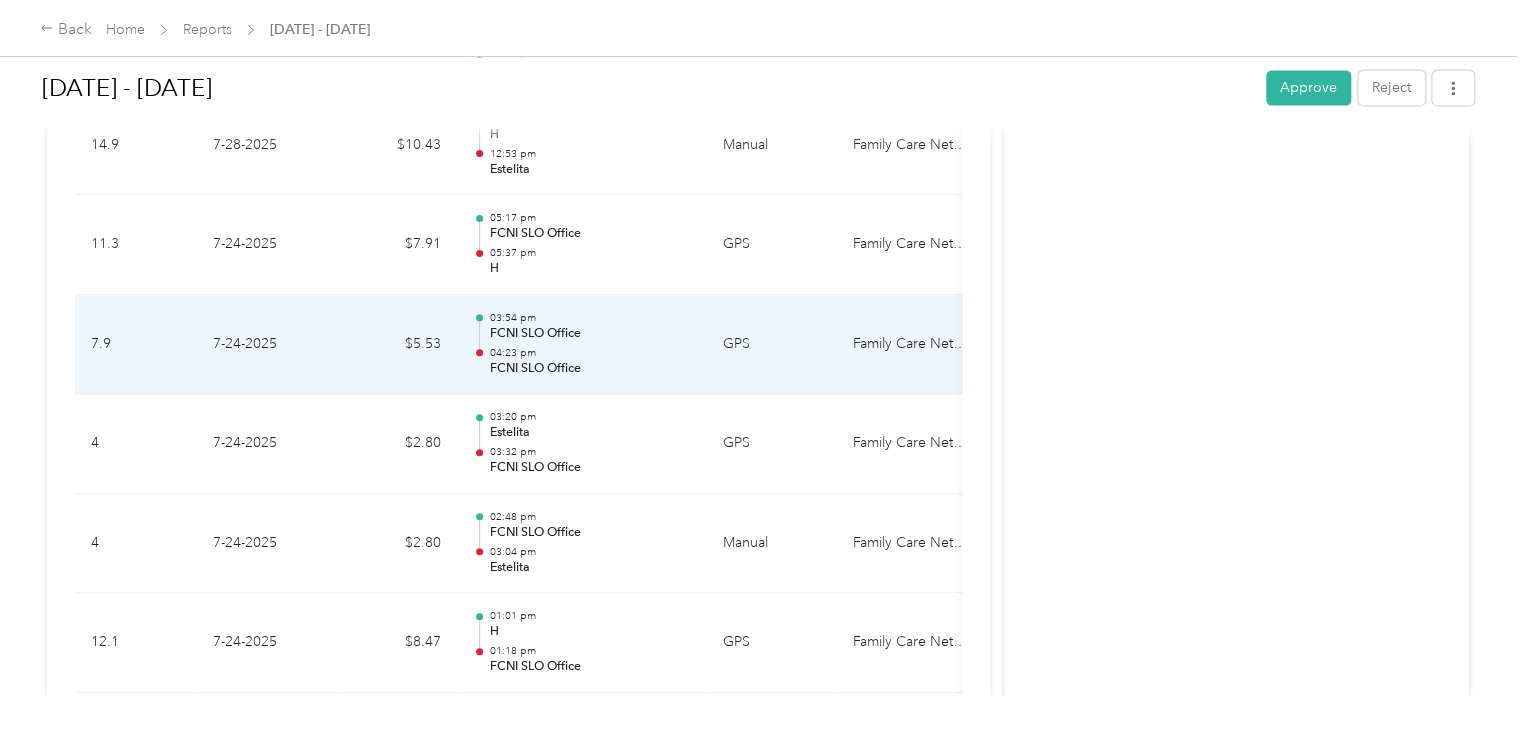 click on "04:23 pm" at bounding box center [590, 353] 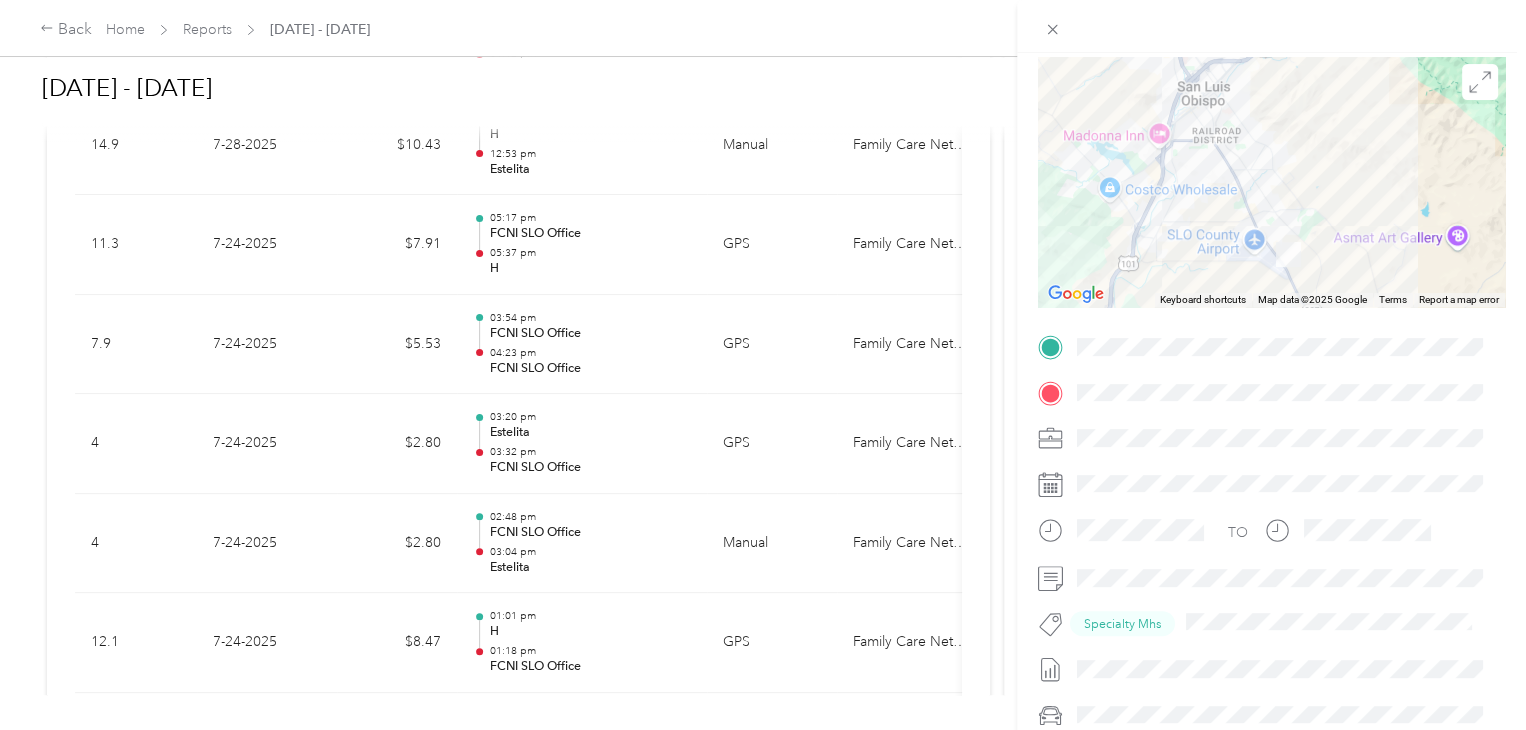 scroll, scrollTop: 130, scrollLeft: 0, axis: vertical 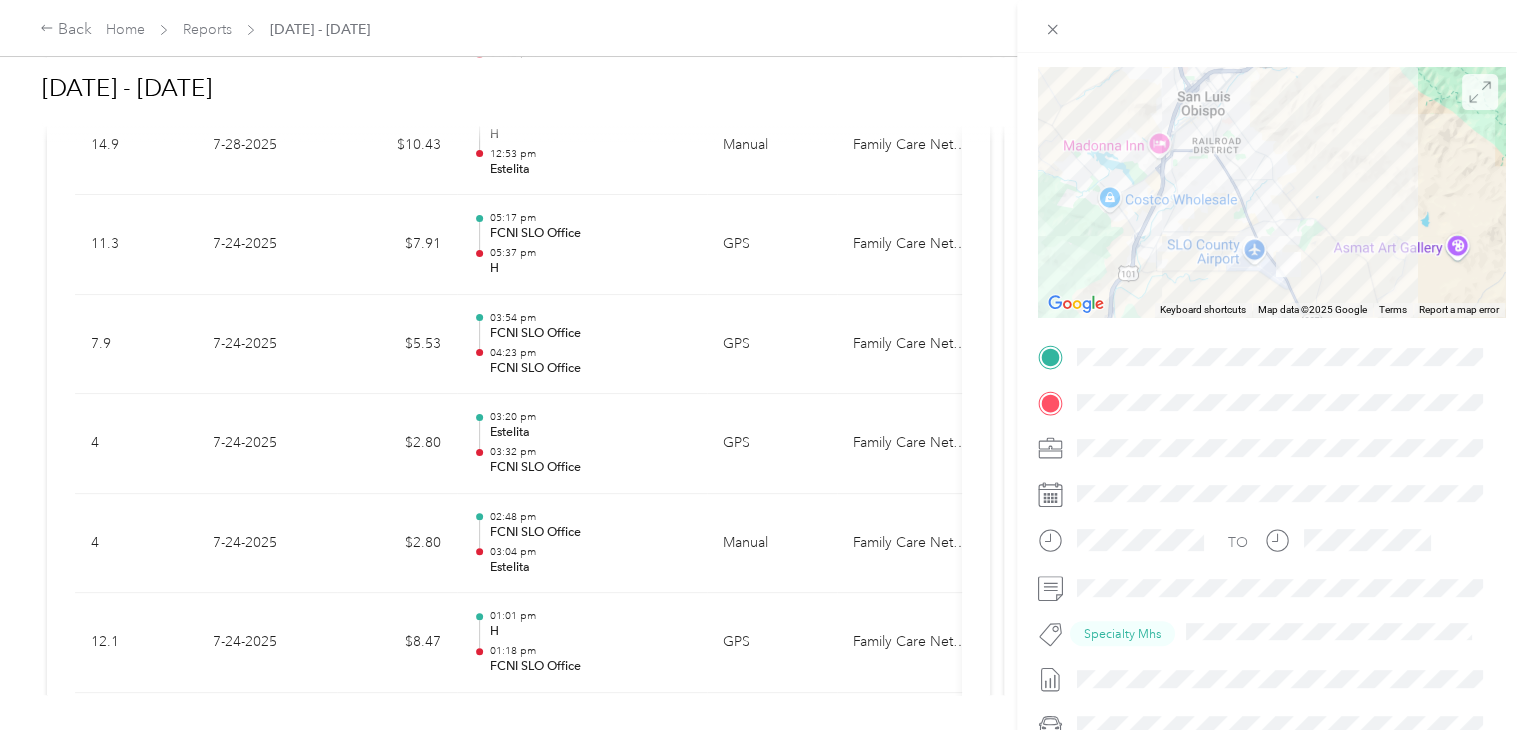 click at bounding box center (1480, 92) 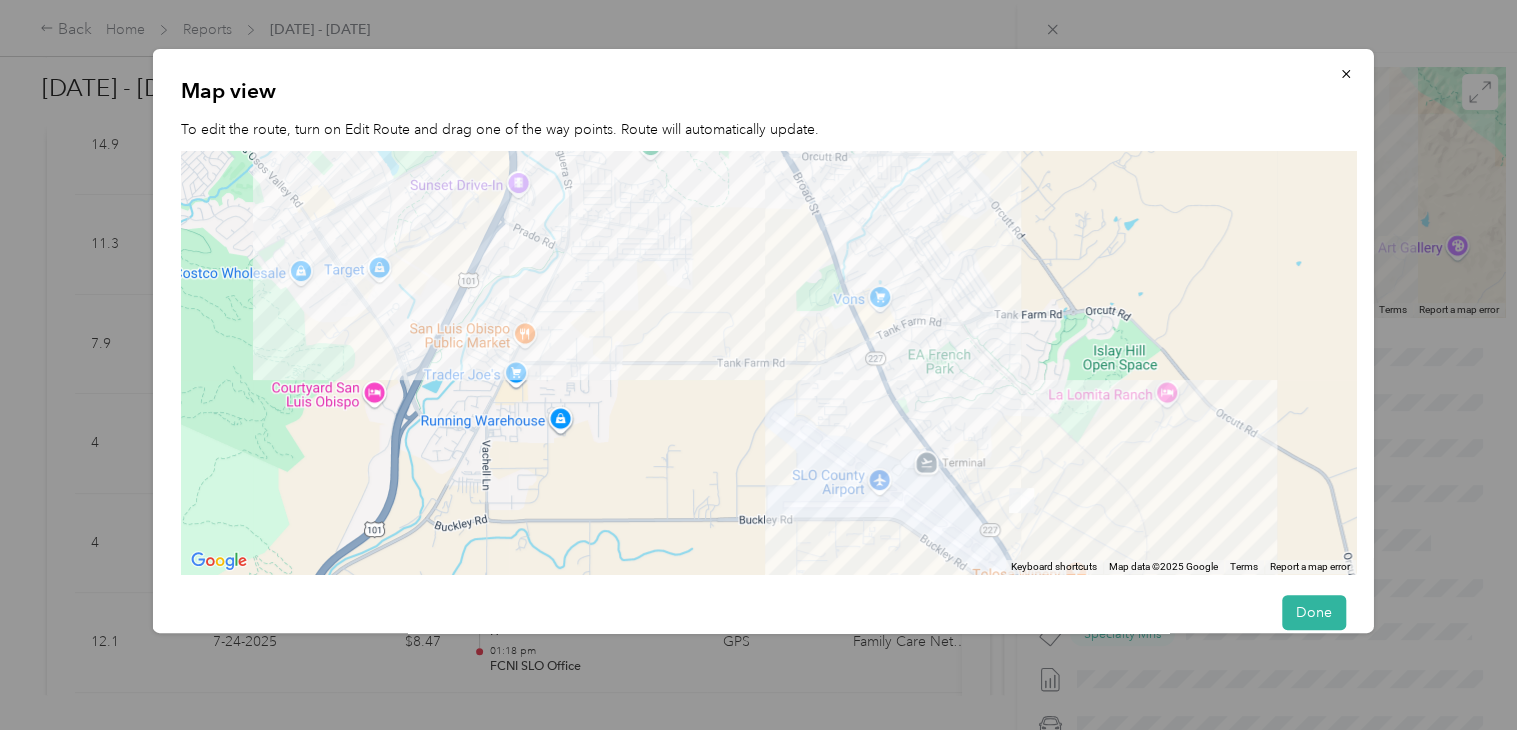 click at bounding box center (768, 362) 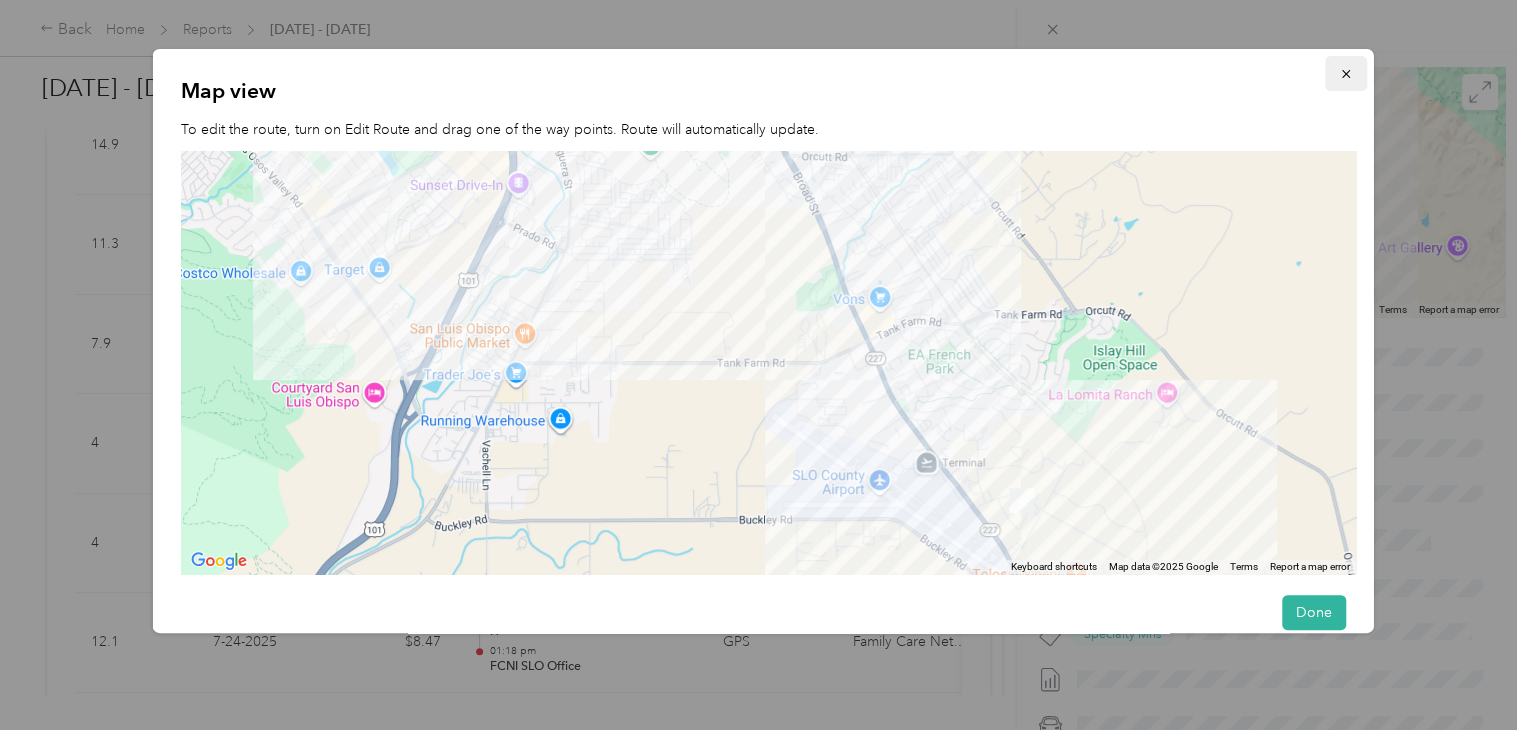 click 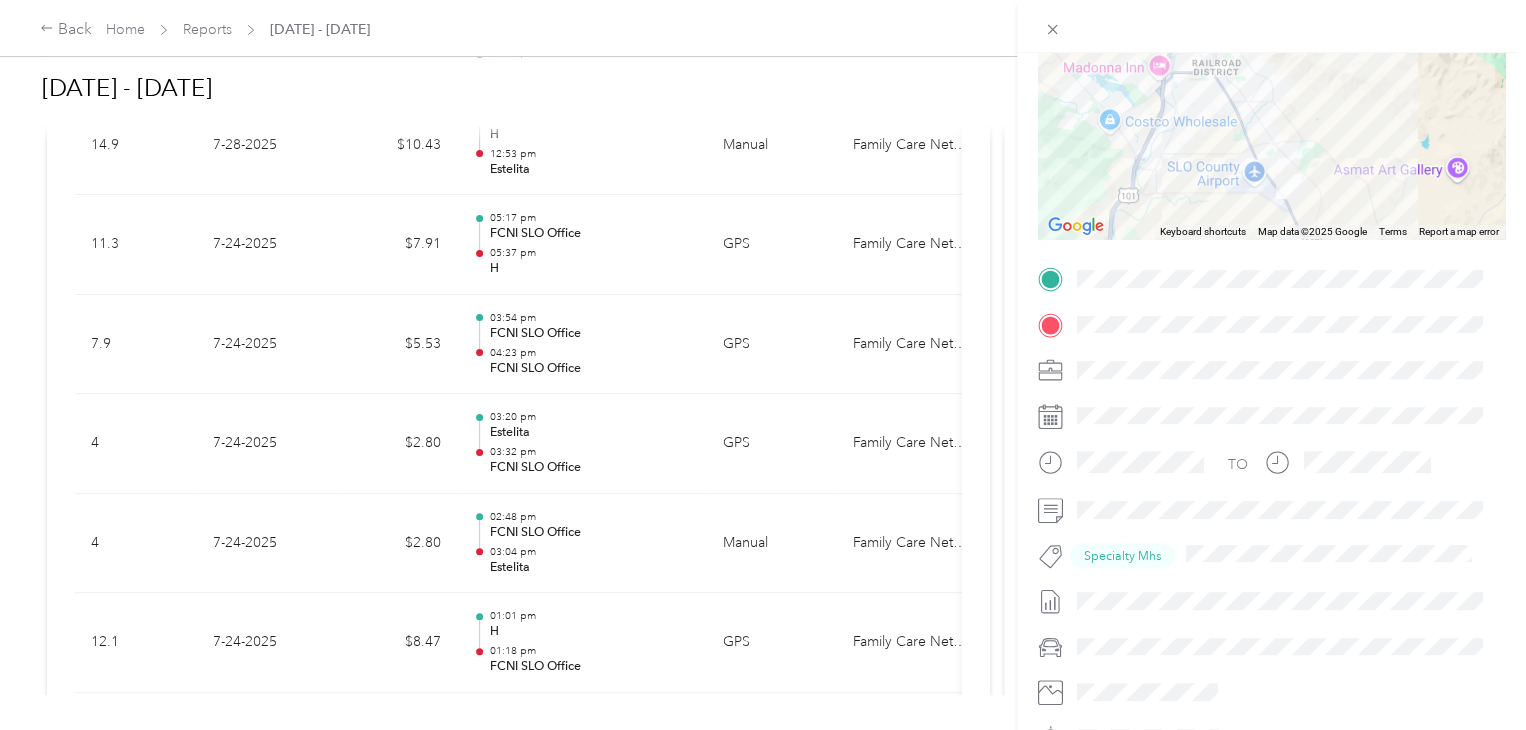 scroll, scrollTop: 319, scrollLeft: 0, axis: vertical 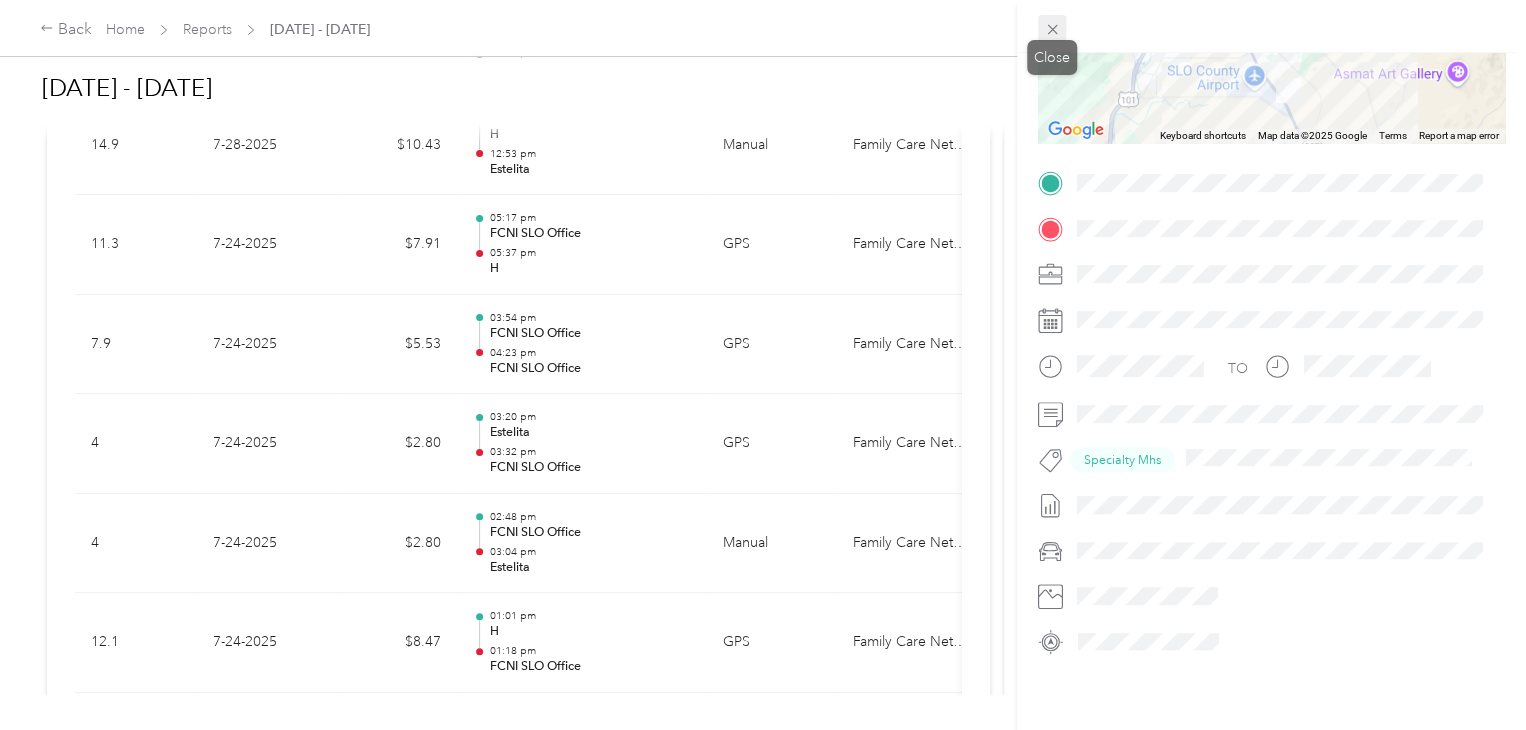 click 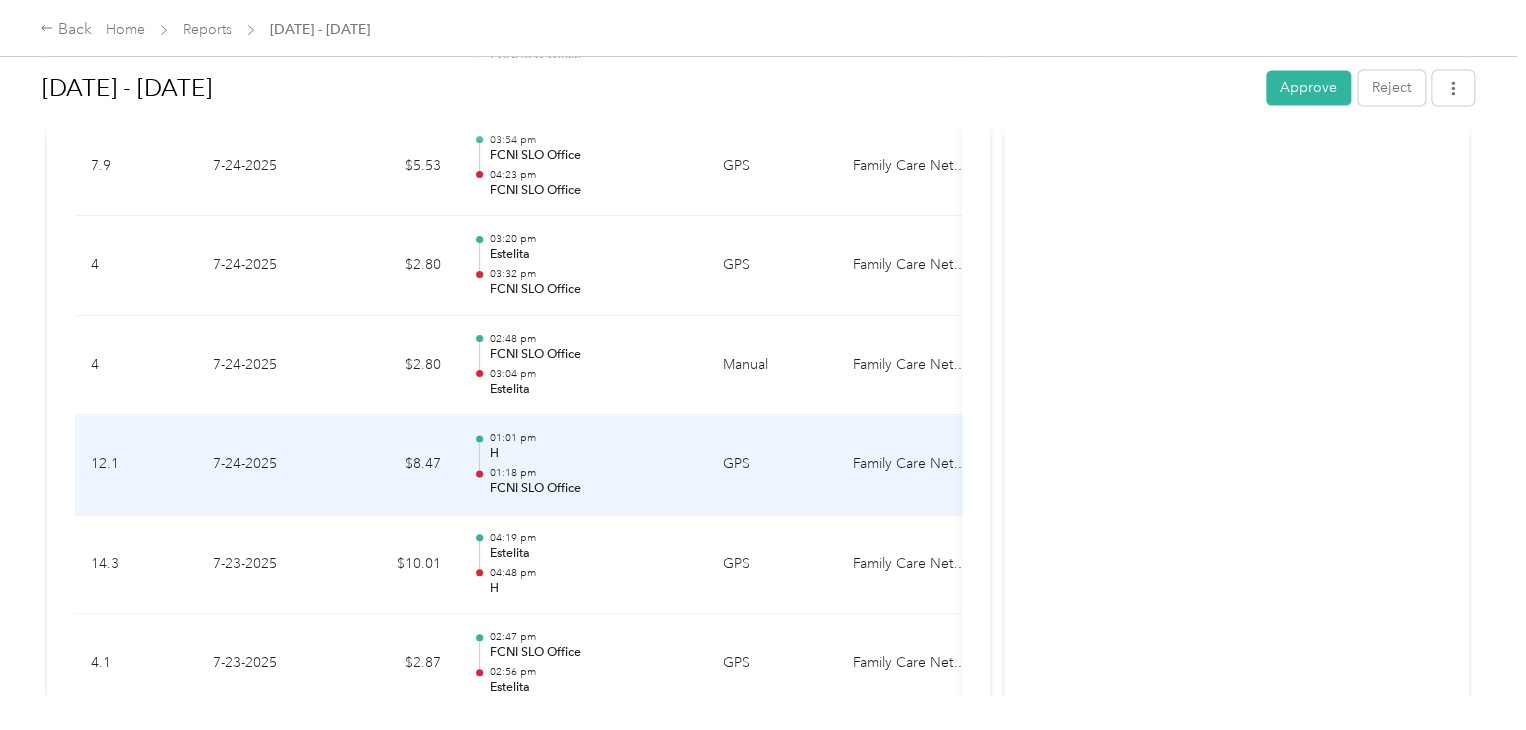 scroll, scrollTop: 2004, scrollLeft: 0, axis: vertical 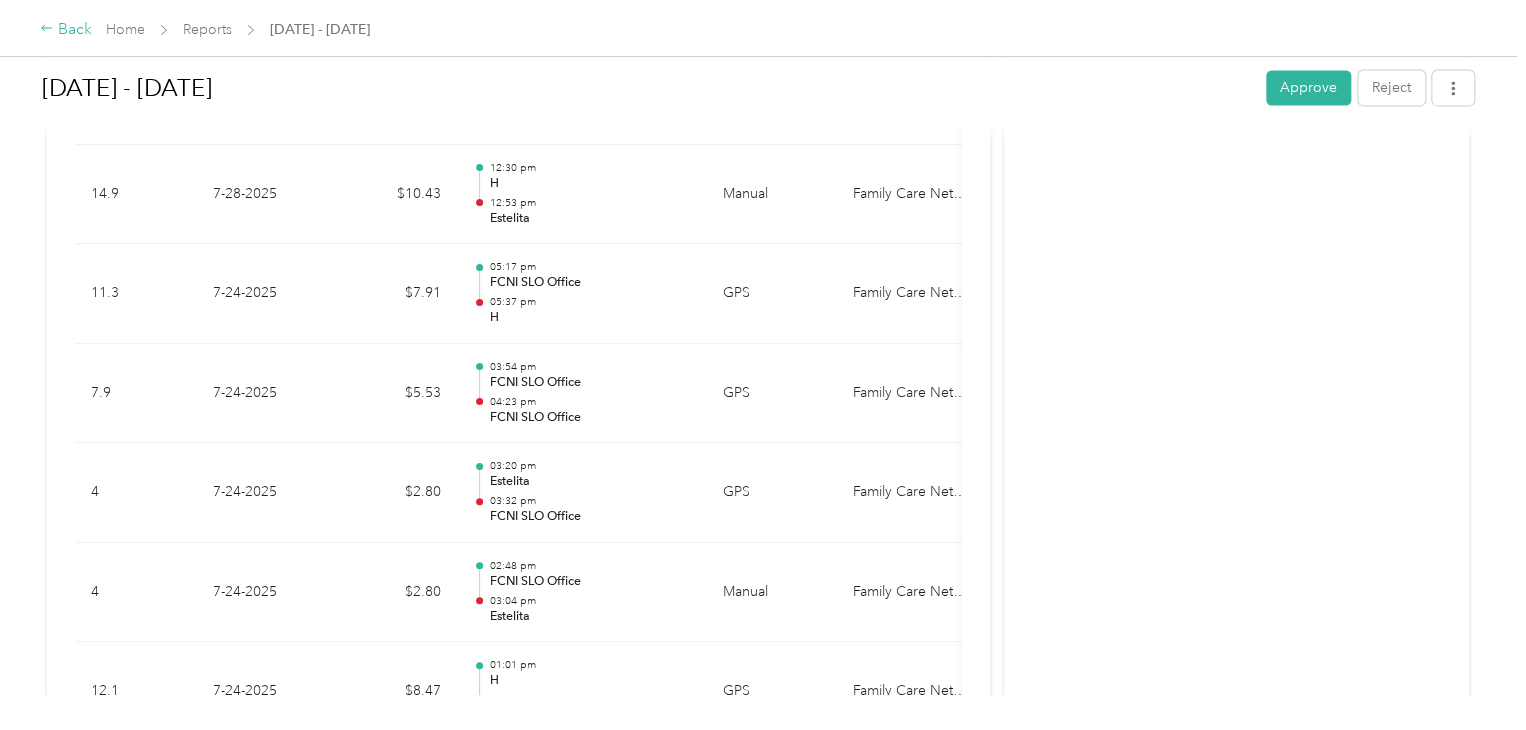 click 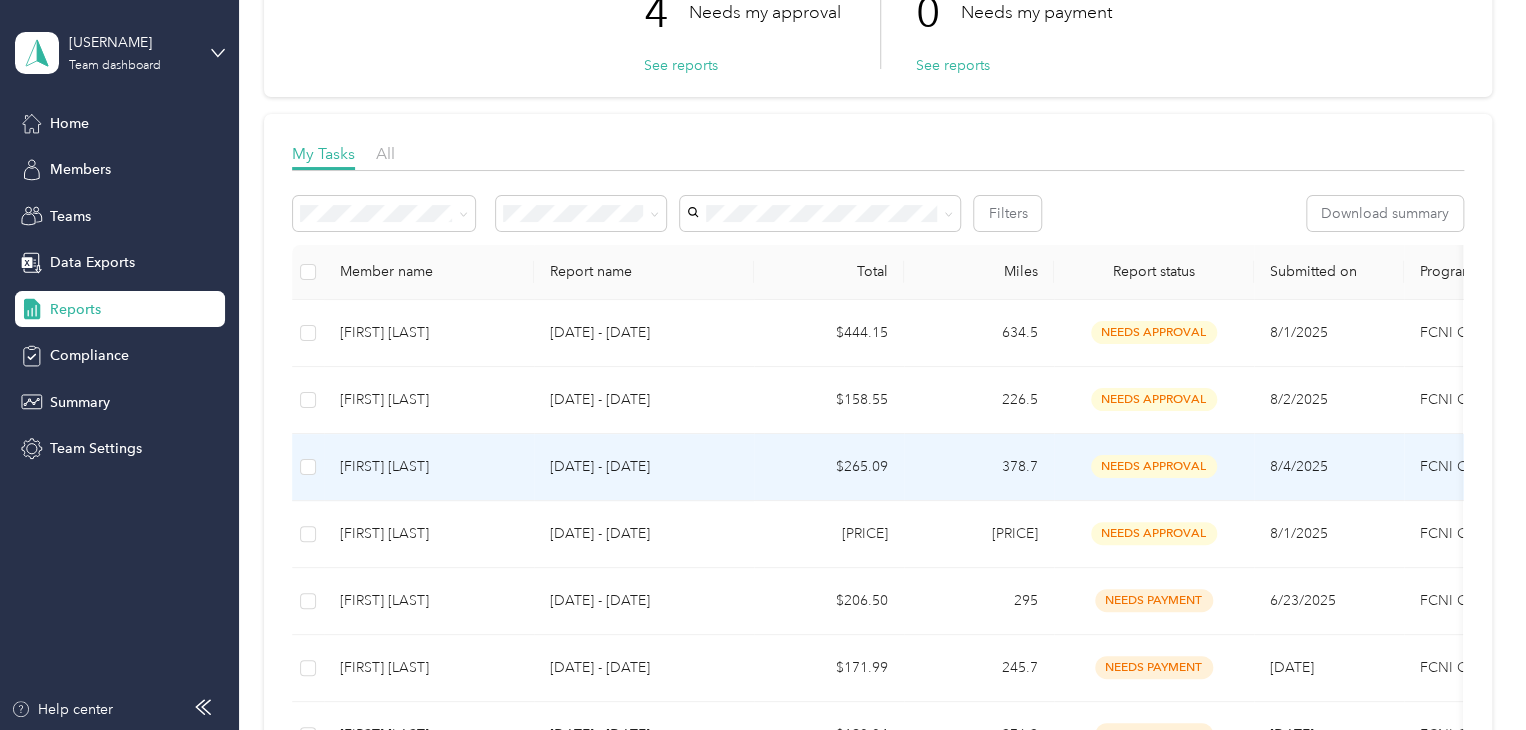 scroll, scrollTop: 200, scrollLeft: 0, axis: vertical 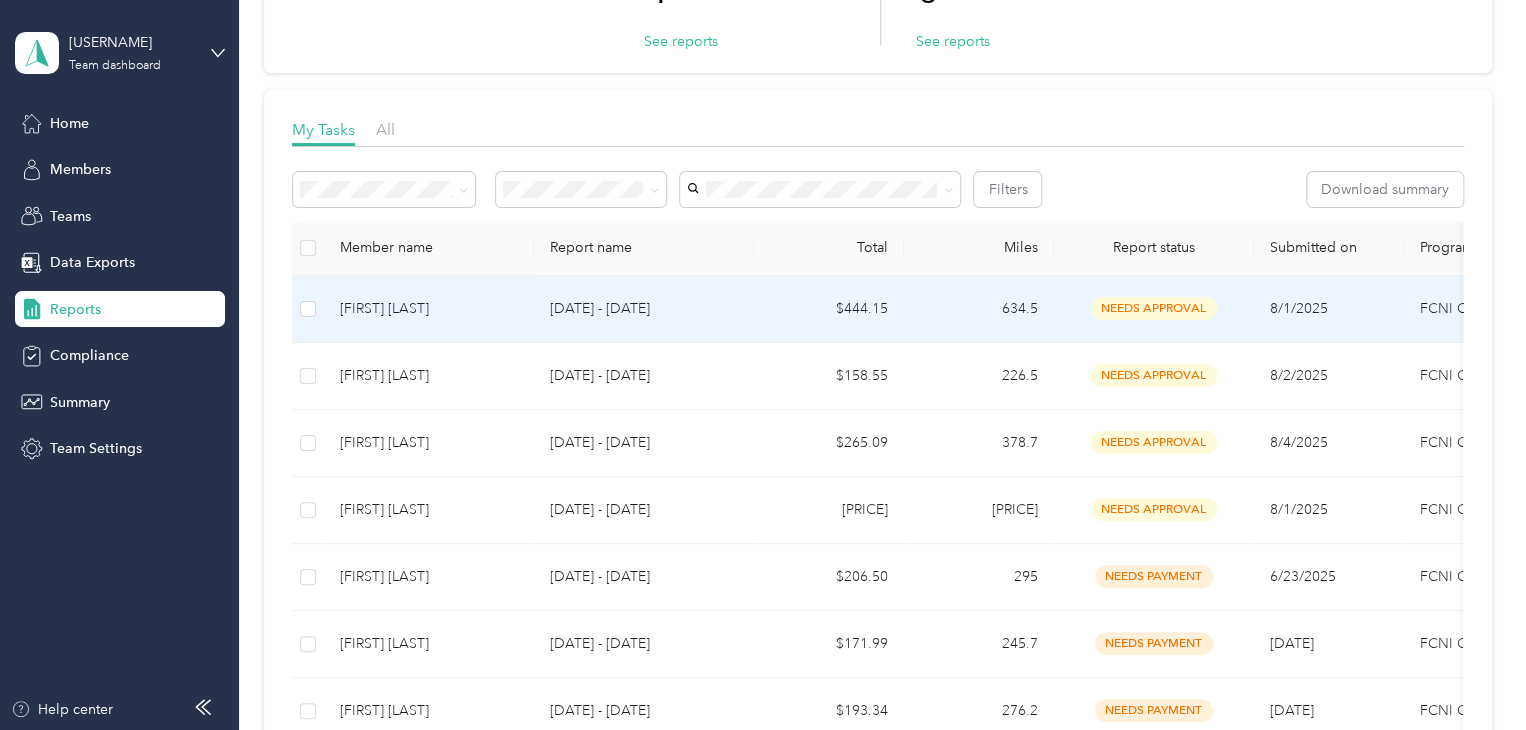 click on "needs approval" at bounding box center [1154, 308] 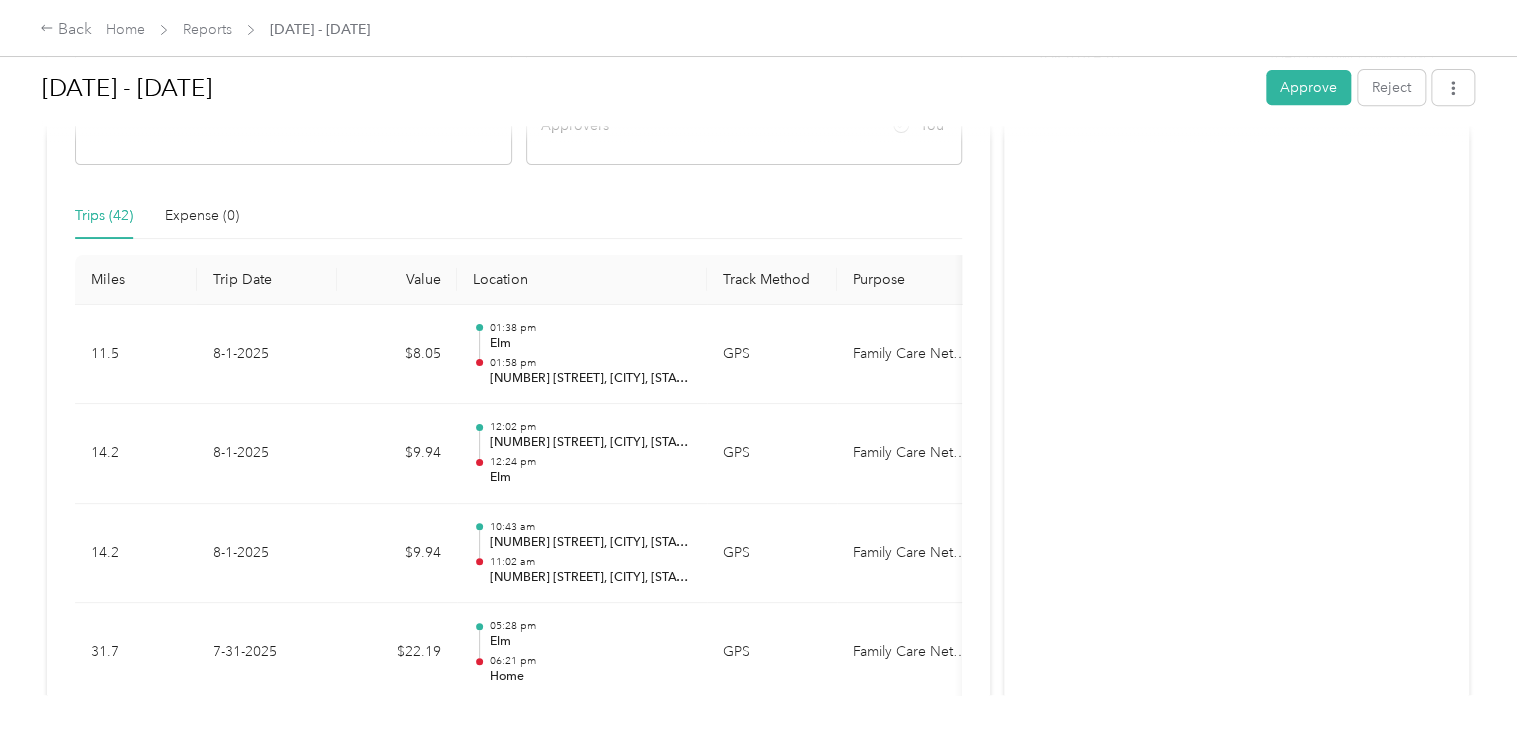 scroll, scrollTop: 500, scrollLeft: 0, axis: vertical 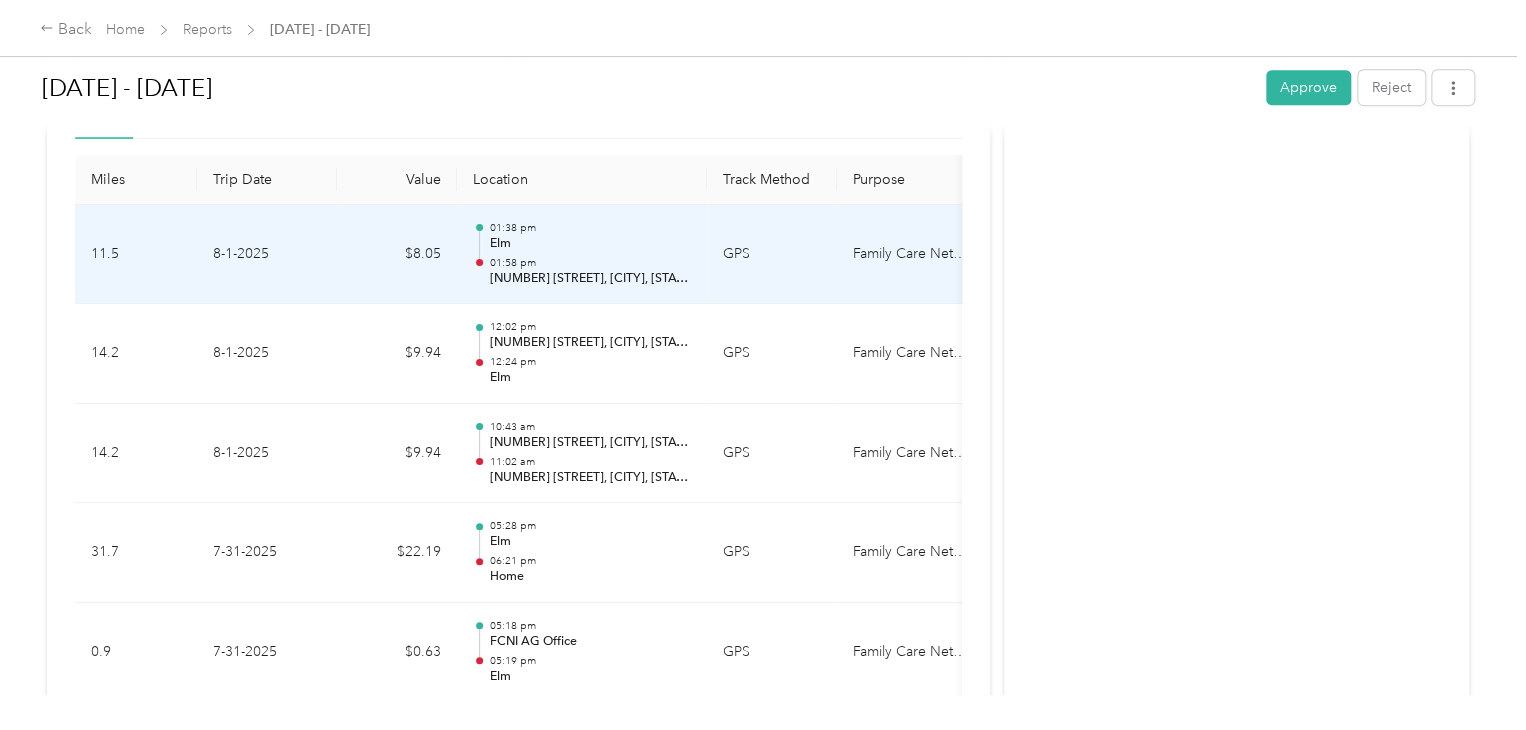 click on "[NUMBER] [STREET], [CITY], [STATE], [COUNTRY]" at bounding box center (590, 279) 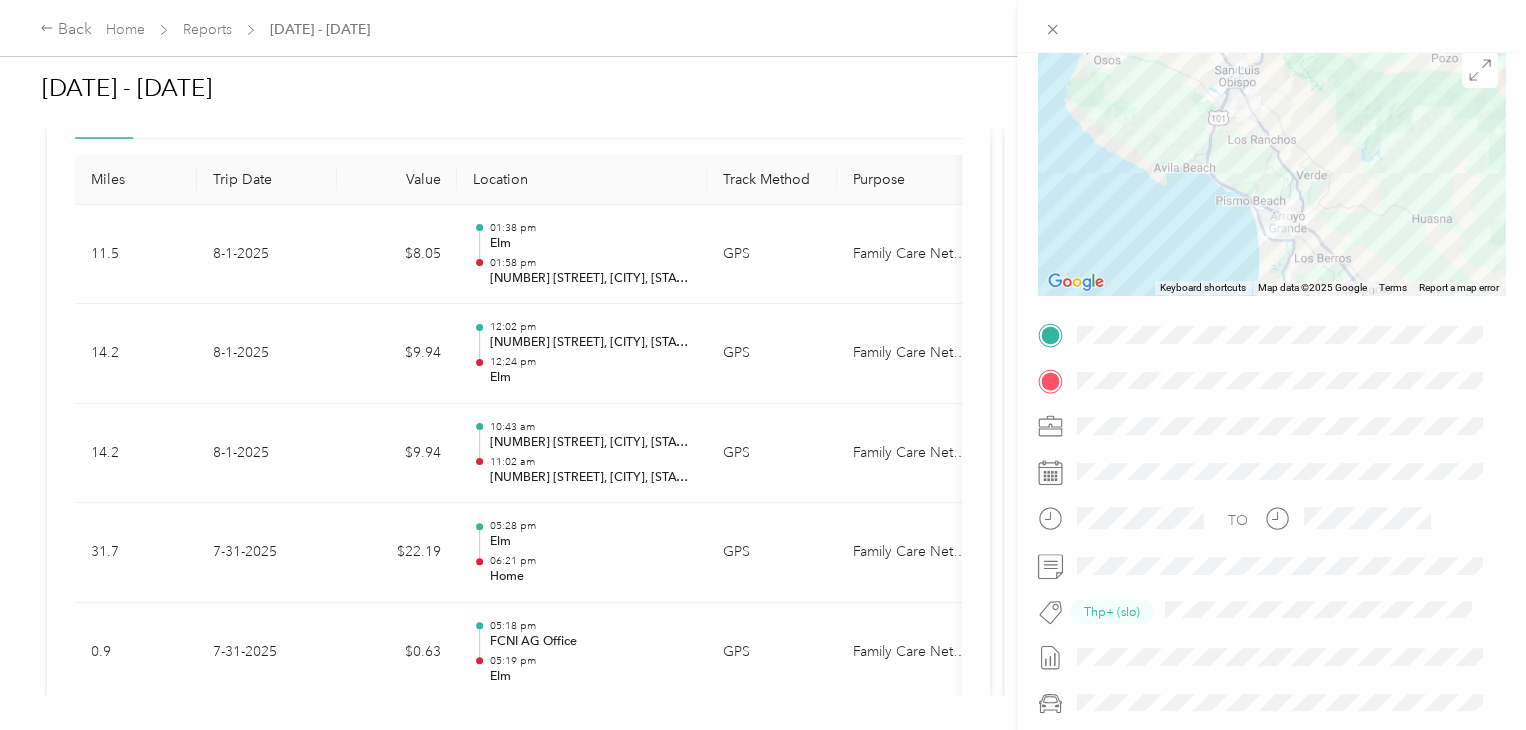 scroll, scrollTop: 214, scrollLeft: 0, axis: vertical 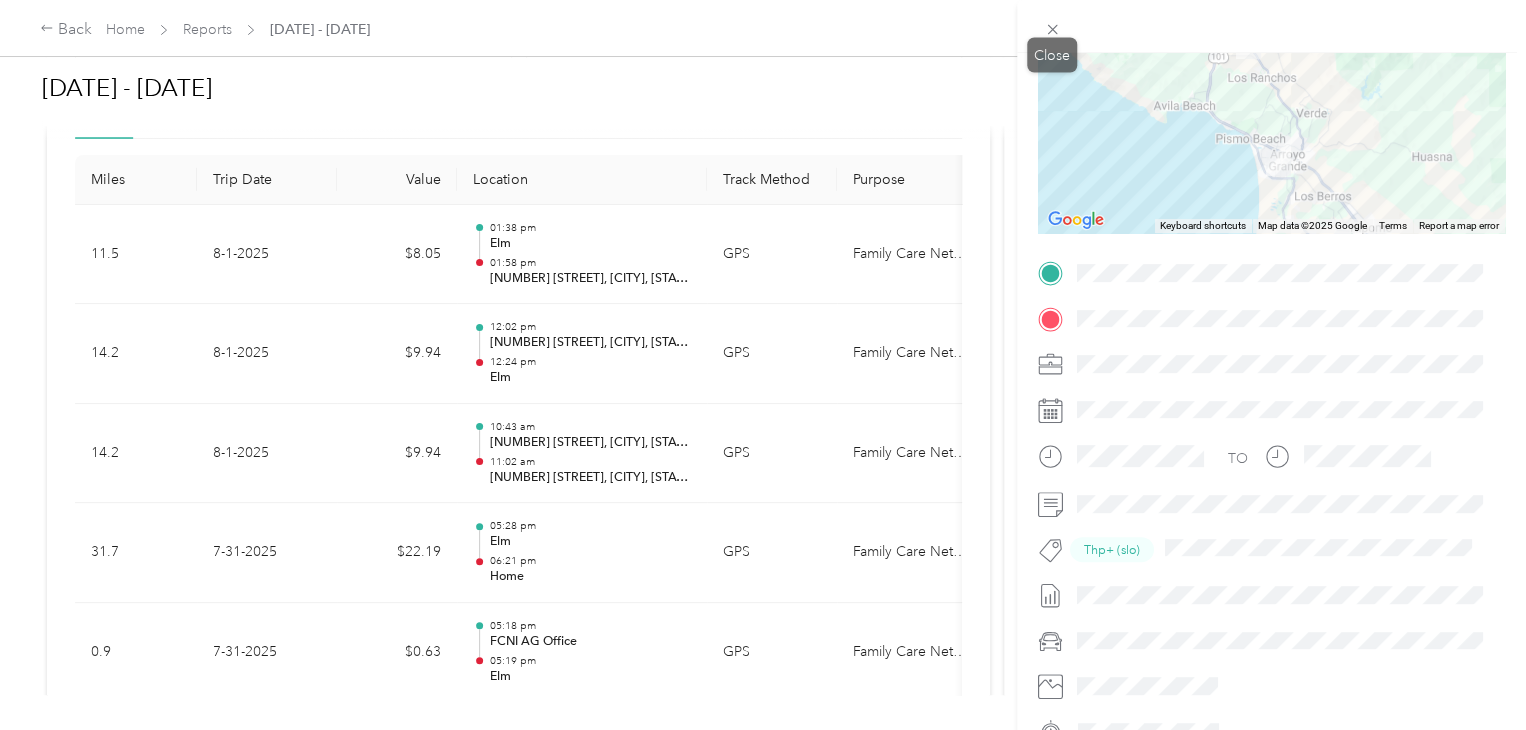 click 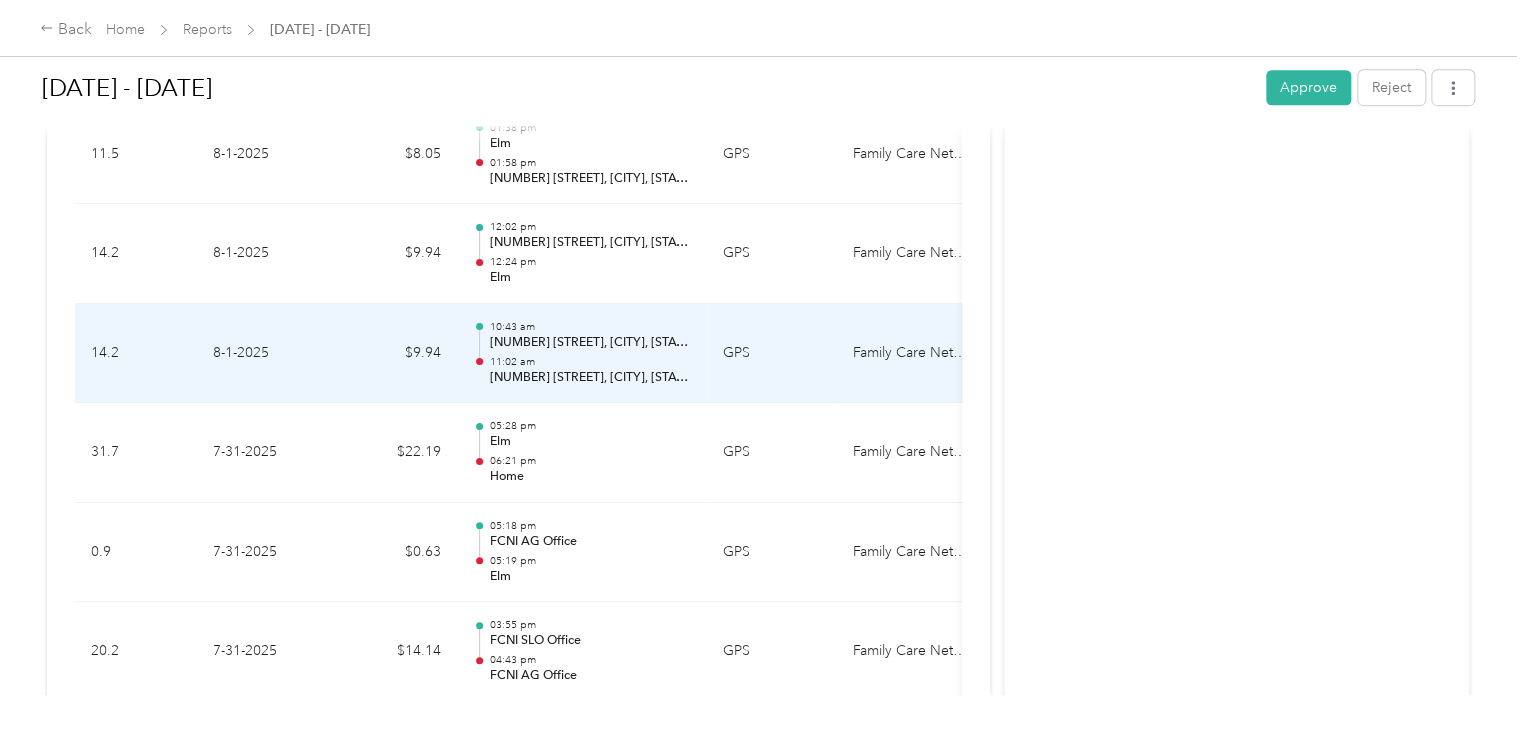 scroll, scrollTop: 500, scrollLeft: 0, axis: vertical 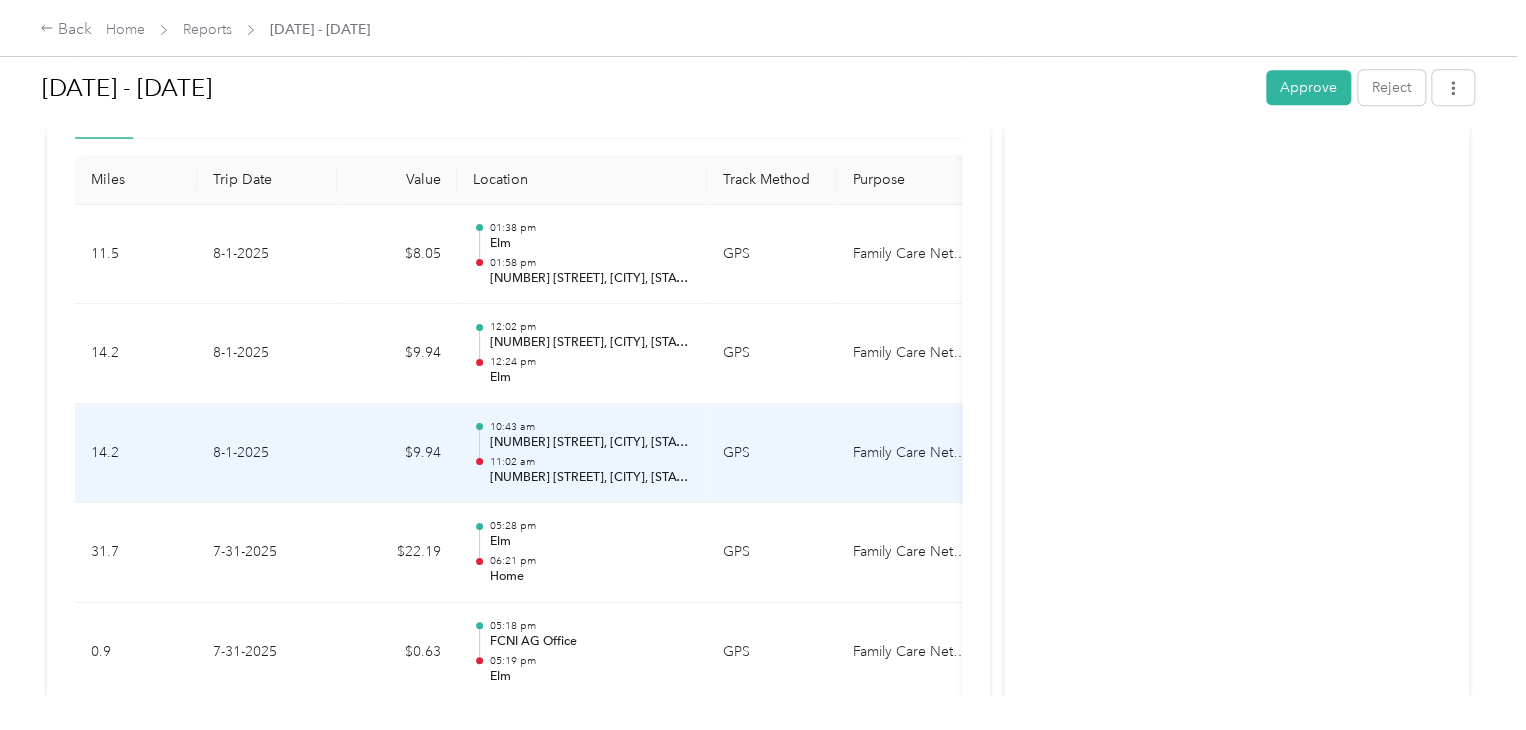 click on "[NUMBER] [STREET], [CITY], [STATE], [COUNTRY]" at bounding box center [590, 478] 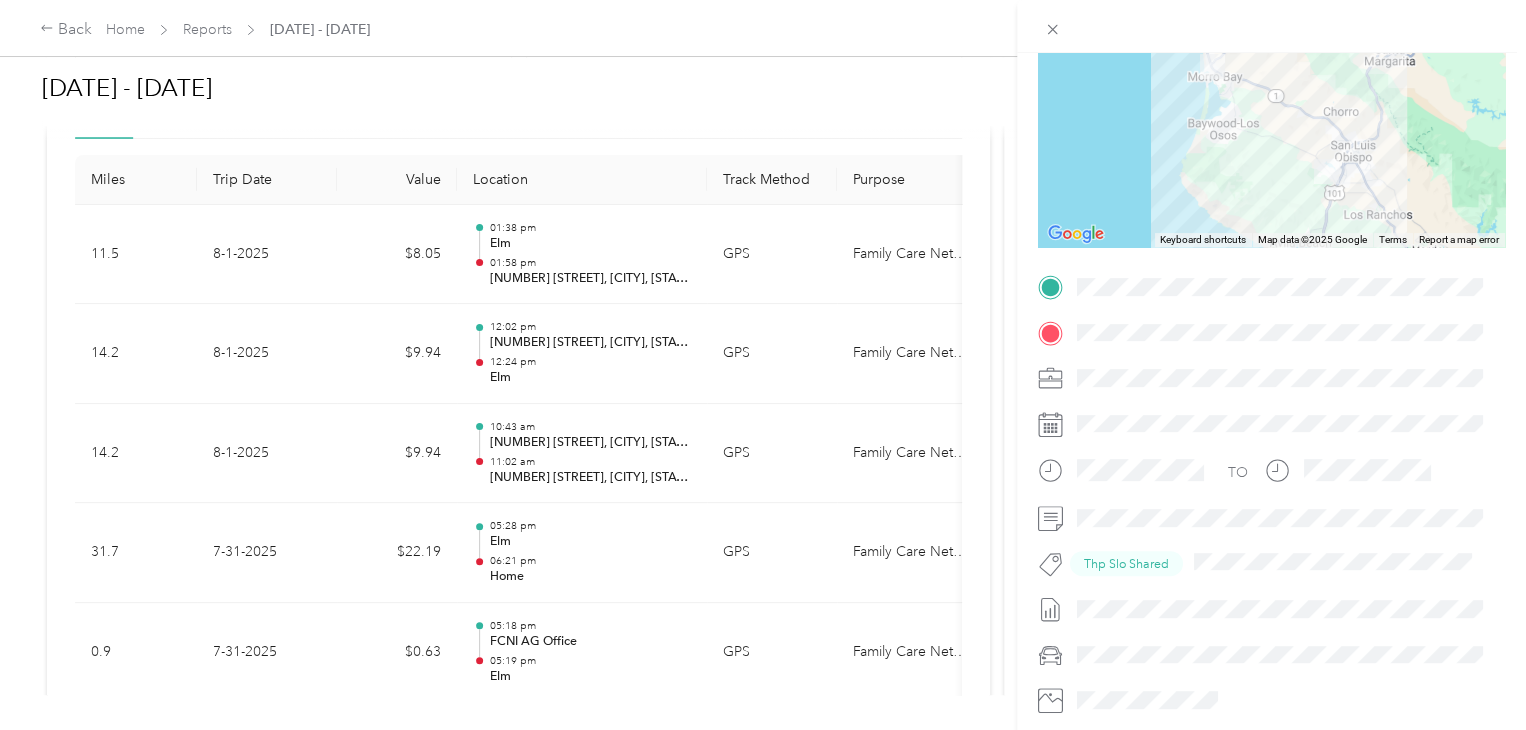 scroll, scrollTop: 300, scrollLeft: 0, axis: vertical 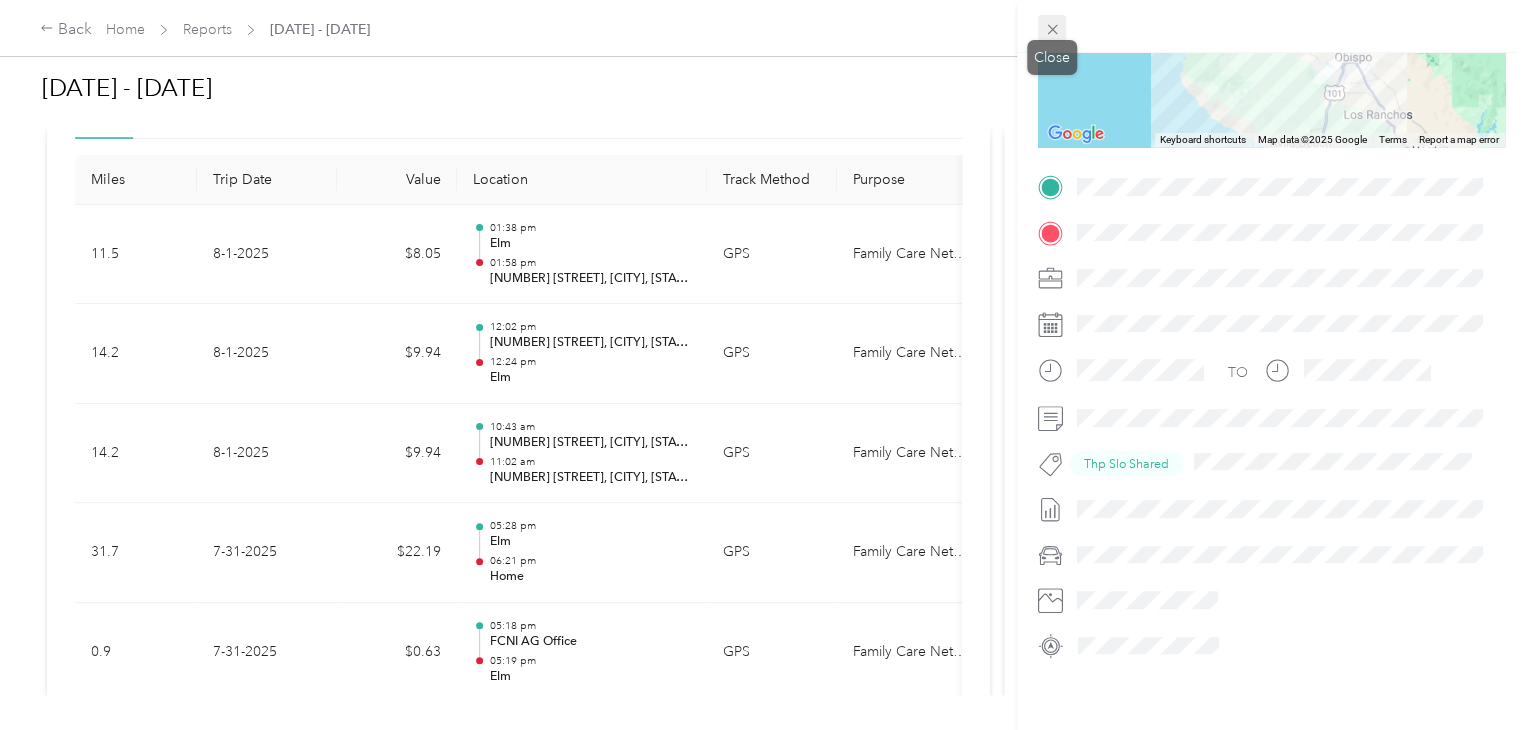 click 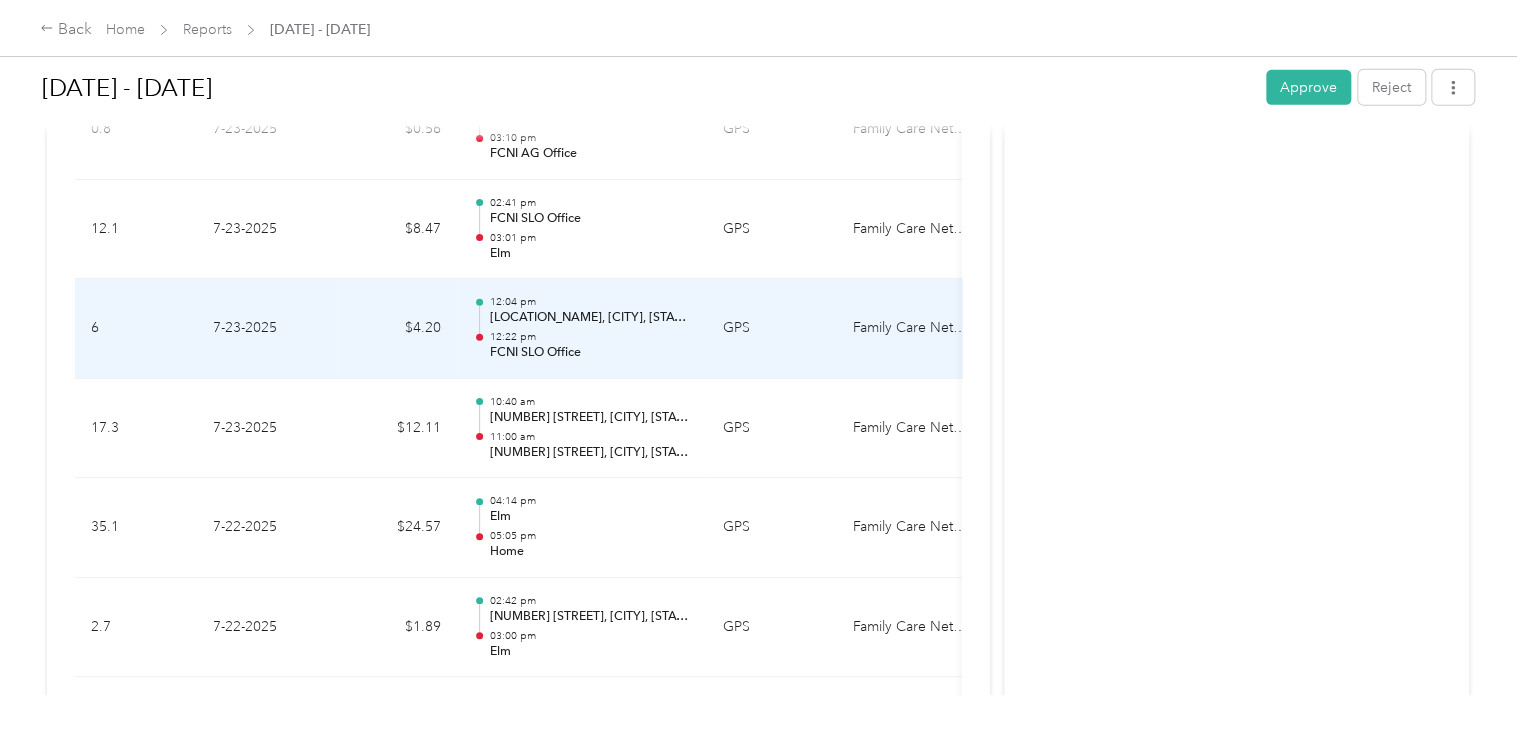 scroll, scrollTop: 3200, scrollLeft: 0, axis: vertical 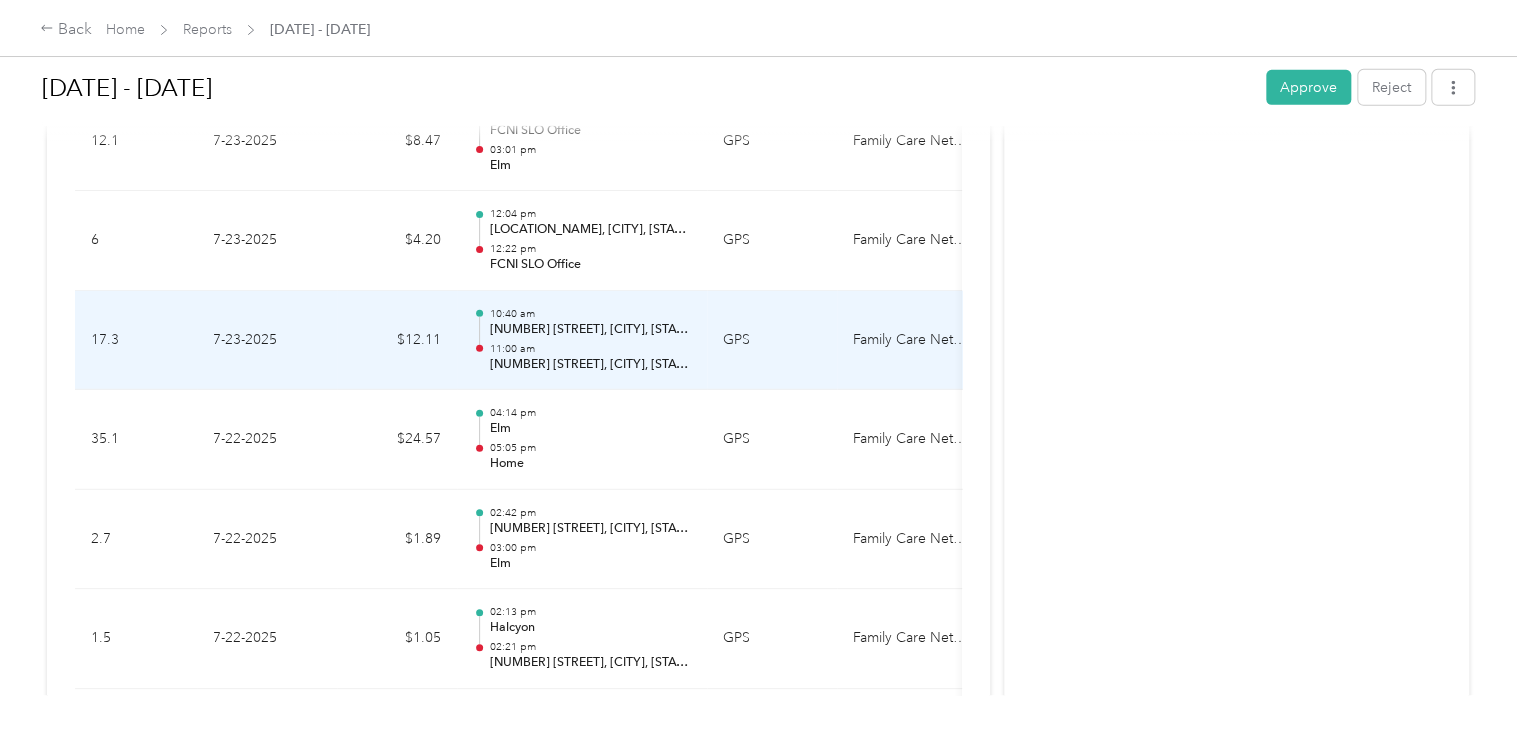 click on "[TIME] [NUMBER] [STREET], [CITY], [STATE], [COUNTRY]  [TIME] [NUMBER] [STREET], [CITY], [STATE], [COUNTRY]" at bounding box center [582, 341] 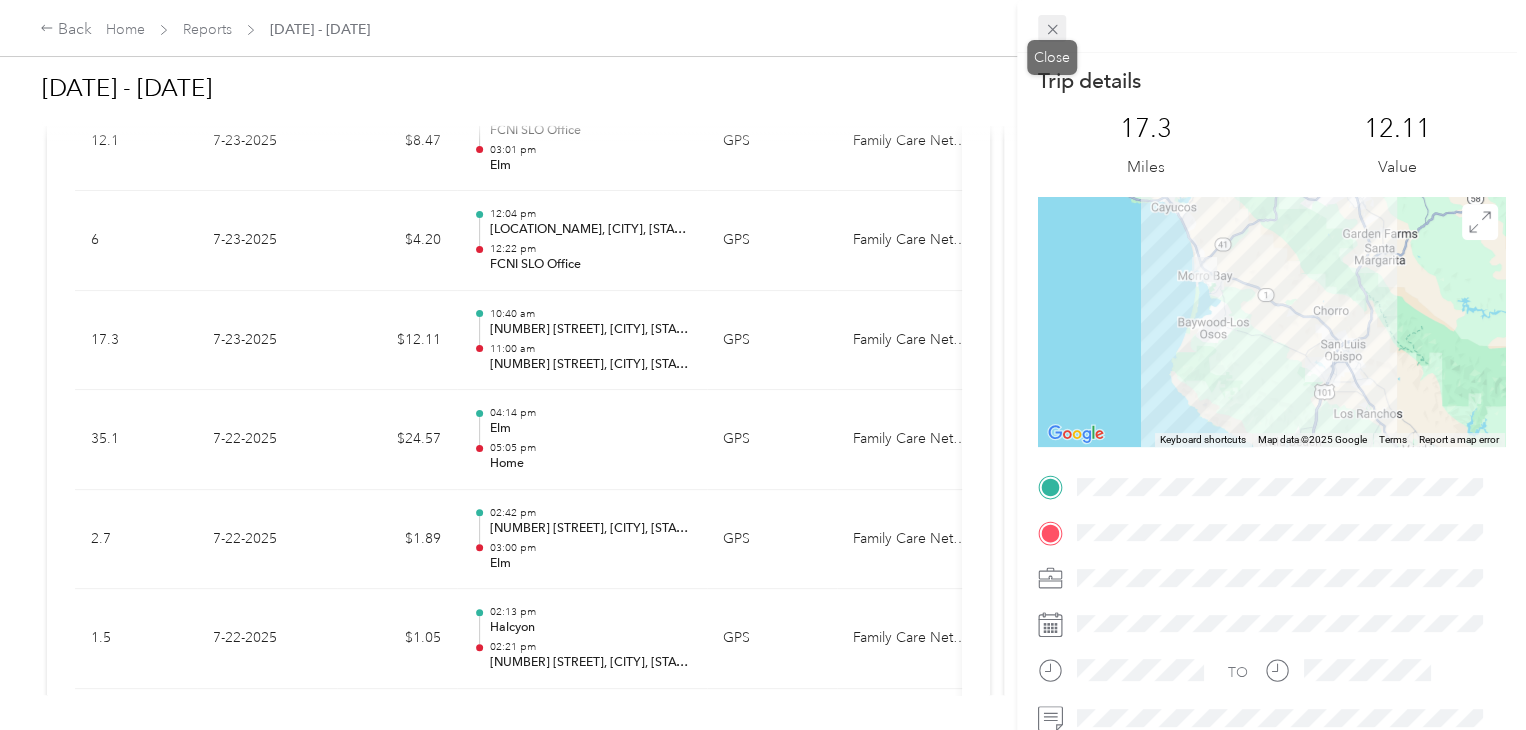 click 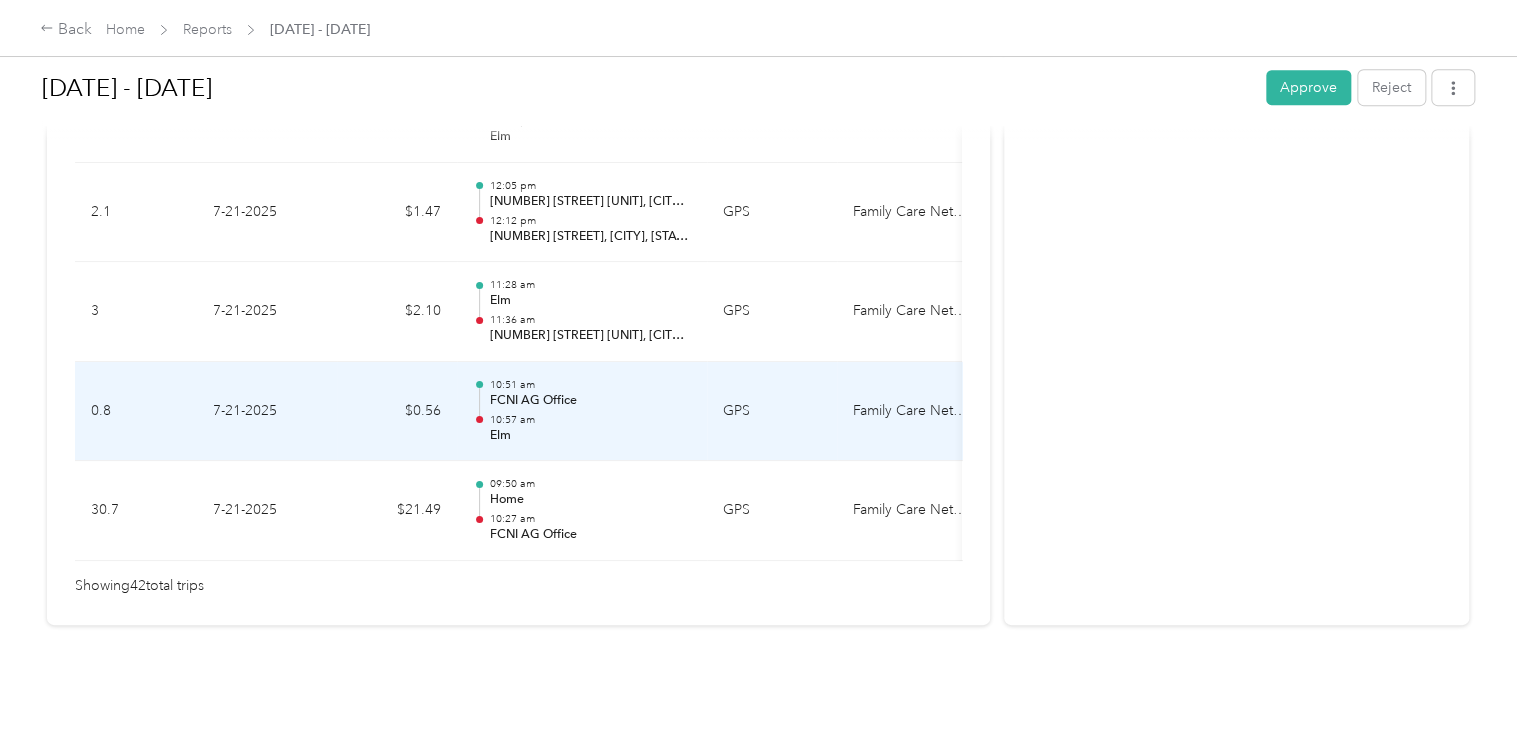 scroll, scrollTop: 4344, scrollLeft: 0, axis: vertical 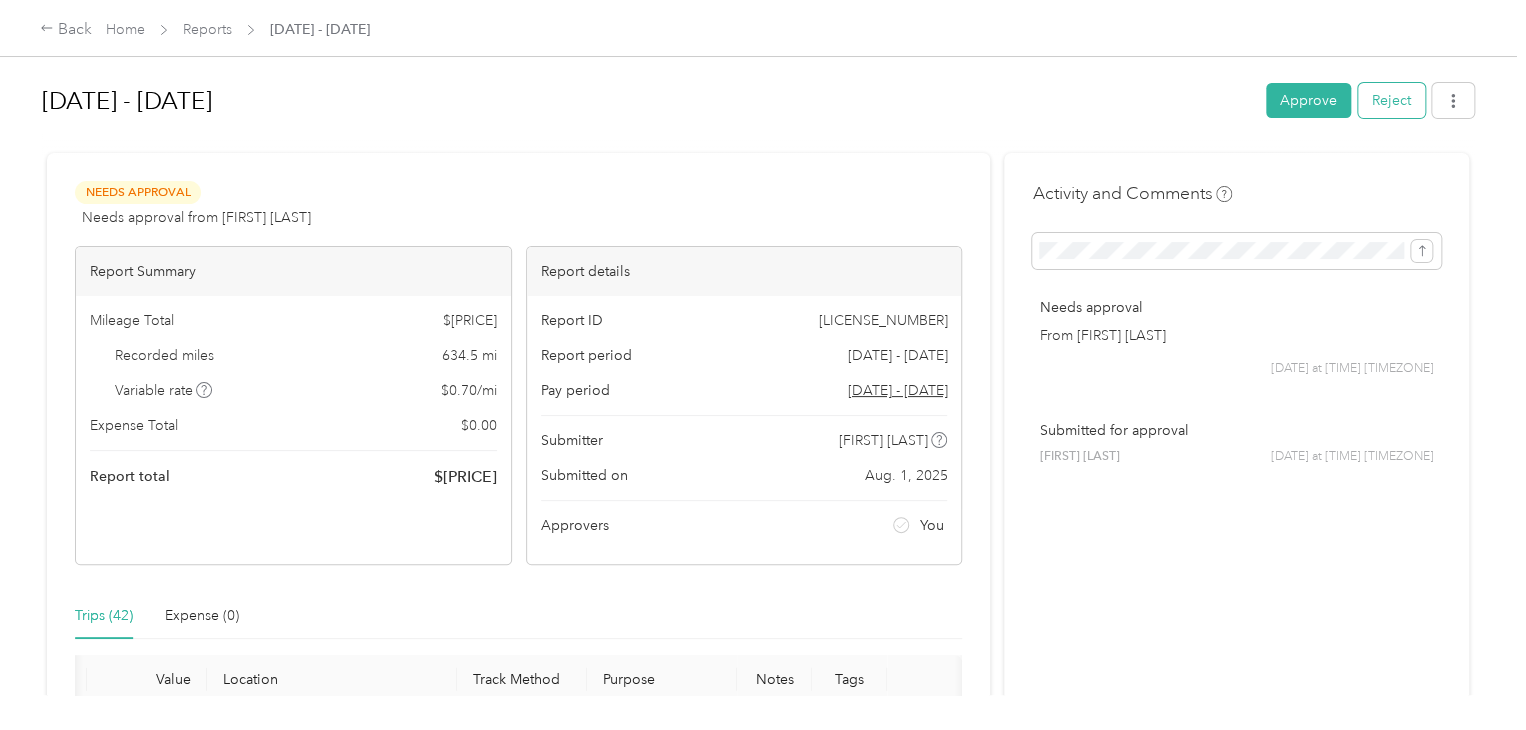 click on "Reject" at bounding box center (1391, 100) 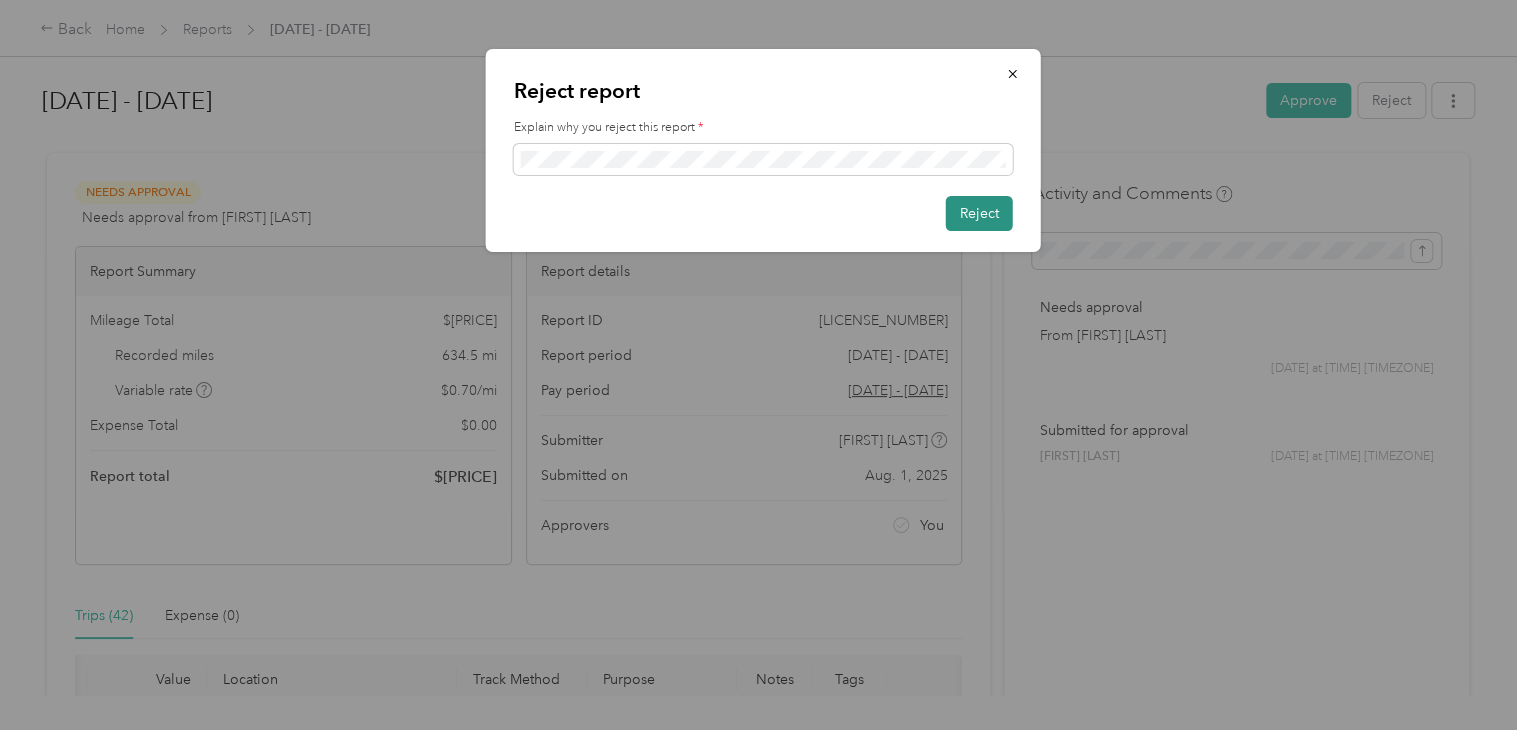 click on "Reject" at bounding box center (979, 213) 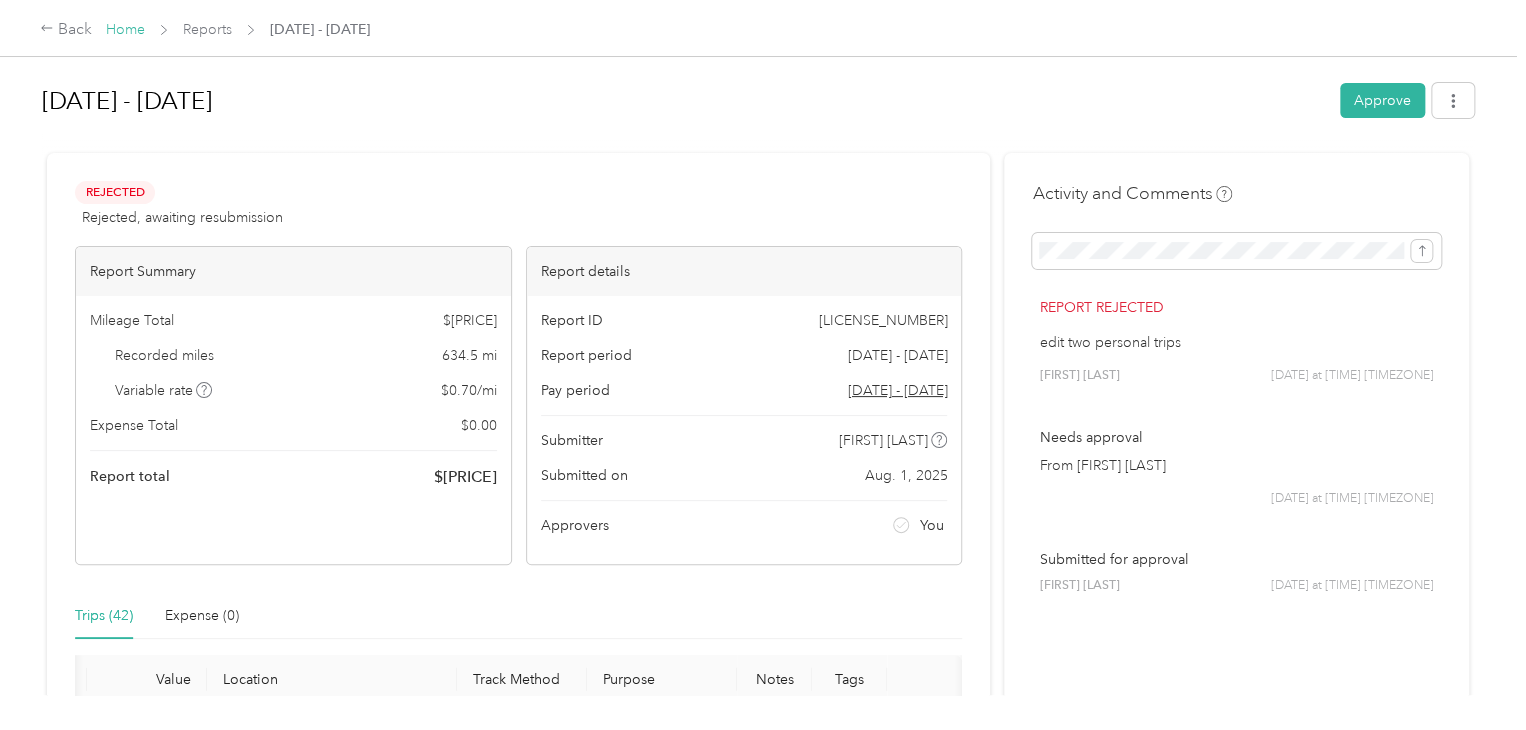 click on "Home" at bounding box center (125, 29) 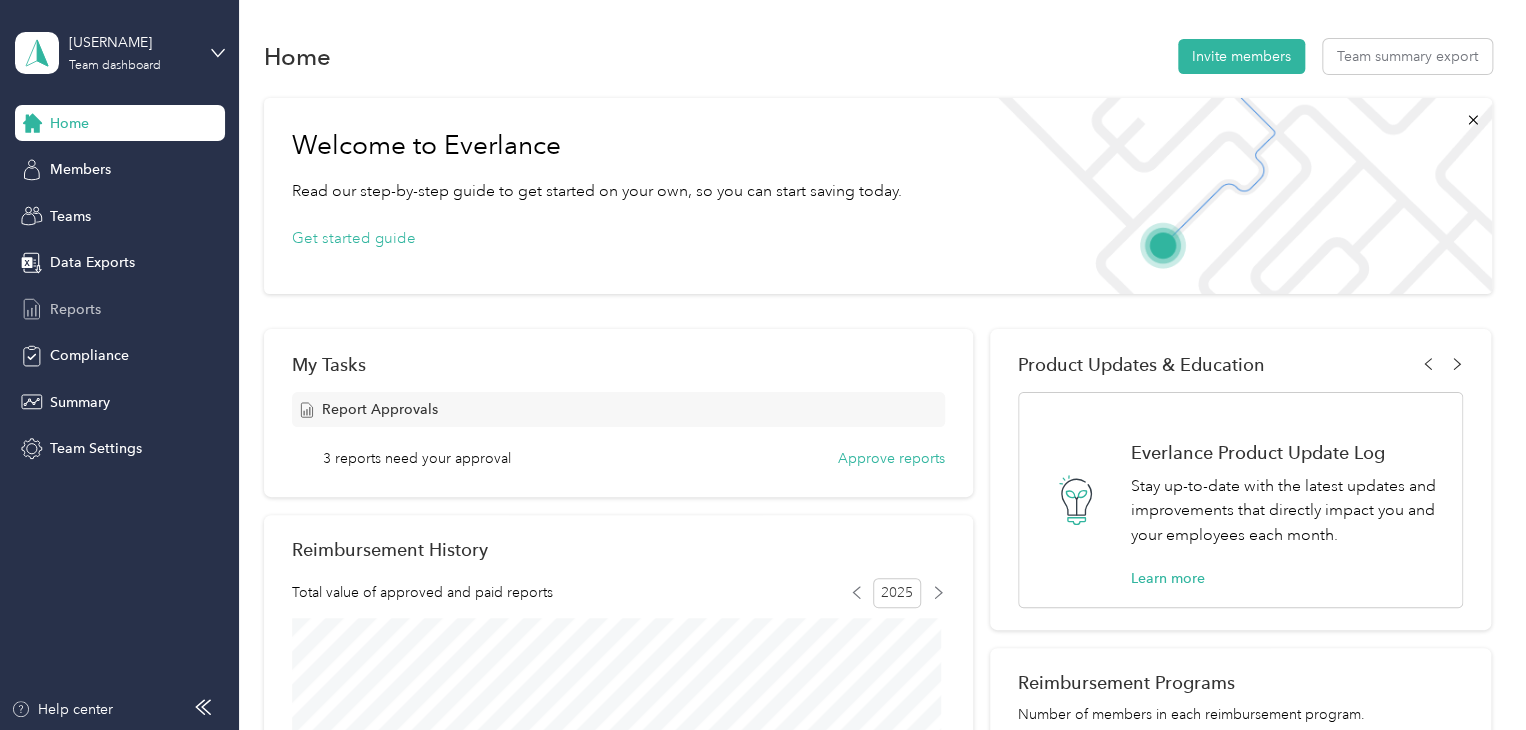 click on "Reports" at bounding box center [75, 309] 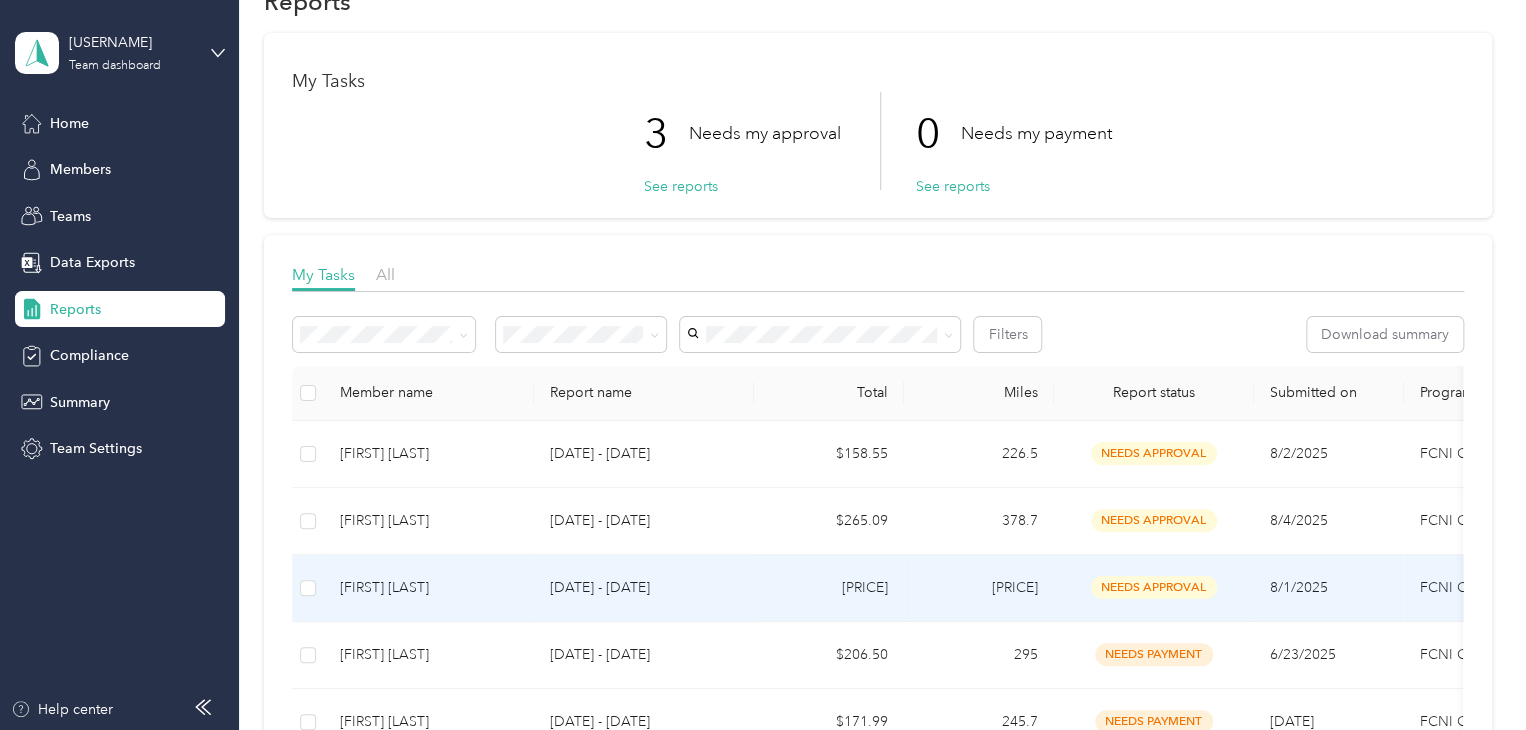 scroll, scrollTop: 100, scrollLeft: 0, axis: vertical 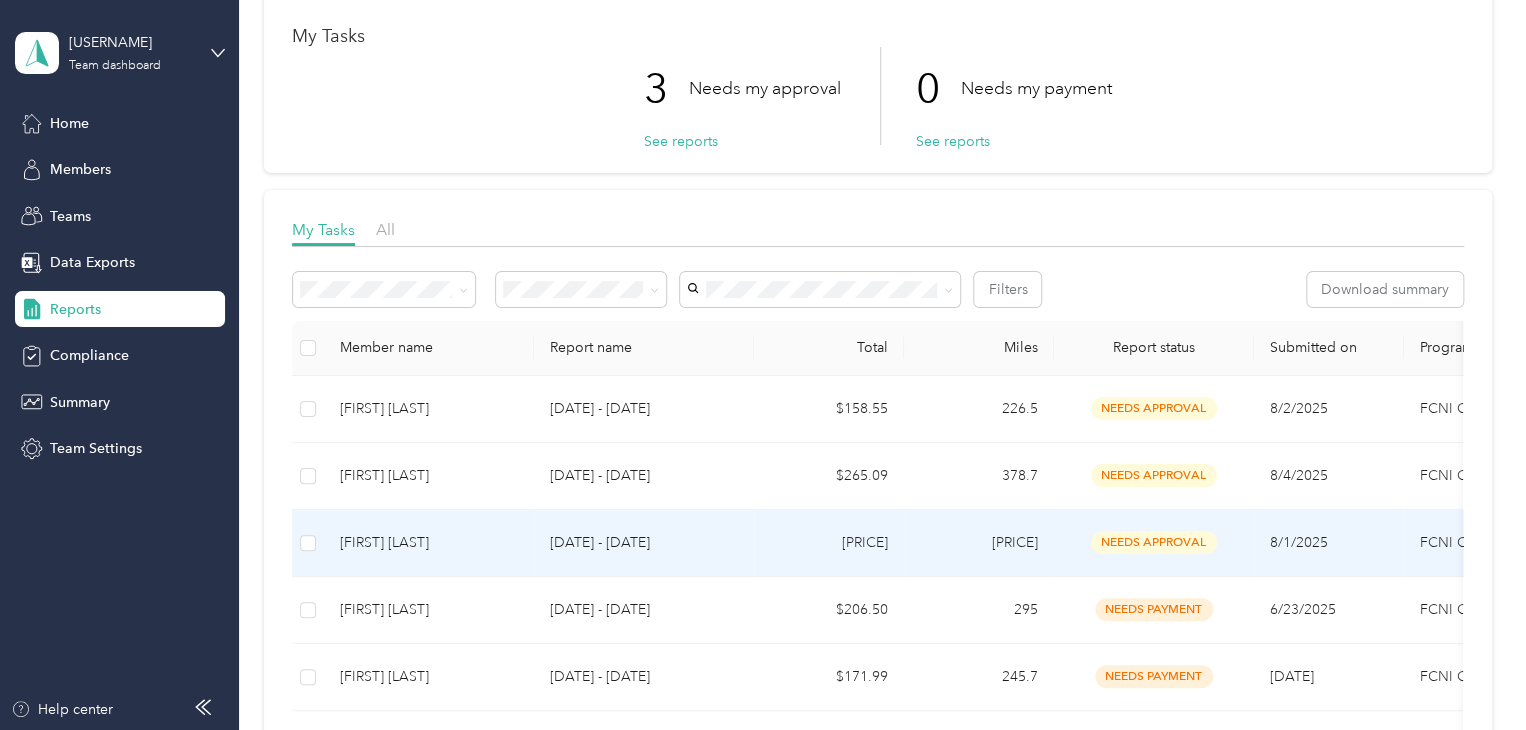 click on "needs approval" at bounding box center [1154, 542] 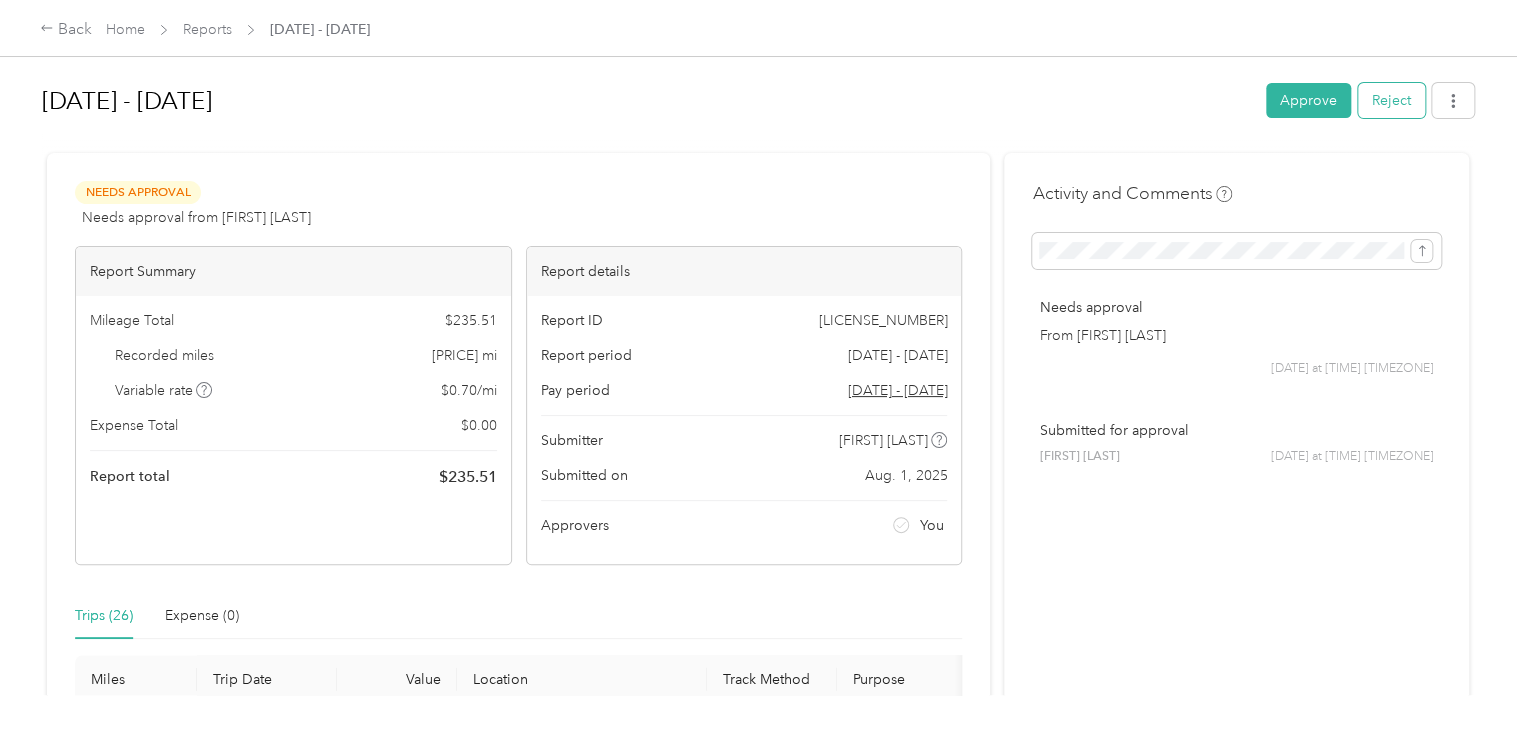 click on "Reject" at bounding box center [1391, 100] 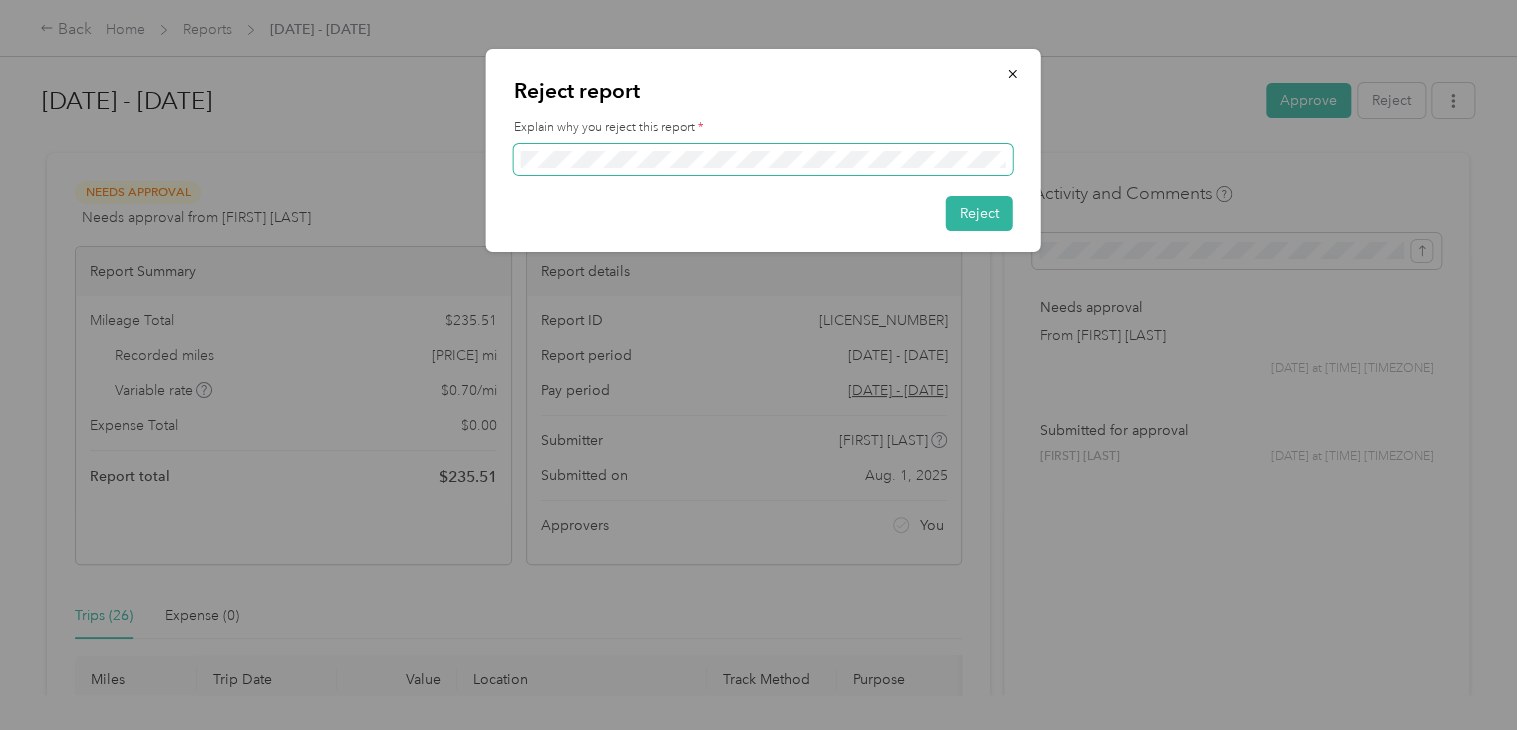 click on "Reject report Explain why you reject this report   * Reject" at bounding box center [763, 150] 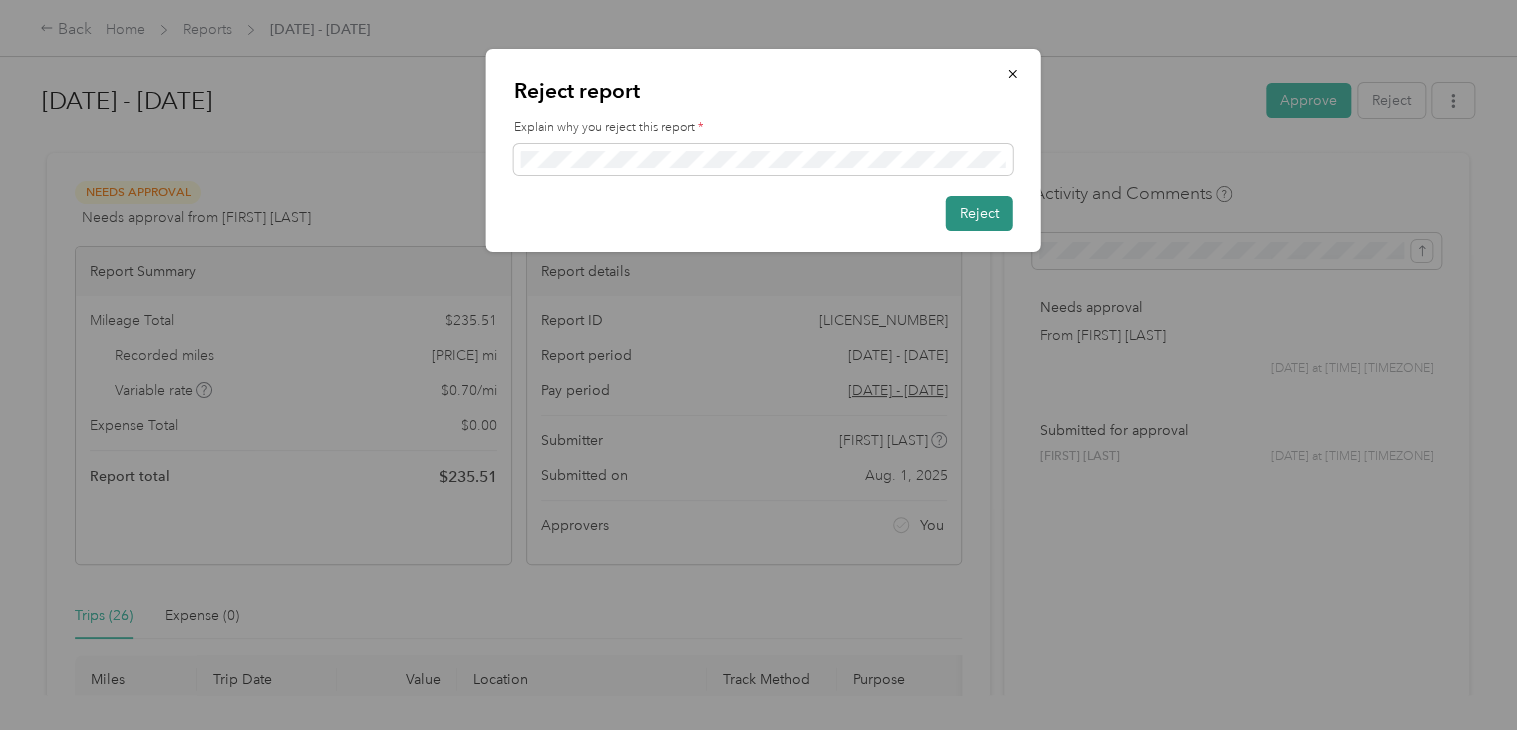 click on "Reject" at bounding box center (979, 213) 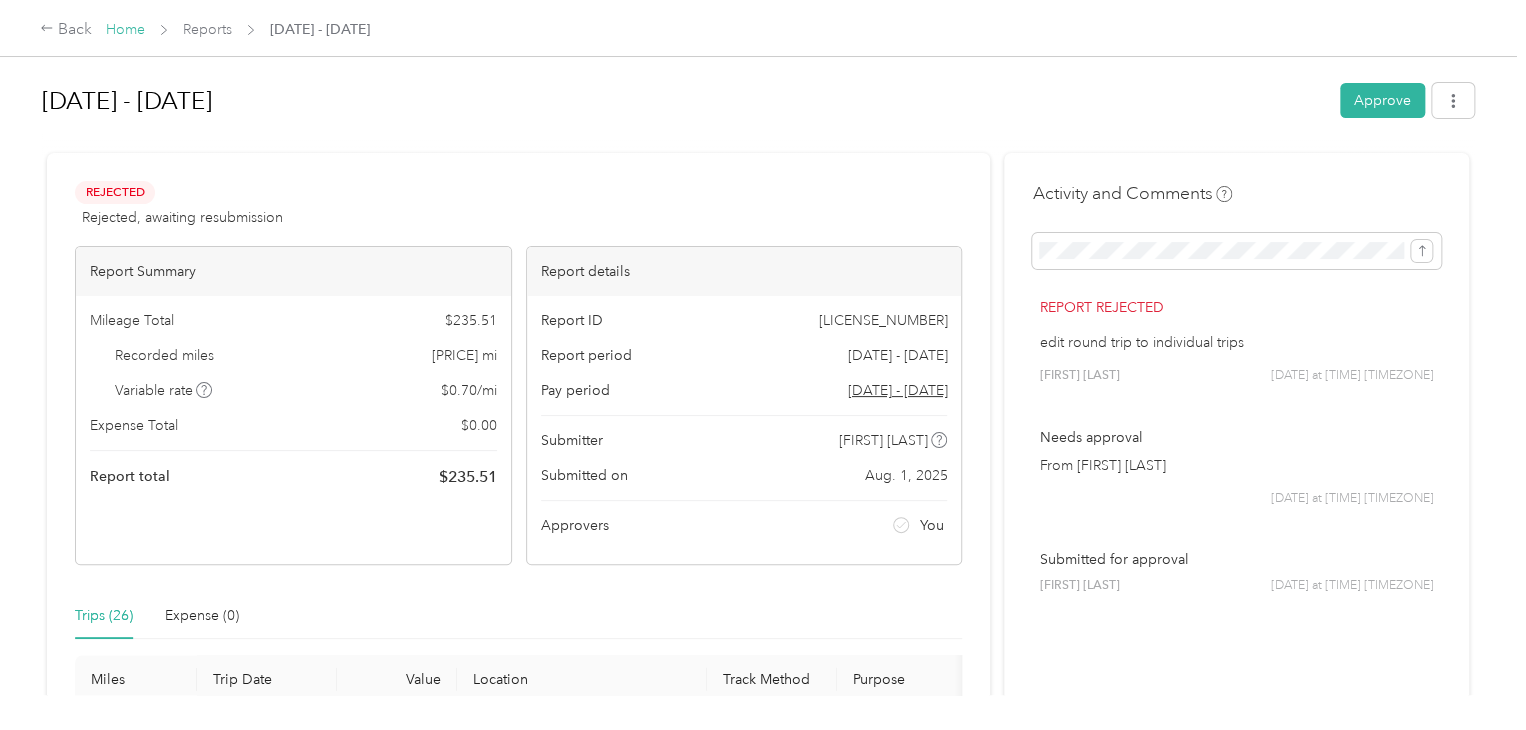 click on "Home" at bounding box center (125, 29) 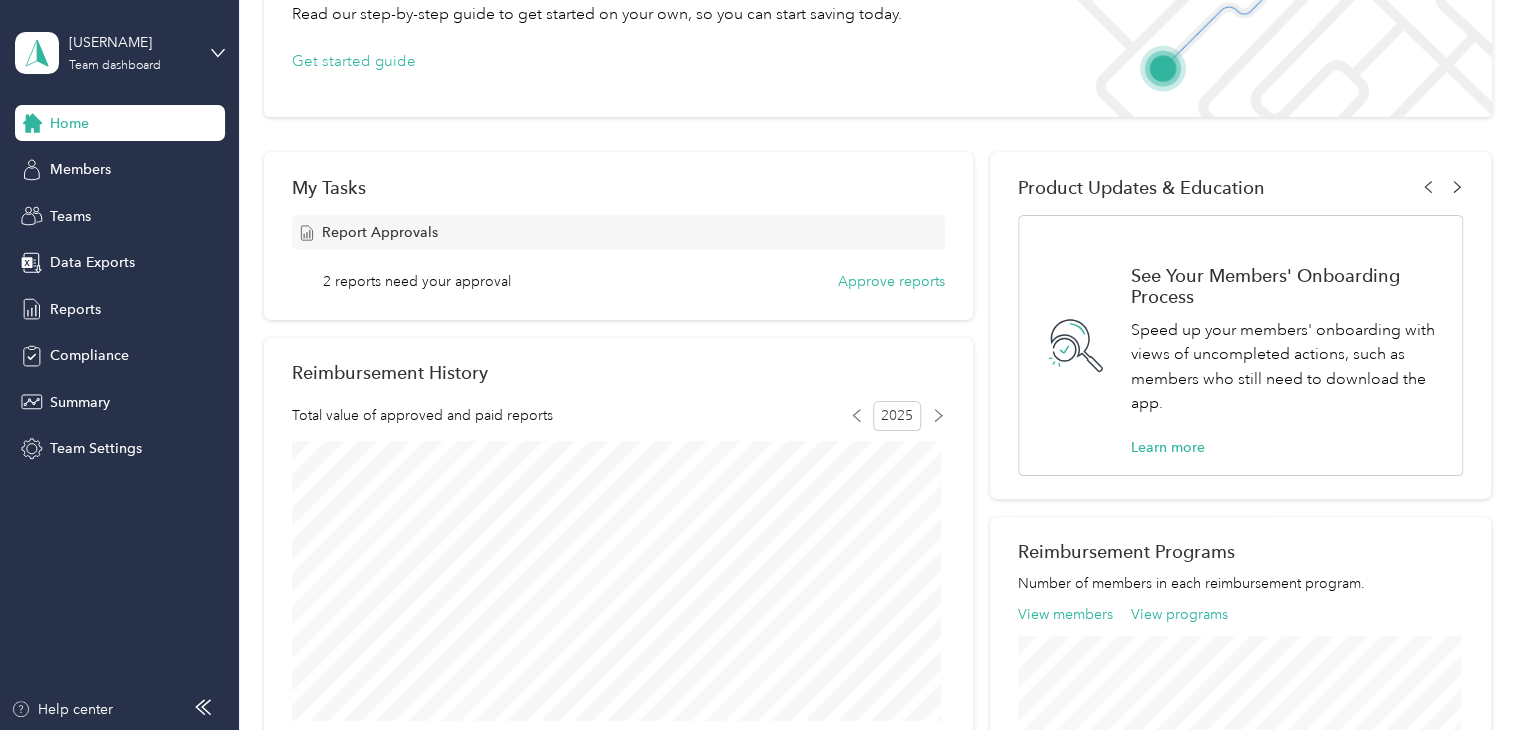 scroll, scrollTop: 200, scrollLeft: 0, axis: vertical 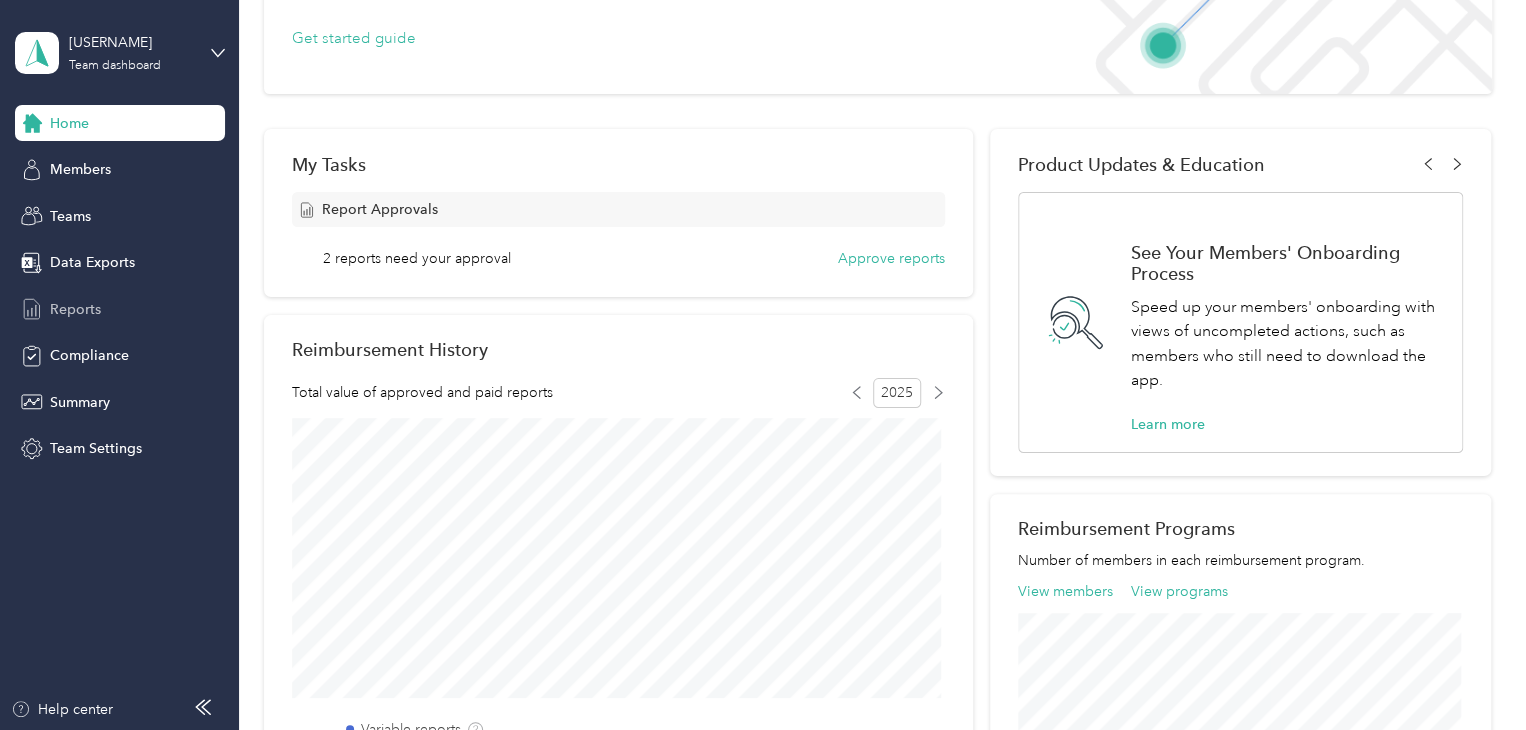 click on "Reports" at bounding box center [75, 309] 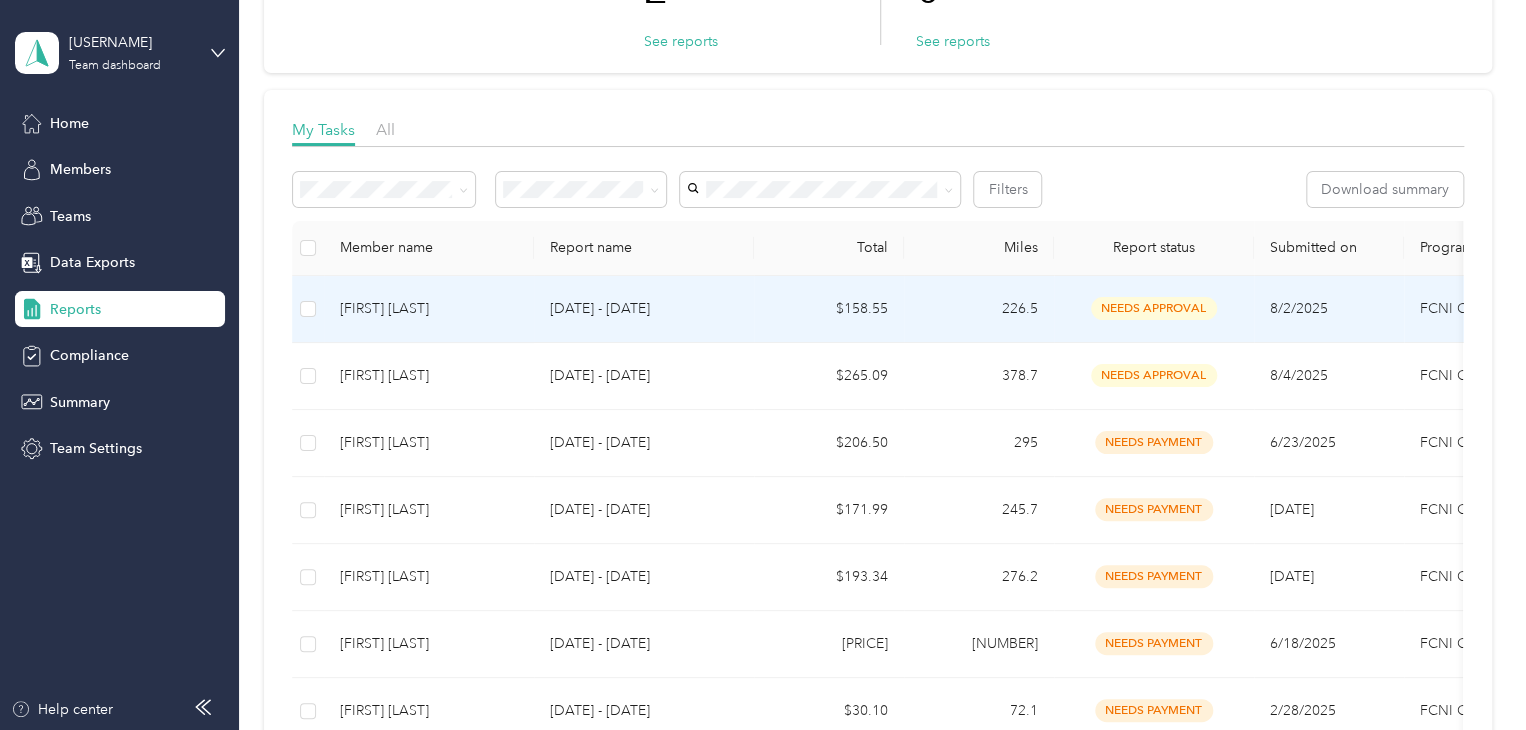 click on "needs approval" at bounding box center (1154, 308) 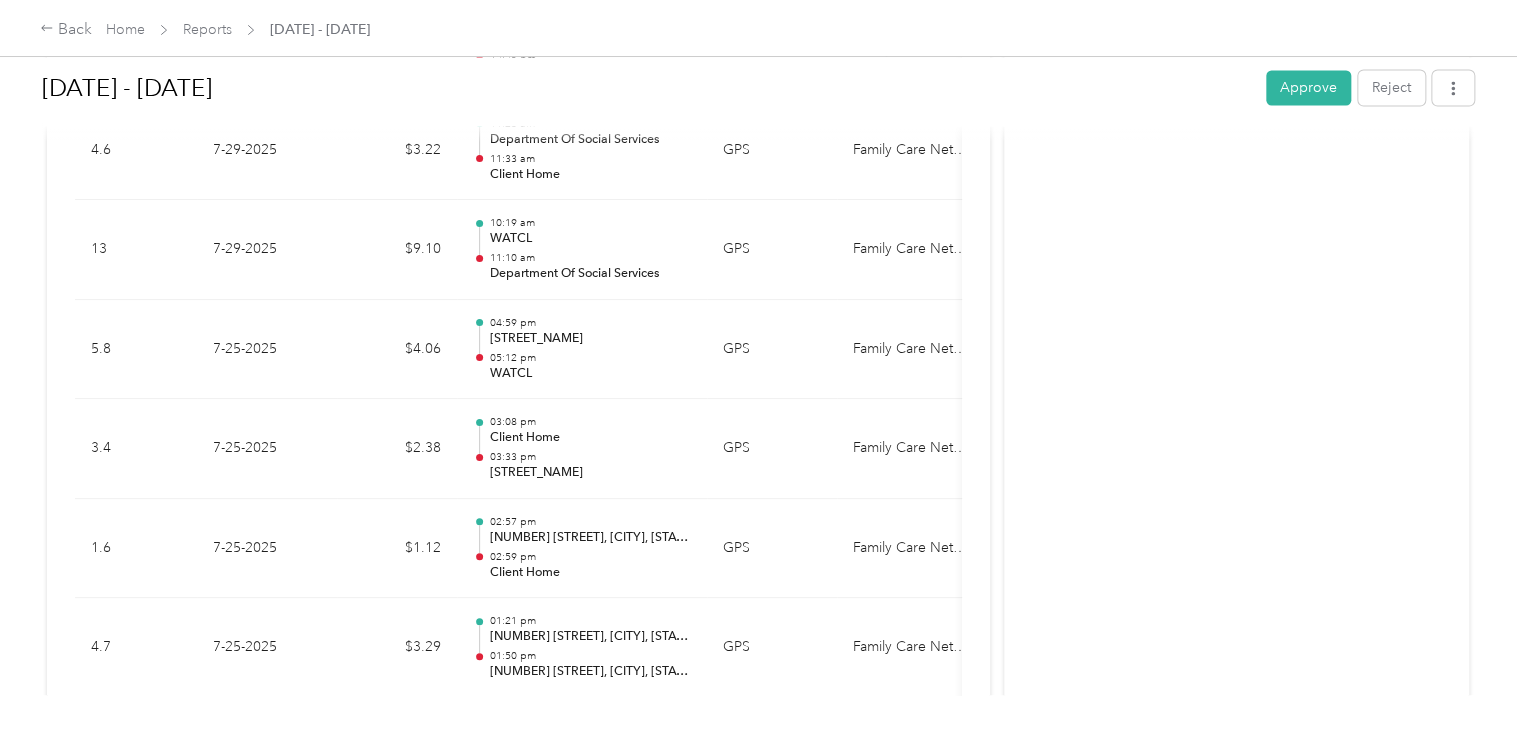 scroll, scrollTop: 1788, scrollLeft: 0, axis: vertical 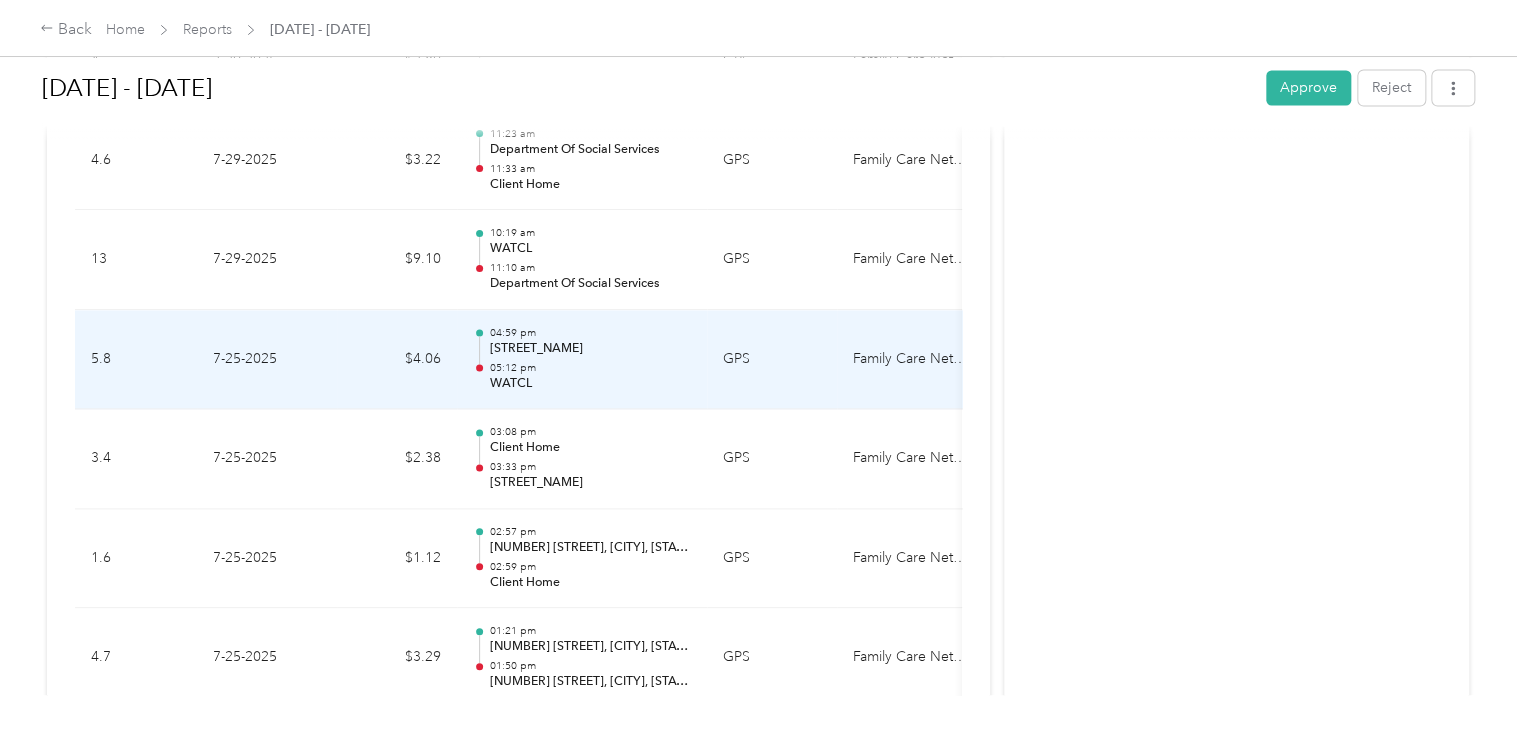 click on "WATCL" at bounding box center (590, 384) 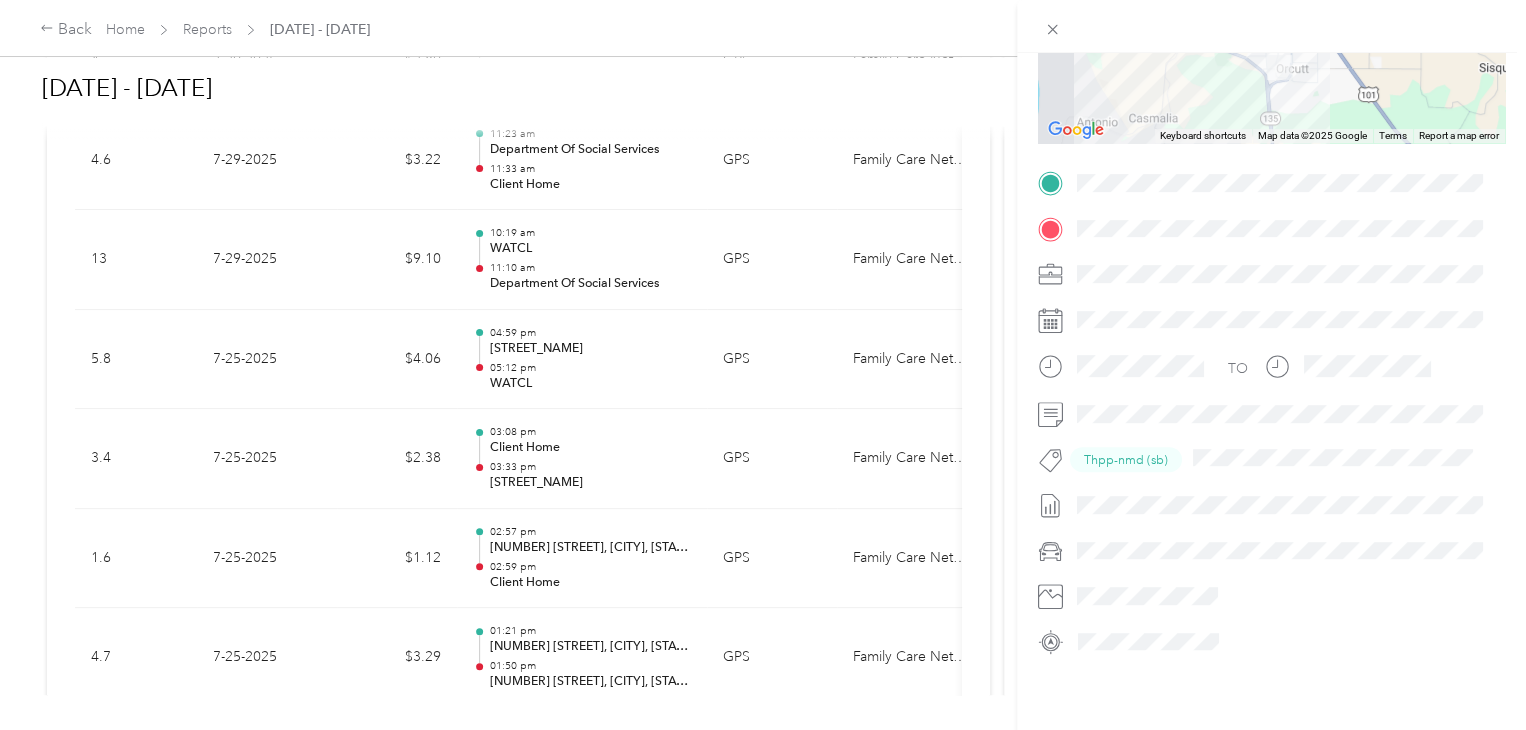 scroll, scrollTop: 319, scrollLeft: 0, axis: vertical 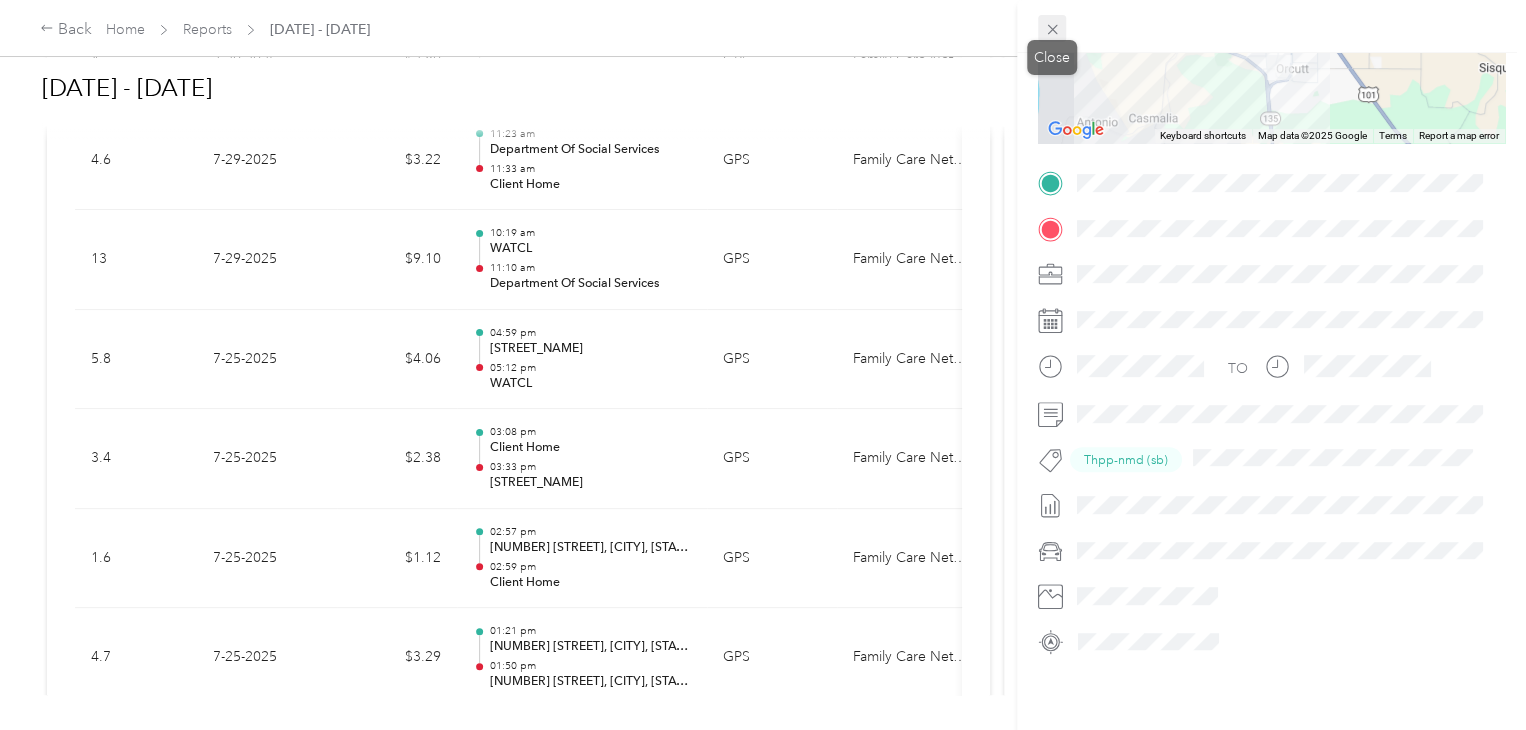 click 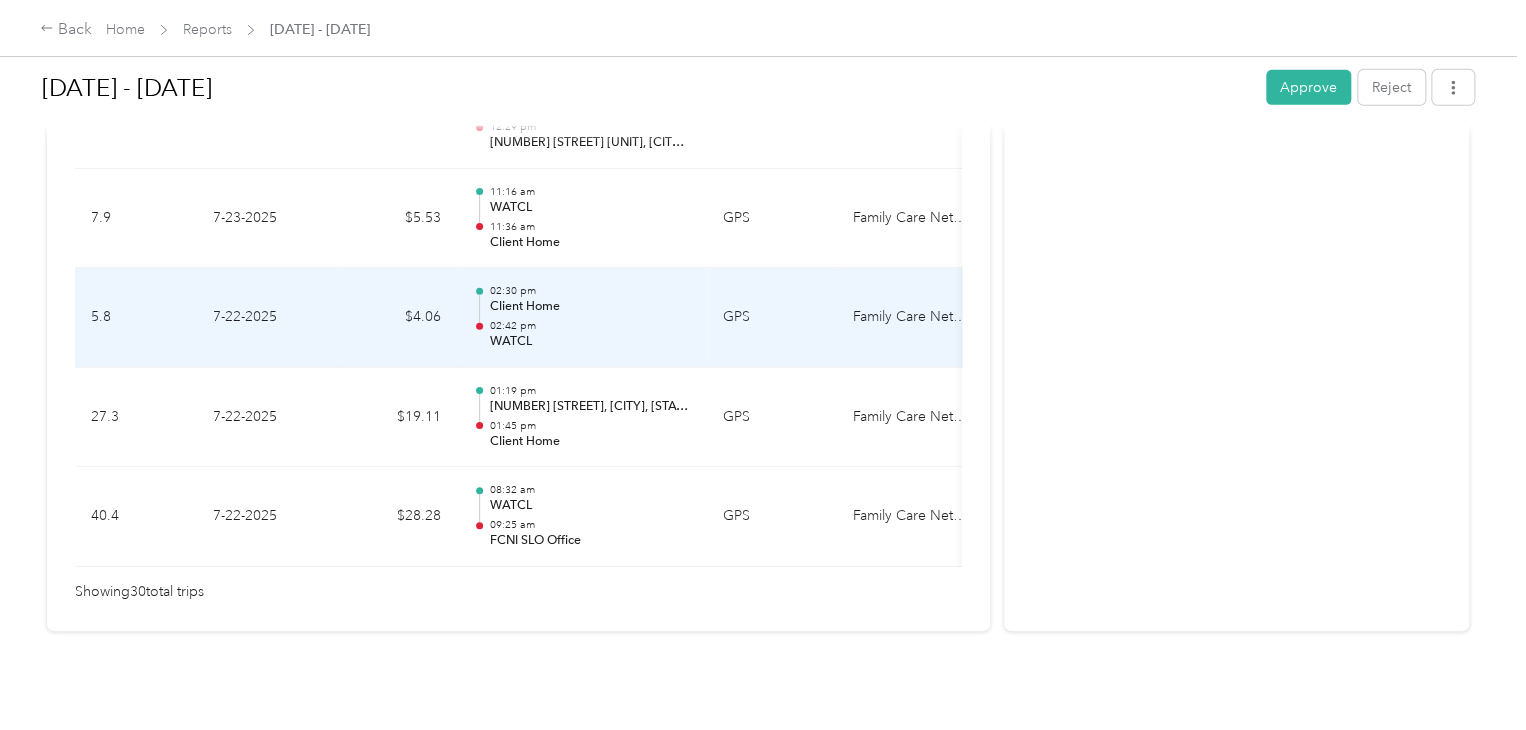 scroll, scrollTop: 3152, scrollLeft: 0, axis: vertical 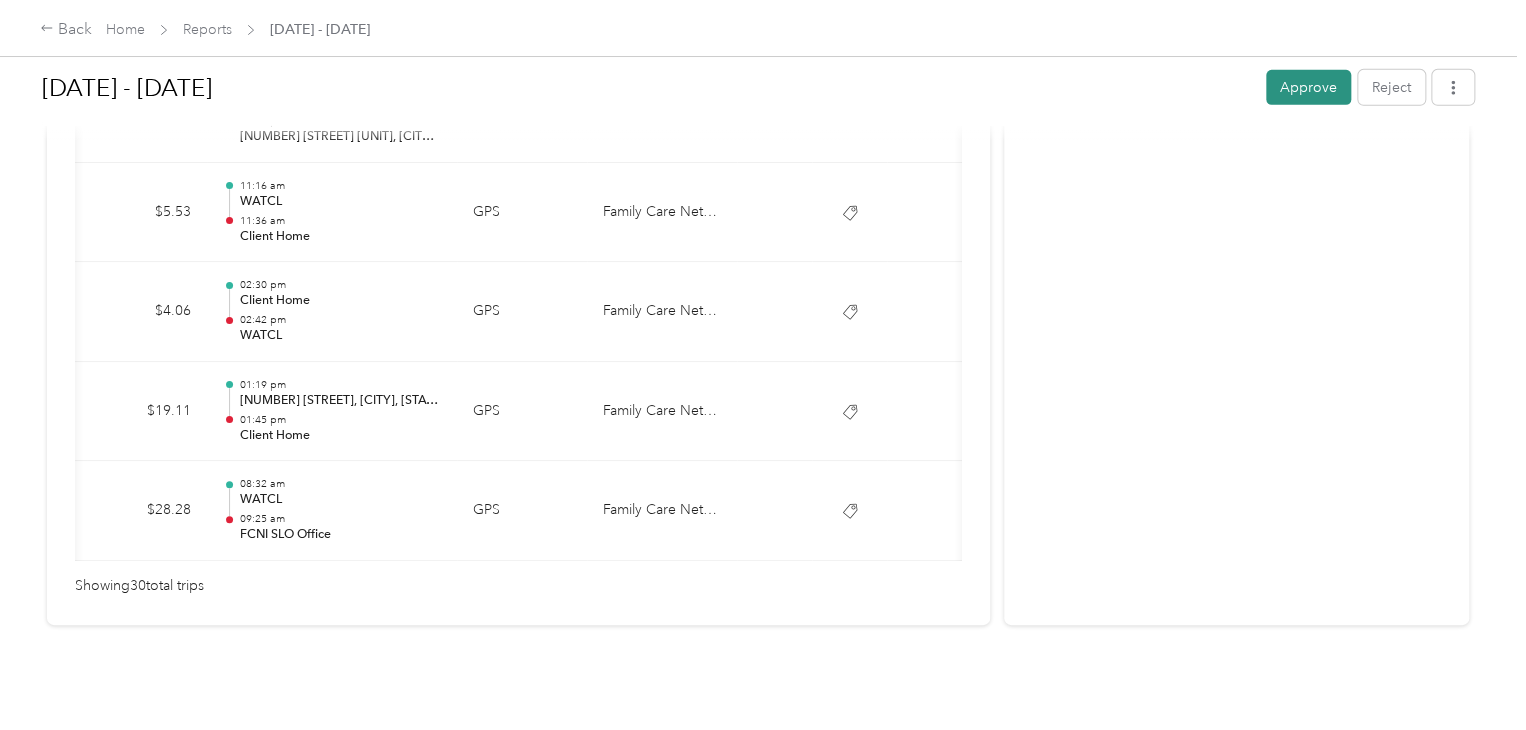 click on "Approve" at bounding box center (1308, 87) 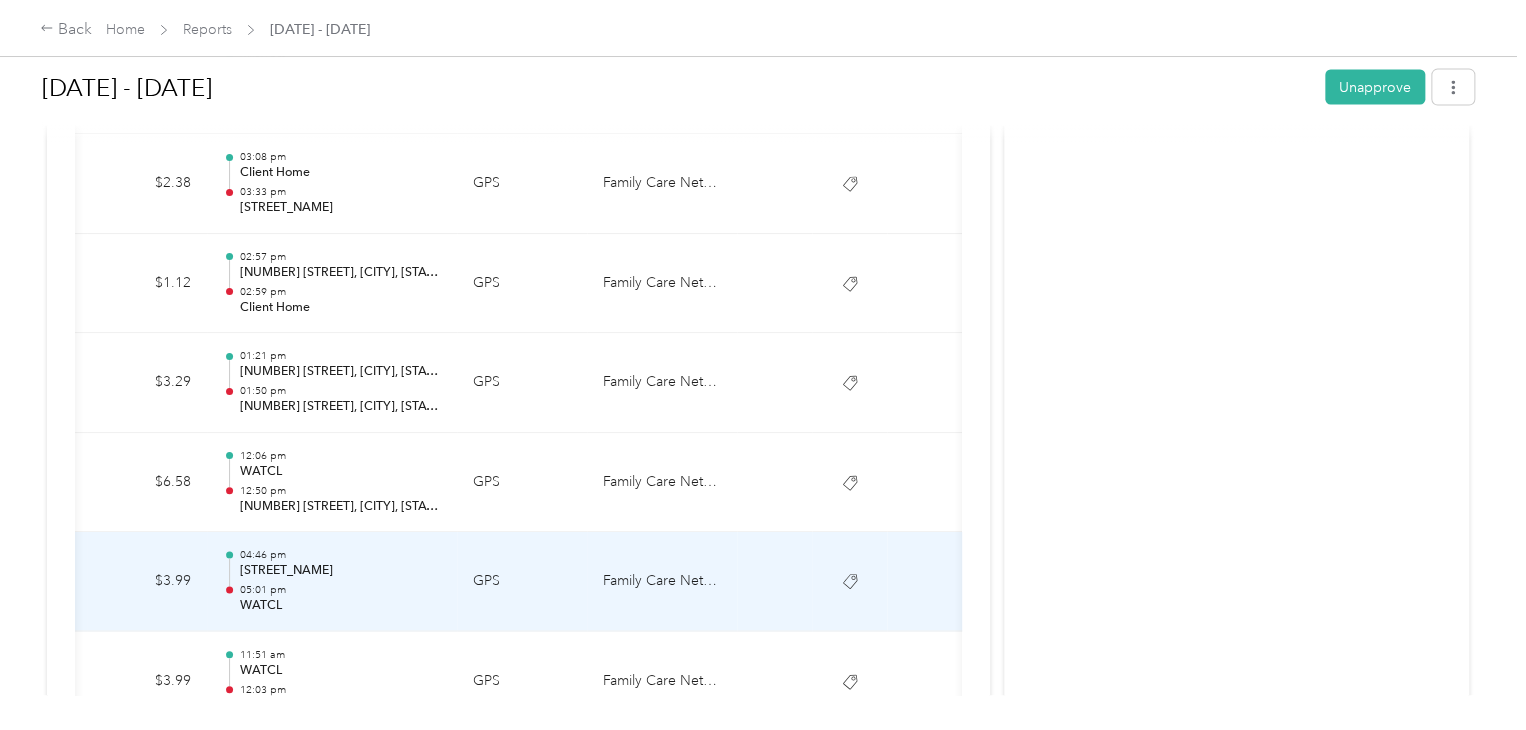 scroll, scrollTop: 2052, scrollLeft: 0, axis: vertical 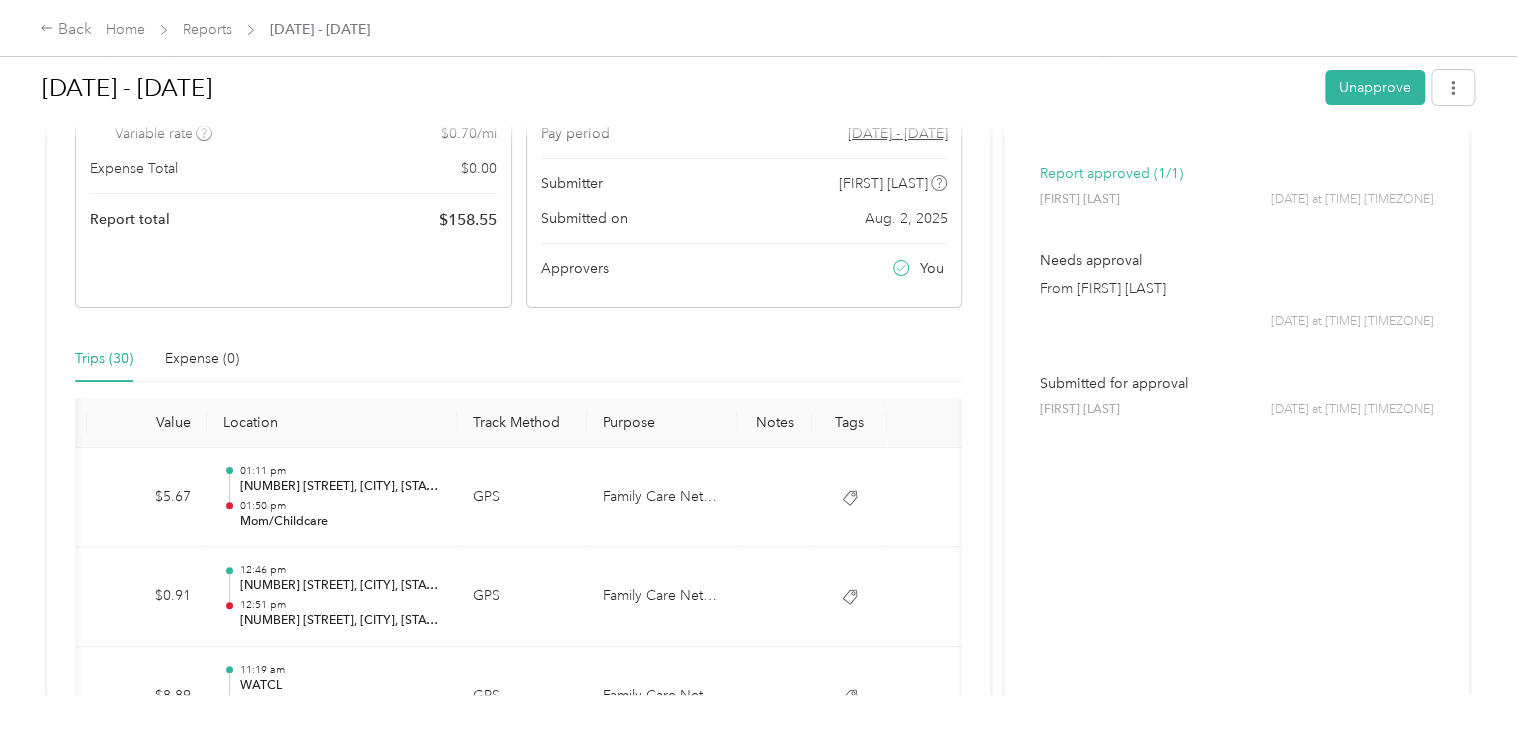 click on "Tags" at bounding box center [849, 423] 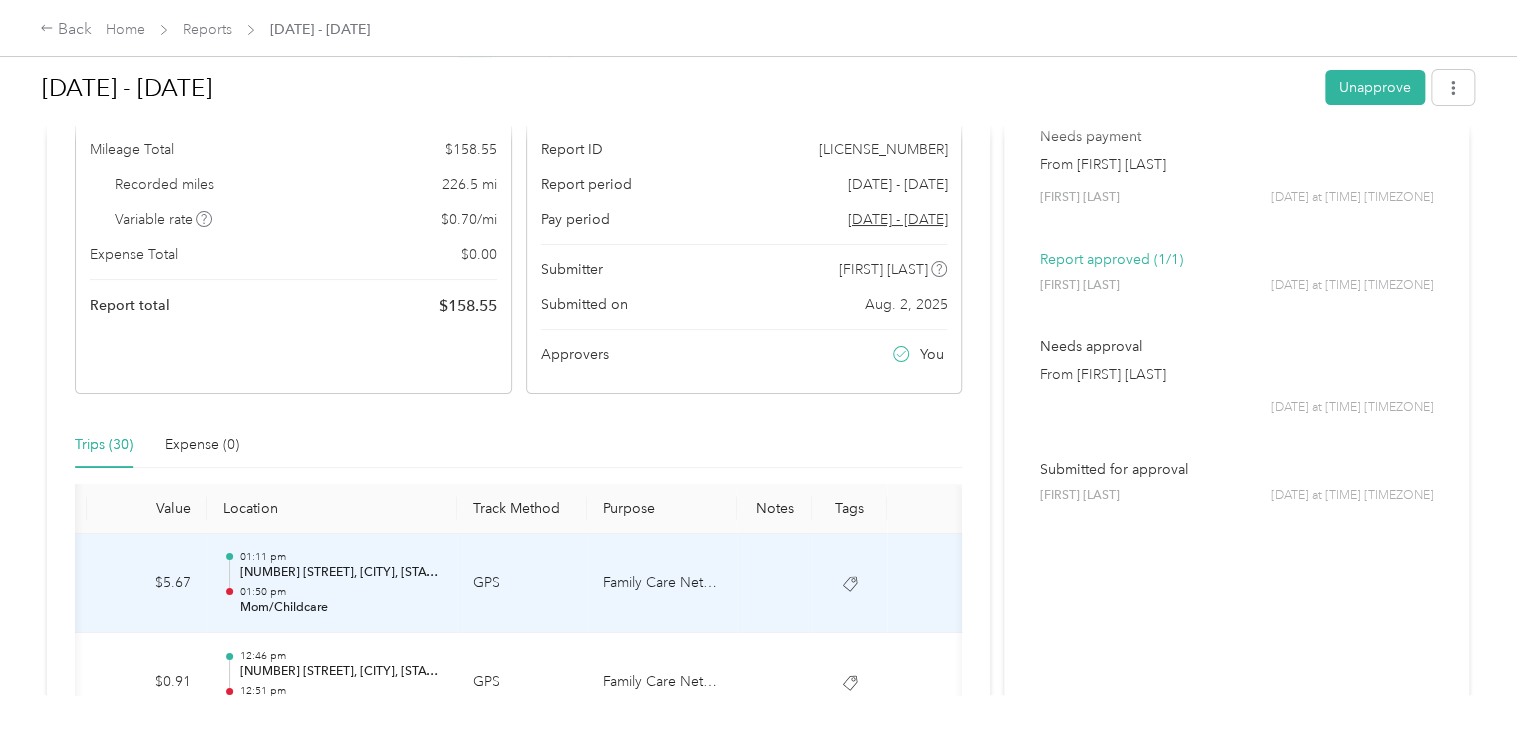 scroll, scrollTop: 157, scrollLeft: 0, axis: vertical 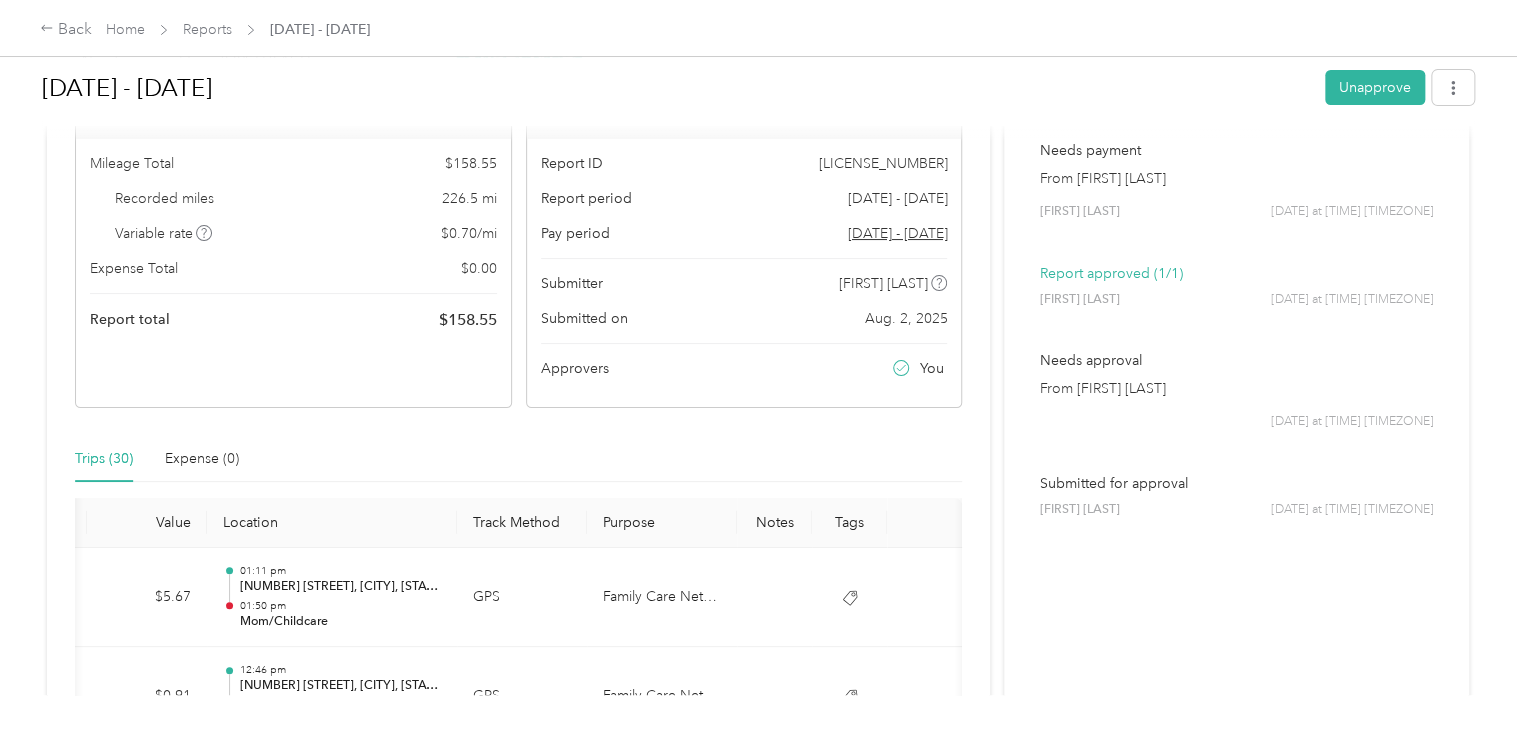 click on "Location" at bounding box center [332, 523] 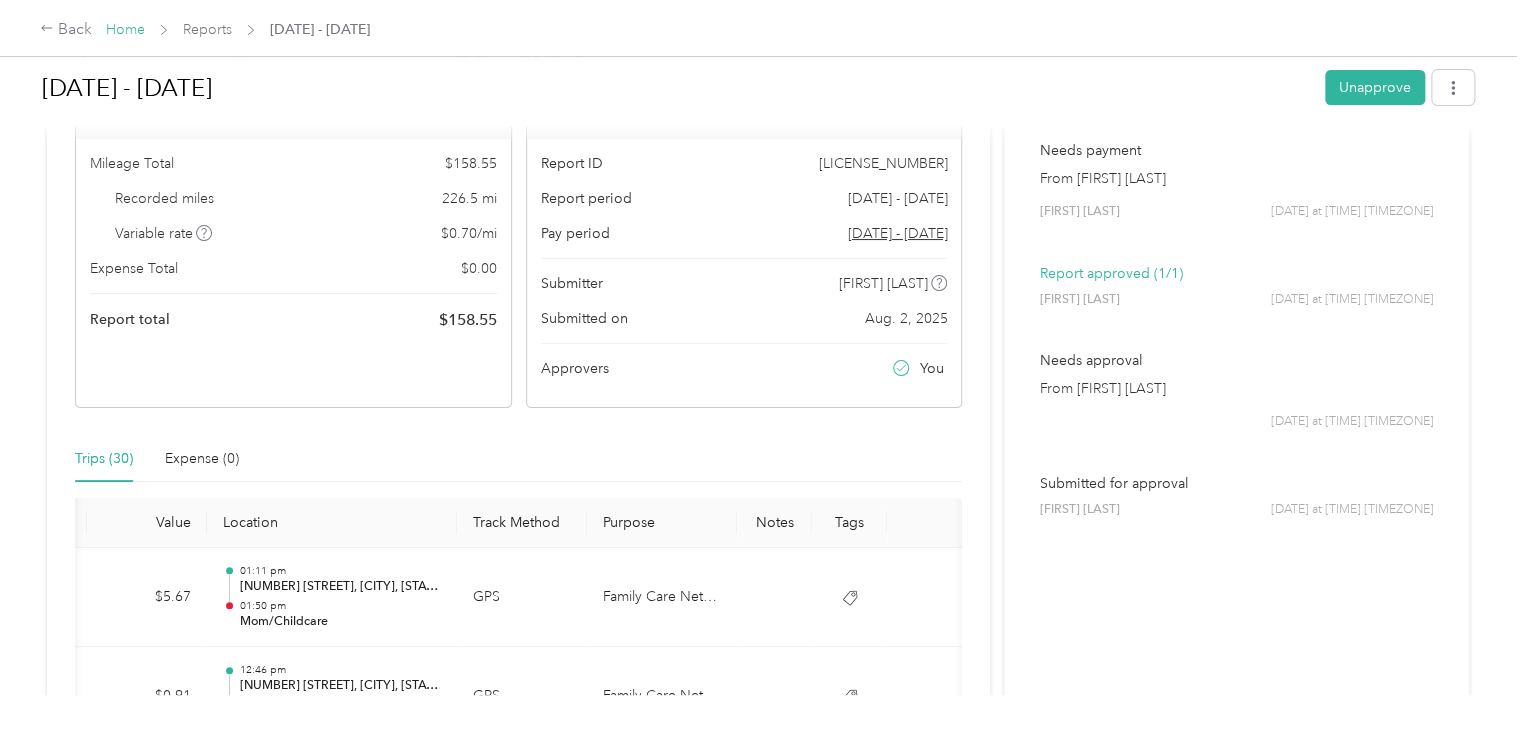 click on "Home" at bounding box center (125, 29) 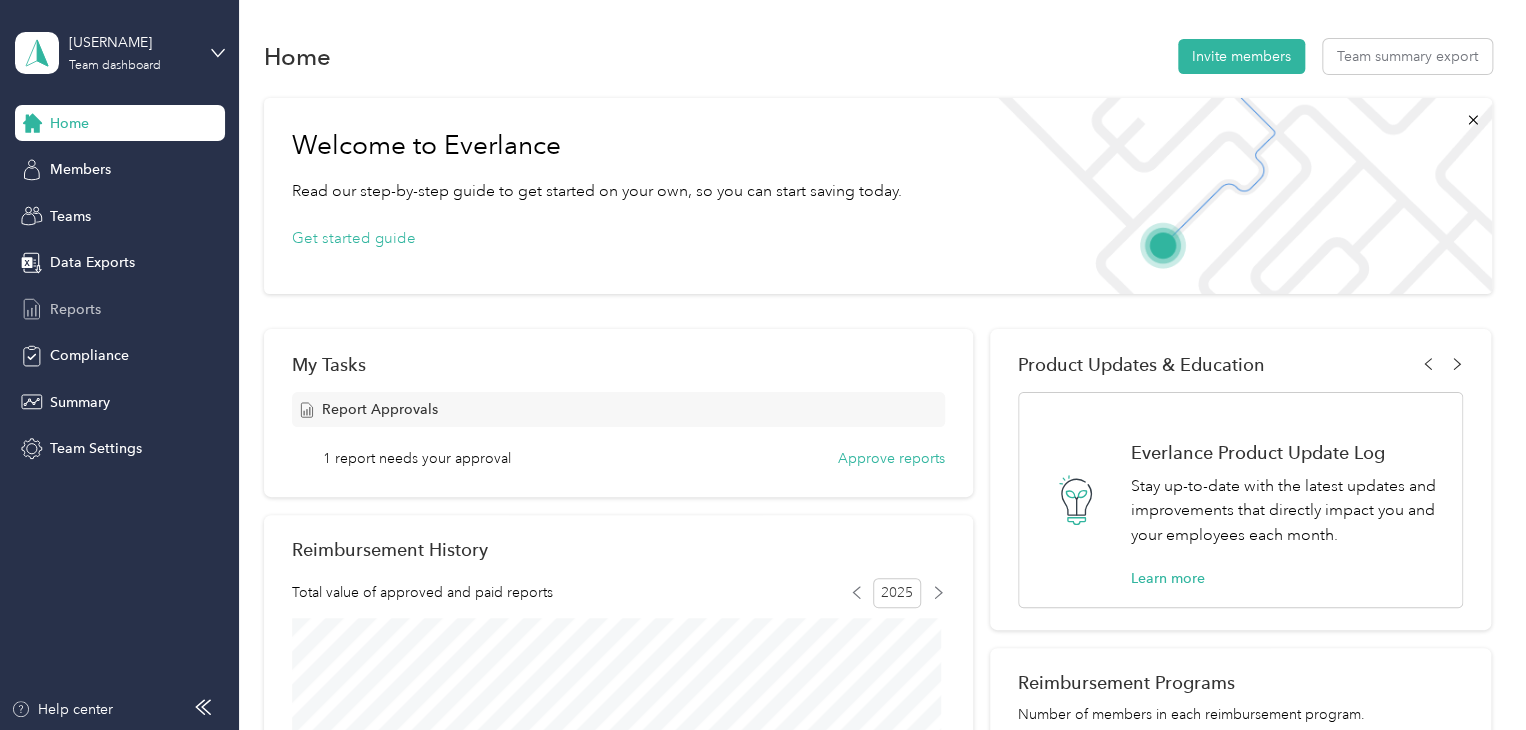 click on "Reports" at bounding box center [75, 309] 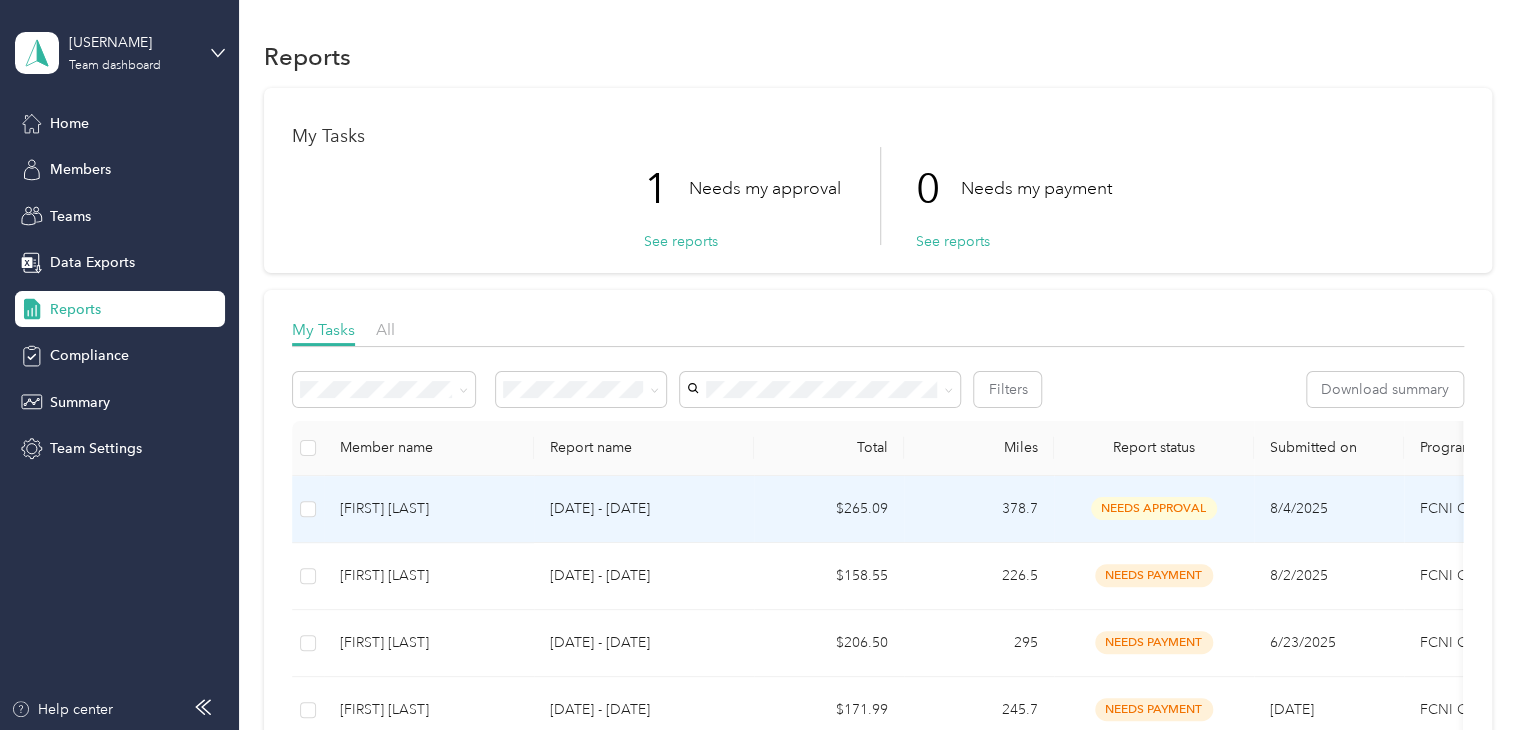 click on "needs approval" at bounding box center [1154, 508] 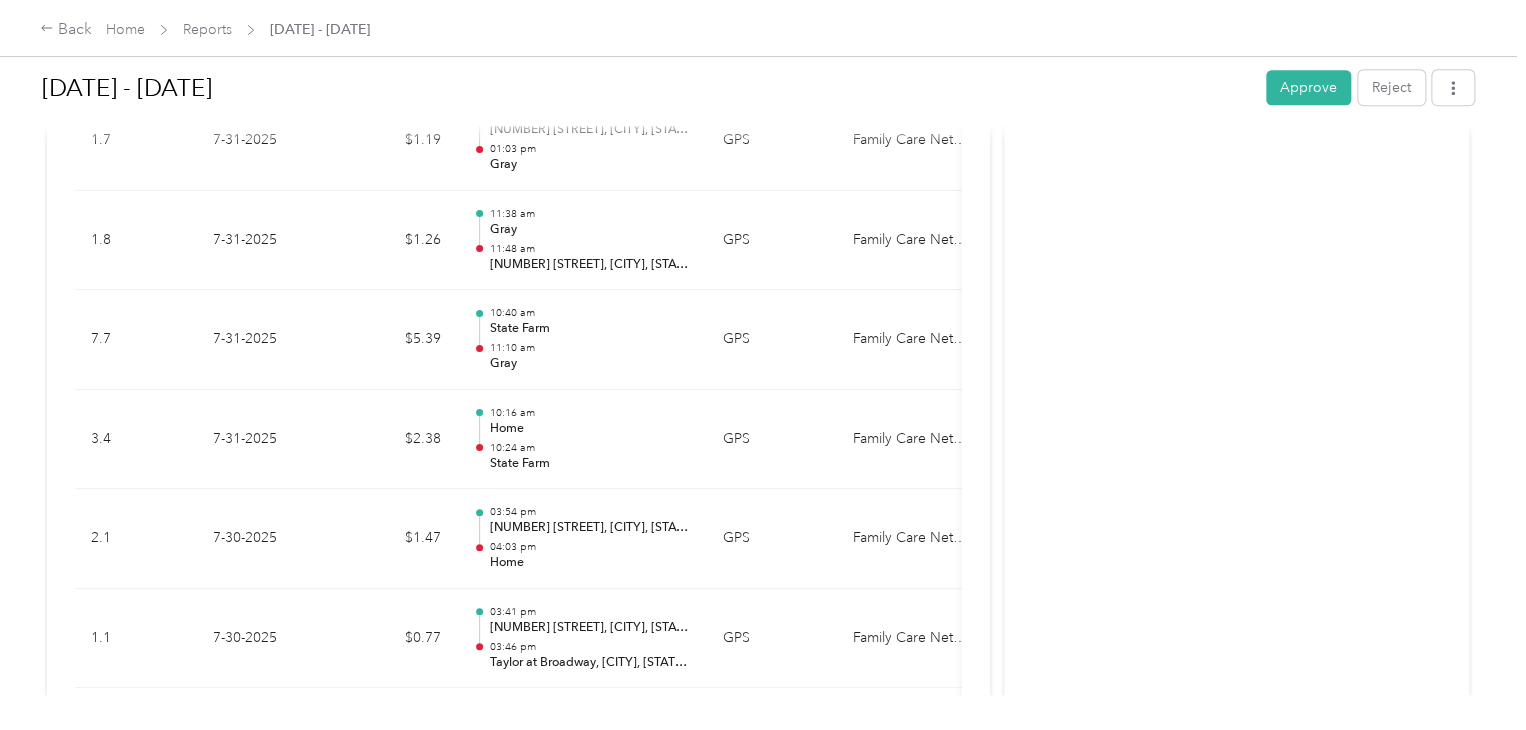 scroll, scrollTop: 811, scrollLeft: 0, axis: vertical 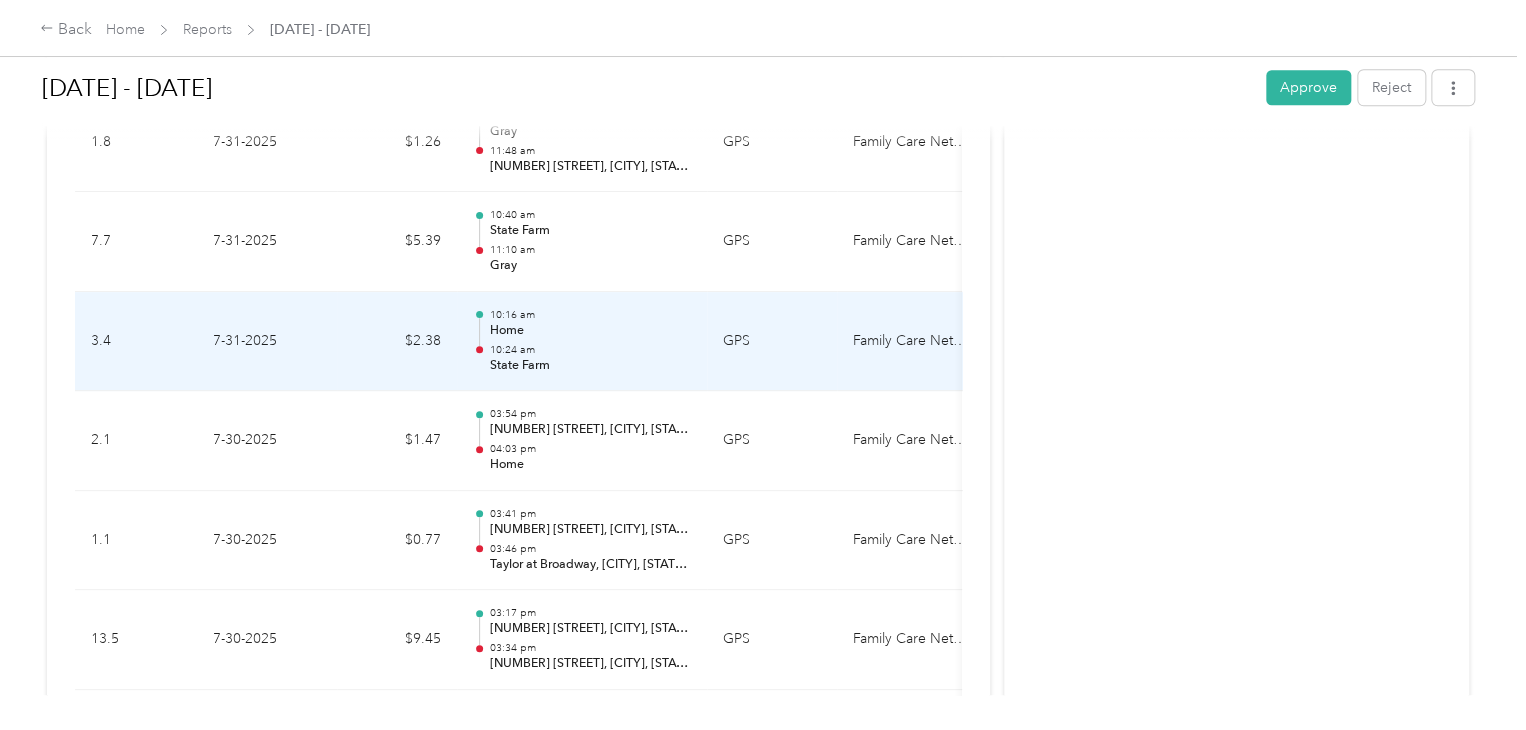 click on "State Farm" at bounding box center (590, 366) 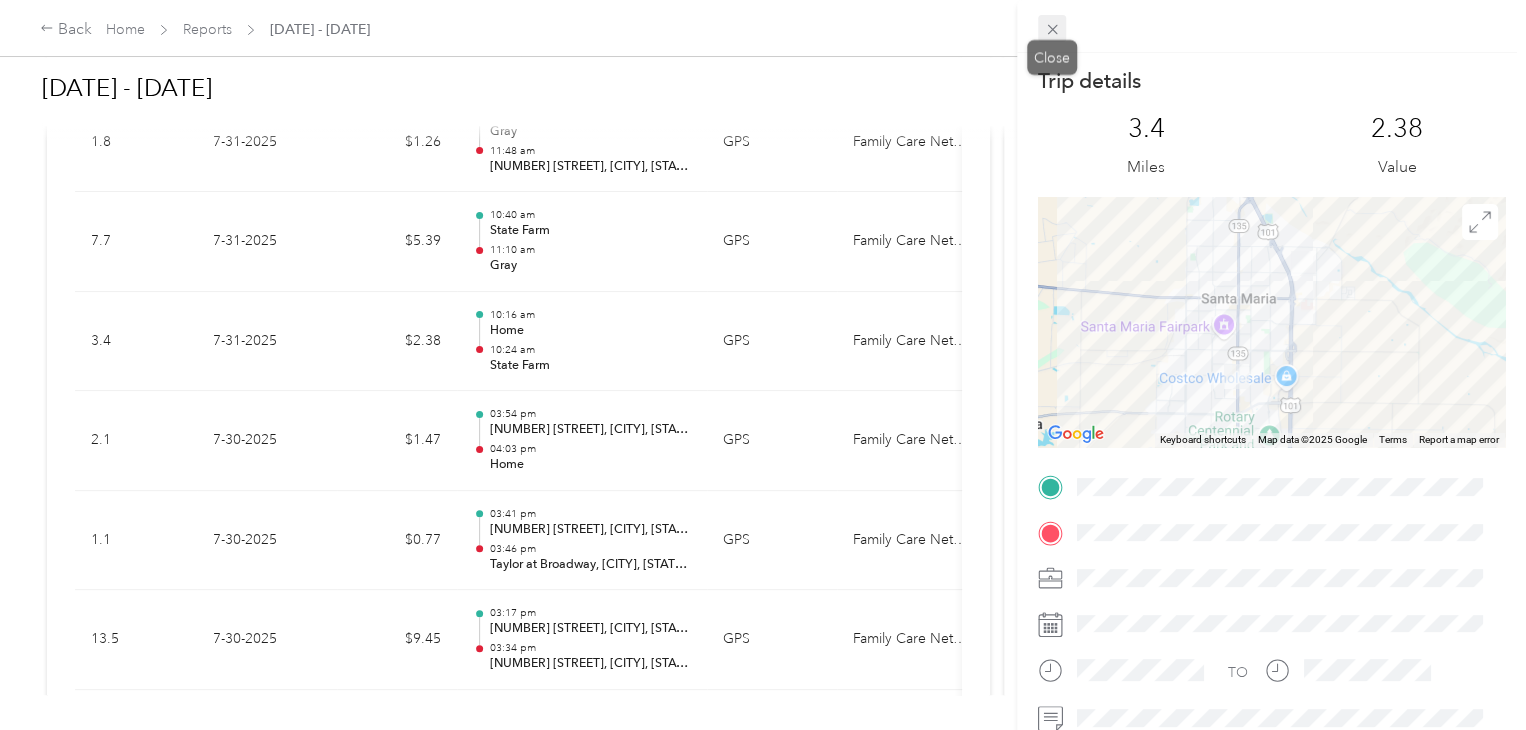 click 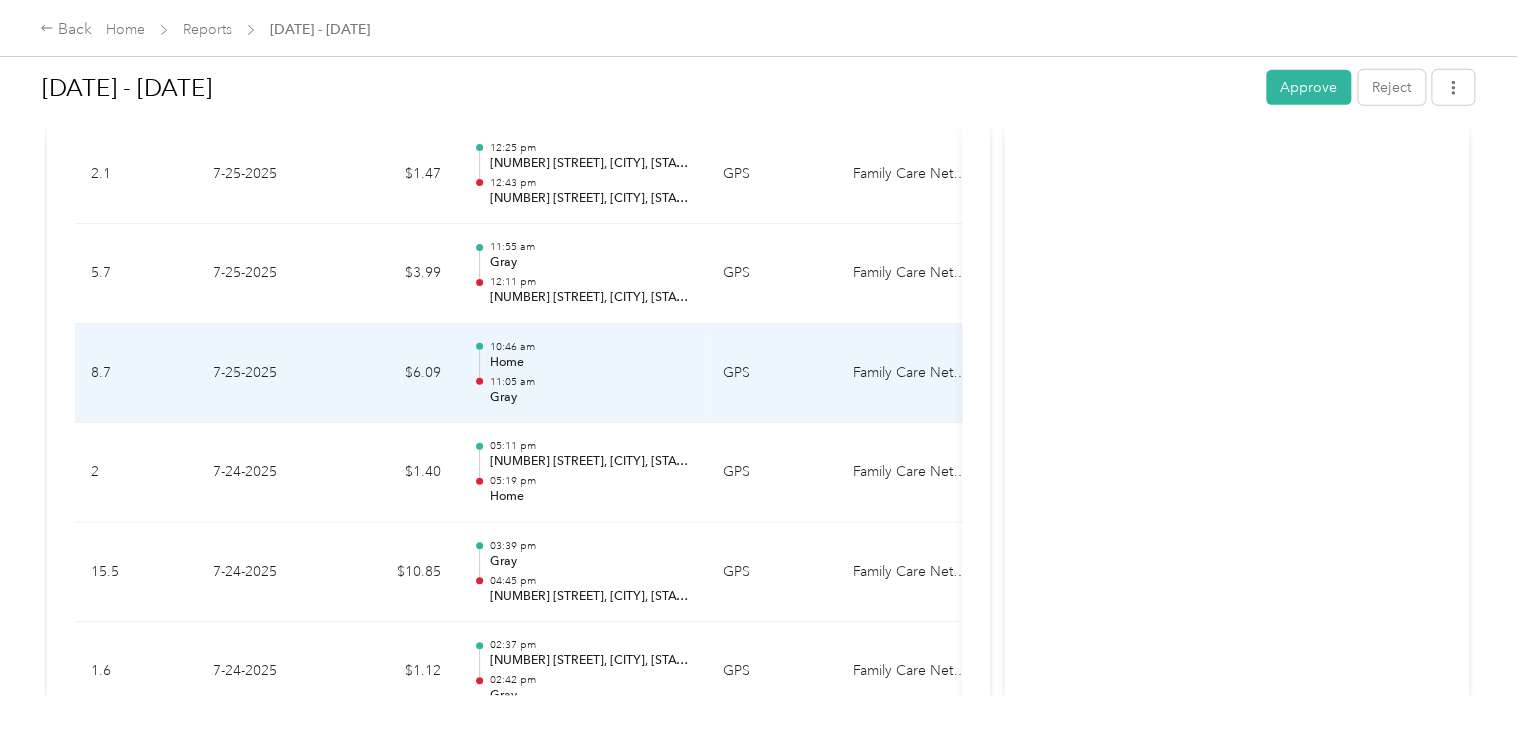 scroll, scrollTop: 3011, scrollLeft: 0, axis: vertical 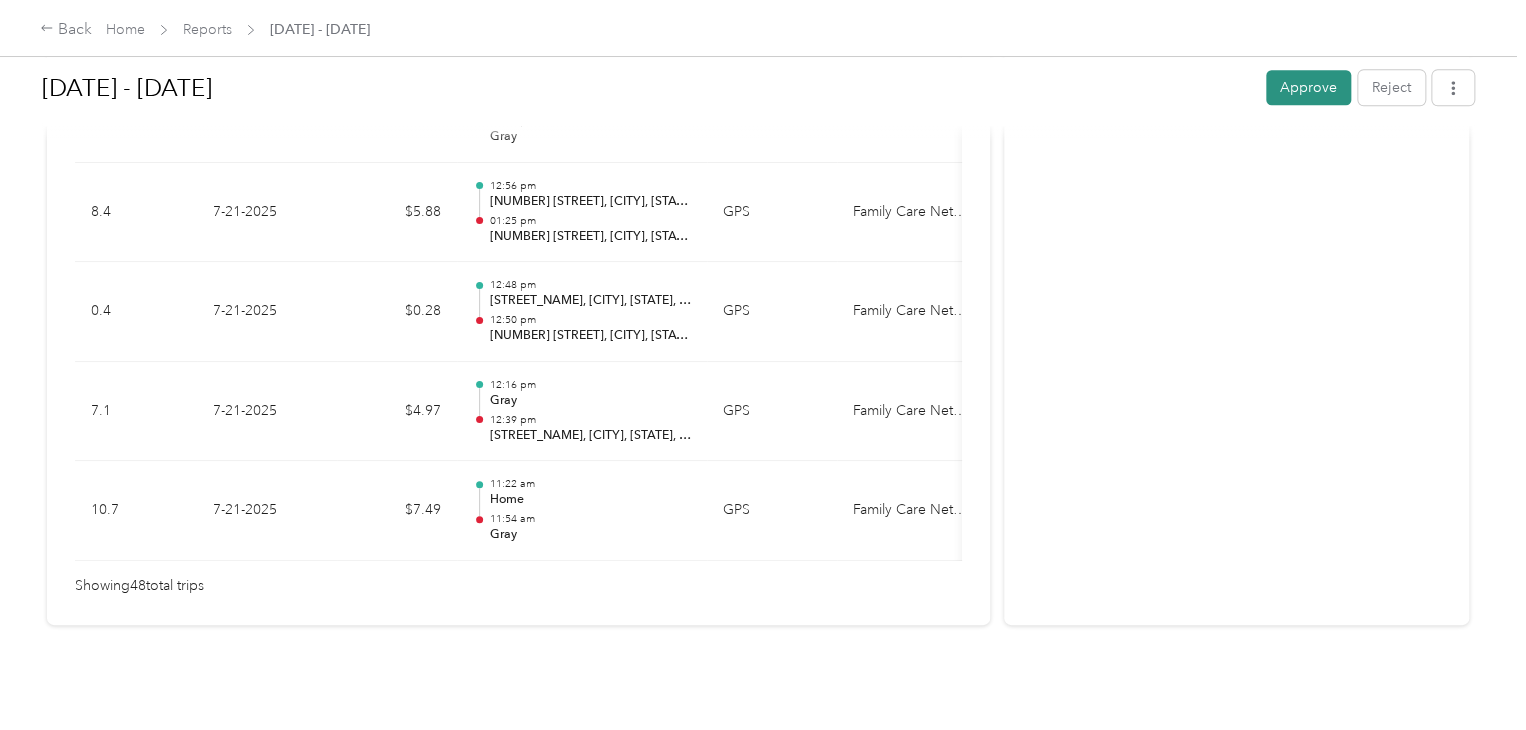 click on "Approve" at bounding box center [1308, 87] 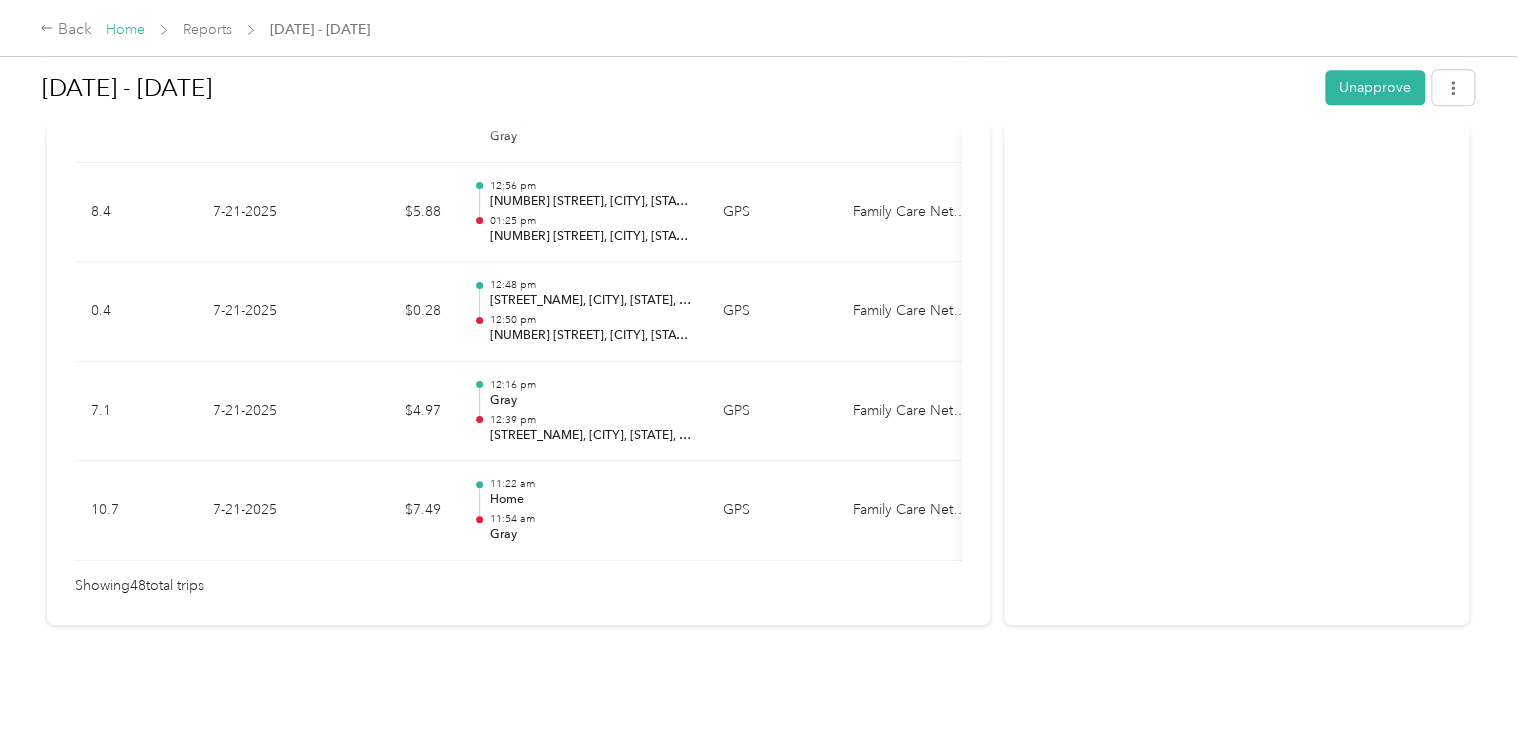 click on "Home" at bounding box center [125, 29] 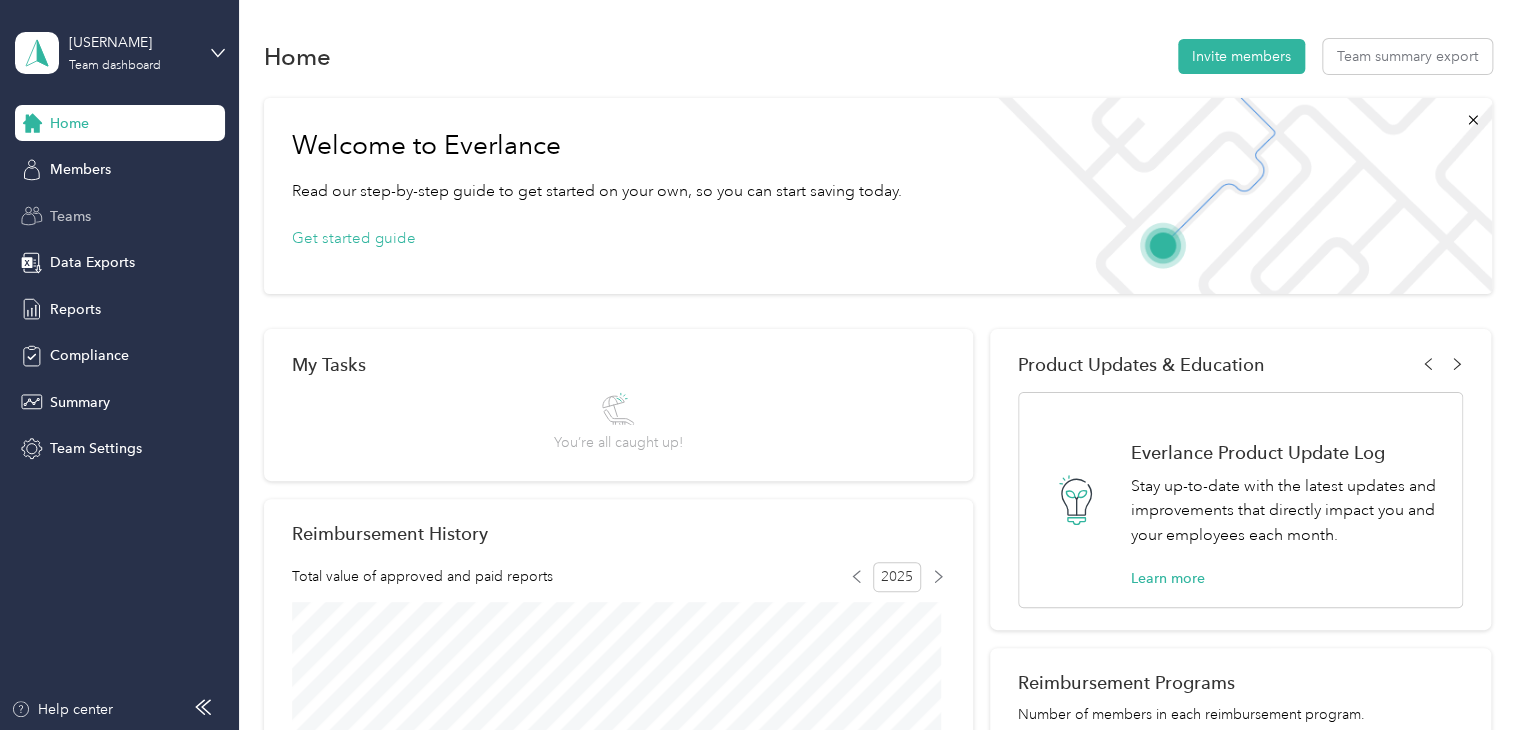 click on "Teams" at bounding box center (120, 216) 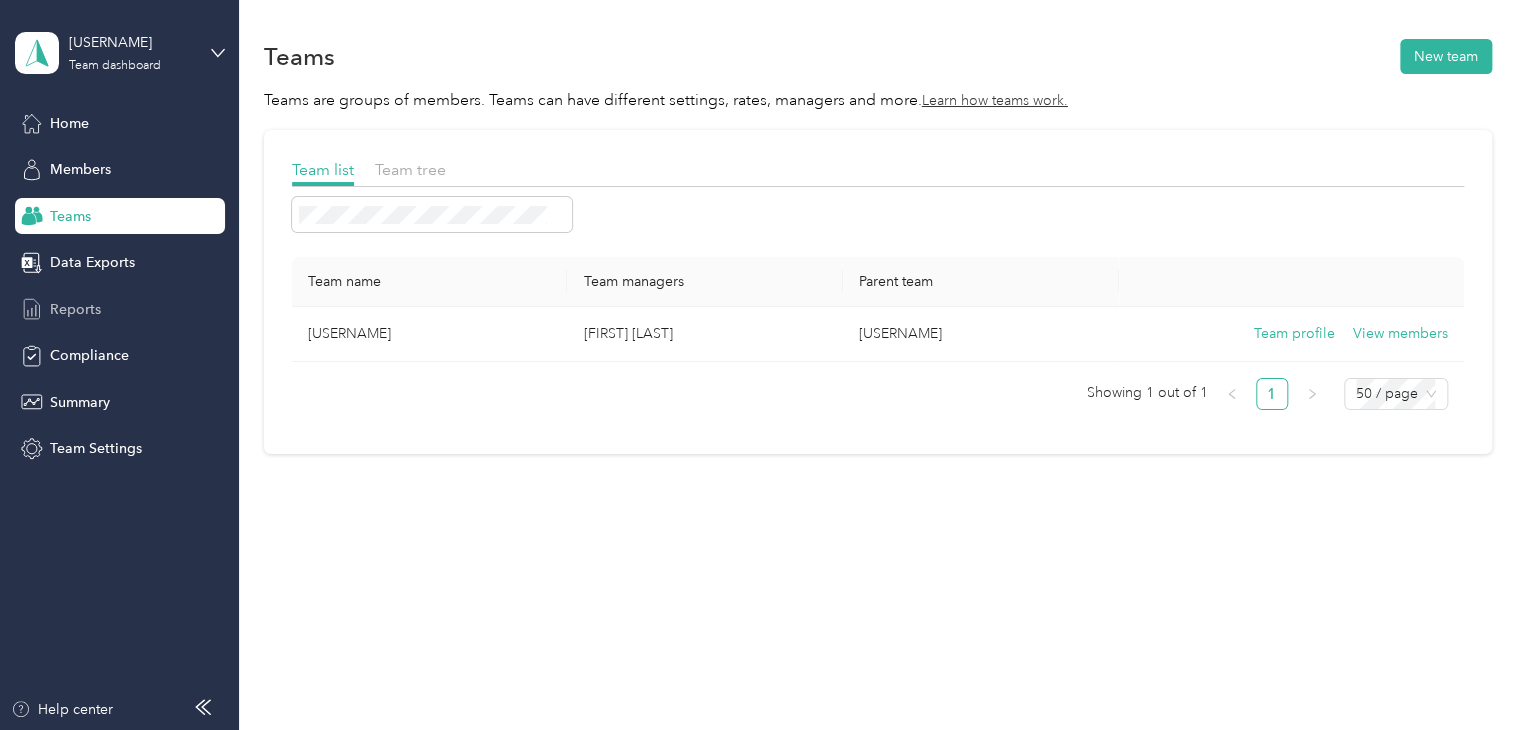 click on "Reports" at bounding box center (75, 309) 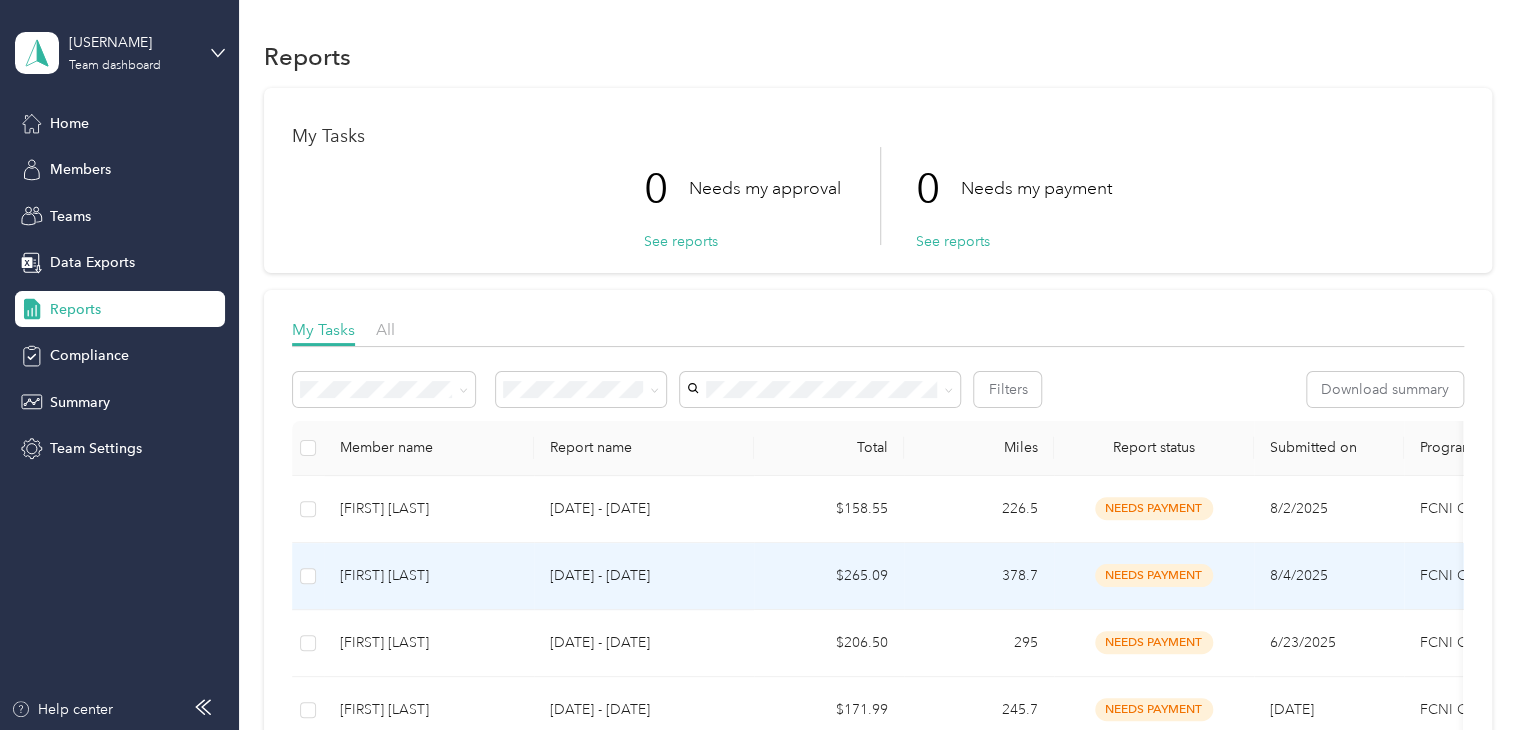 scroll, scrollTop: 100, scrollLeft: 0, axis: vertical 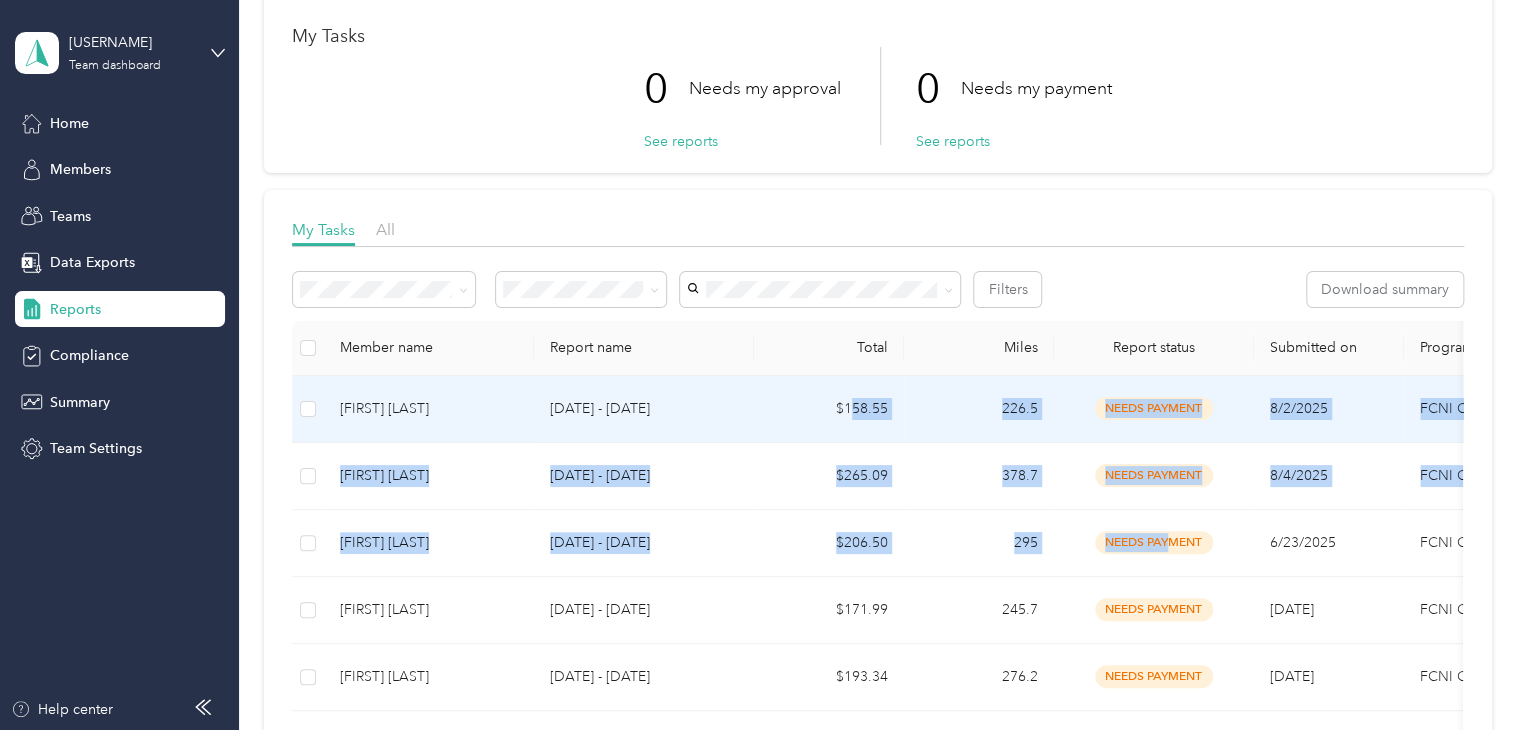 drag, startPoint x: 1172, startPoint y: 540, endPoint x: 810, endPoint y: 397, distance: 389.221 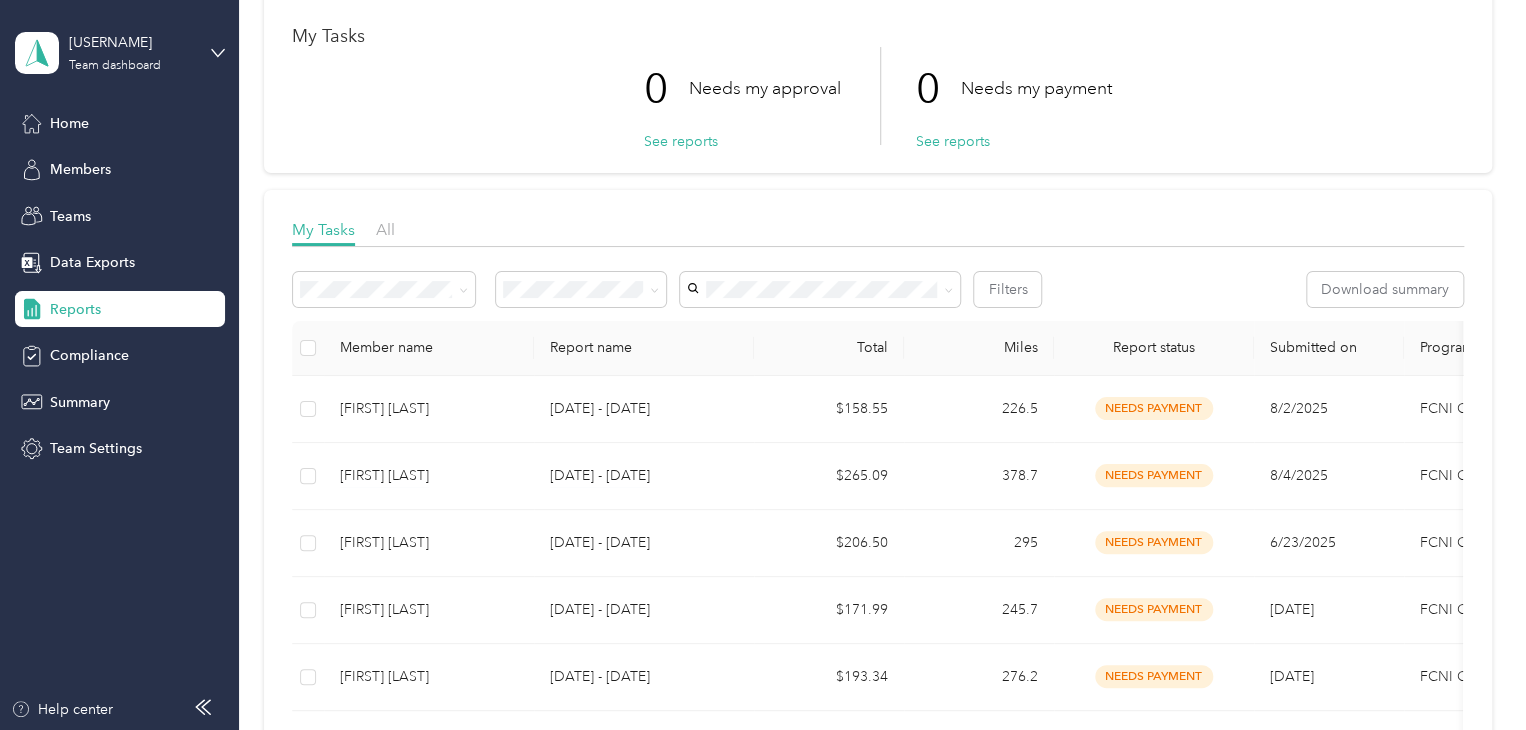 click on "Member name Report name Total Miles Report status Submitted on Program Approvers                   [FIRST] [LAST] Jul 21 - Aug 3, 2025 $158.55 226.5 needs payment 8/2/2025 FCNI CPM Program   You    [FIRST] [LAST] Jul 21 - Aug 3, 2025 $265.09 378.7 needs payment 8/4/2025 FCNI CPM Program   You    [FIRST] [LAST] Jun 9 - 22, 2025 $206.50 295 needs payment 6/23/2025 FCNI CPM Program   You    [FIRST] [LAST] Jun 9 - 22, 2025 $171.99 245.7 needs payment 6/13/2025 FCNI CPM Program   You    [FIRST] [LAST] Jun 9 - 22, 2025 $193.34 276.2 needs payment 6/21/2025 FCNI CPM Program   You    [FIRST] [LAST] Jun 9 - 22, 2025 $468.86 669.8 needs payment 6/18/2025 FCNI CPM Program   You    [FIRST] [LAST] Feb 17 - Mar 2, 2025 $30.10 72.1 needs payment 2/28/2025 FCNI CPM Program   You    [FIRST] [LAST] Feb 17 - Mar 2, 2025 $94.78 321.8 needs payment 2/28/2025 FCNI CPM Program   You    [FIRST] [LAST] Feb 17 - Mar 2, 2025 $184.10 263 needs payment 3/3/2025 FCNI CPM Program   You    $256.13 745" at bounding box center (878, 1166) 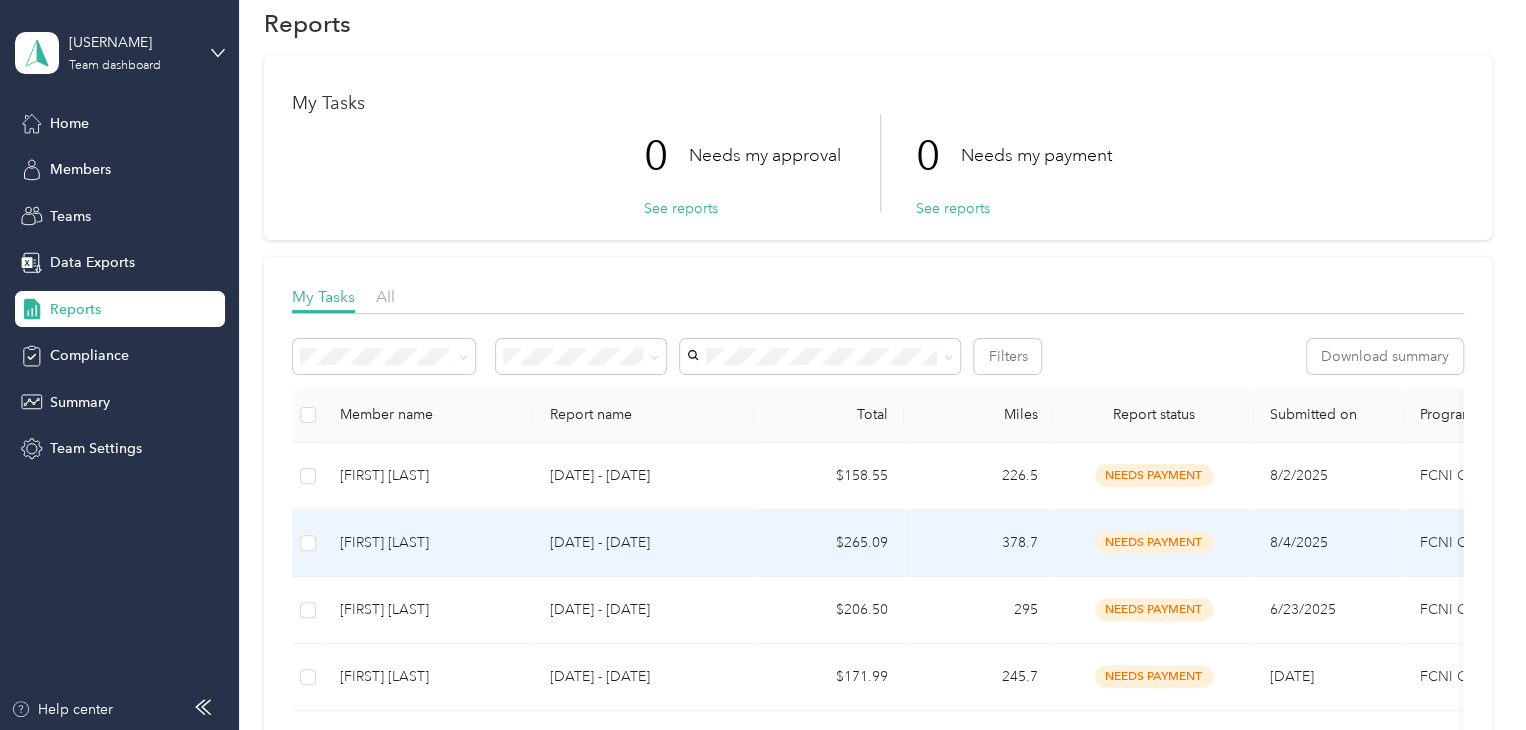 scroll, scrollTop: 0, scrollLeft: 0, axis: both 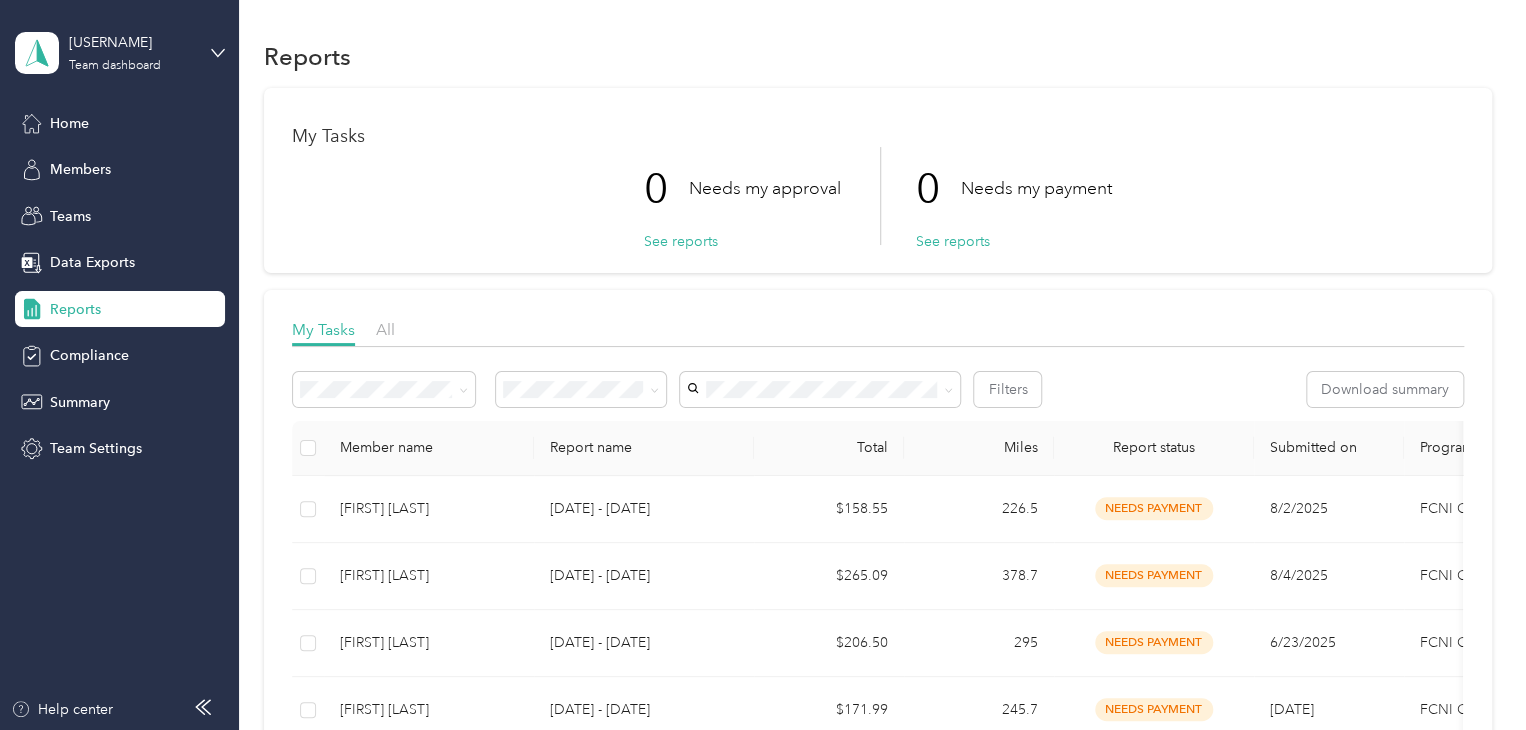 click on "[FIRST] [LAST] Team dashboard Home Members Teams Data Exports Reports Compliance Summary Team Settings   Help center" at bounding box center [119, 365] 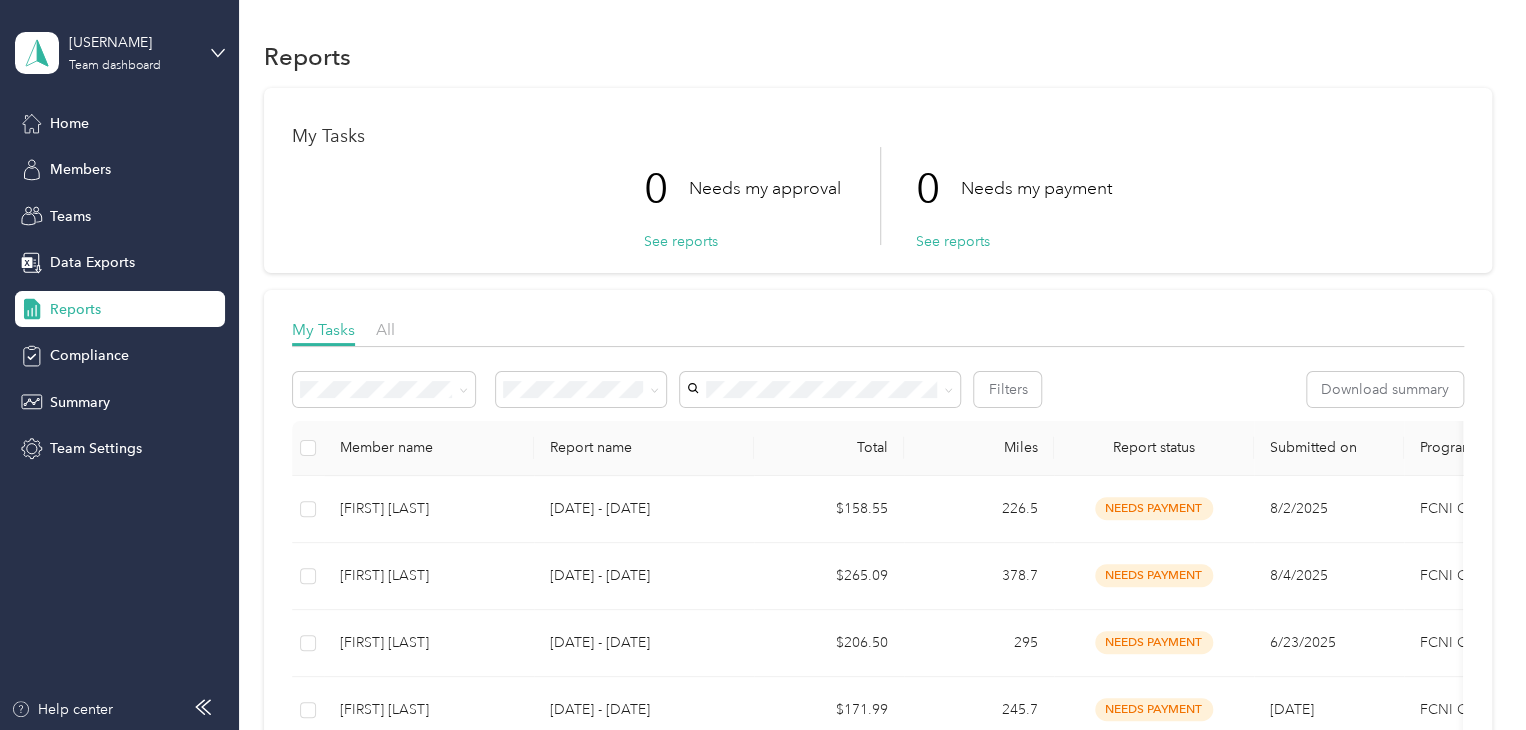 click on "Reports" at bounding box center (75, 309) 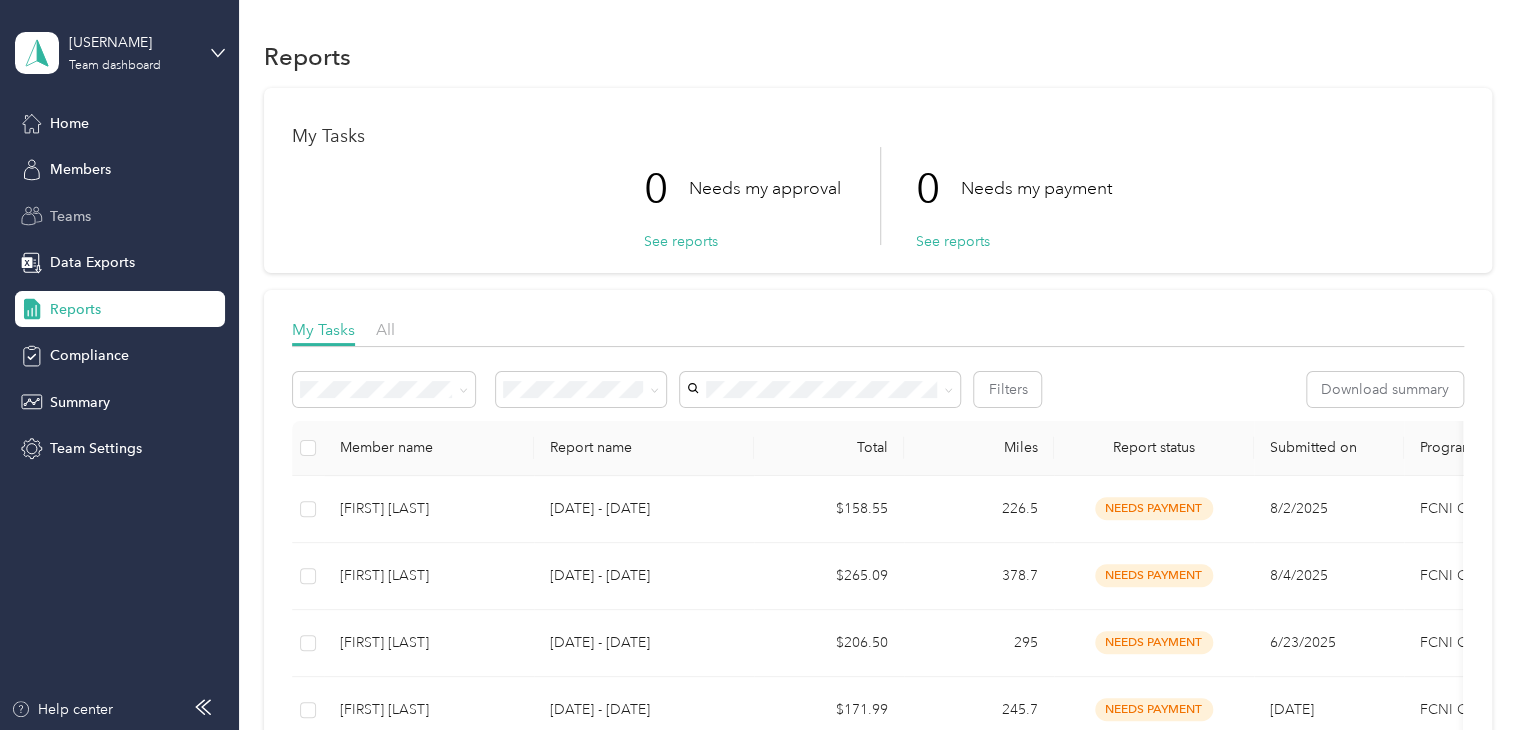 click on "Teams" at bounding box center (70, 216) 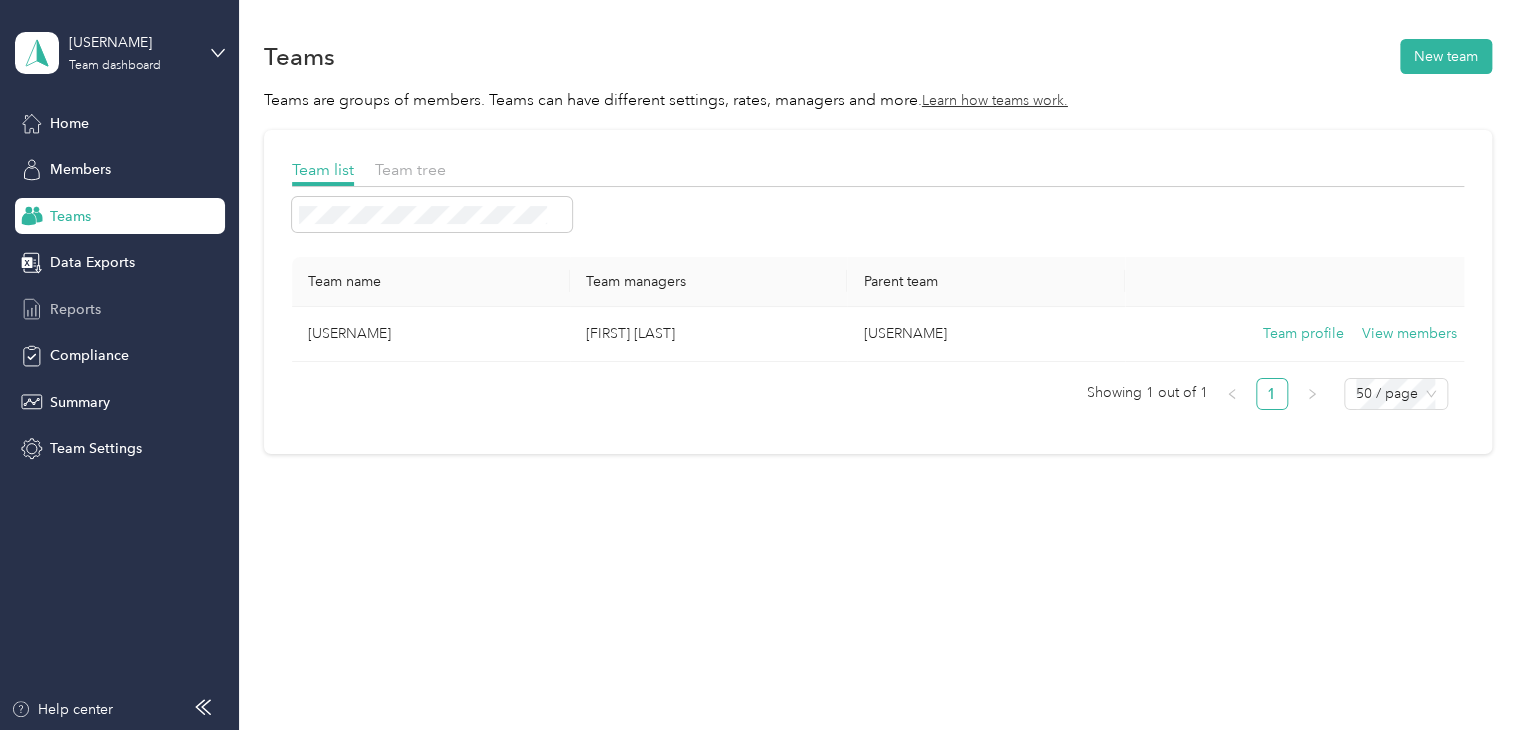 click on "Reports" at bounding box center [75, 309] 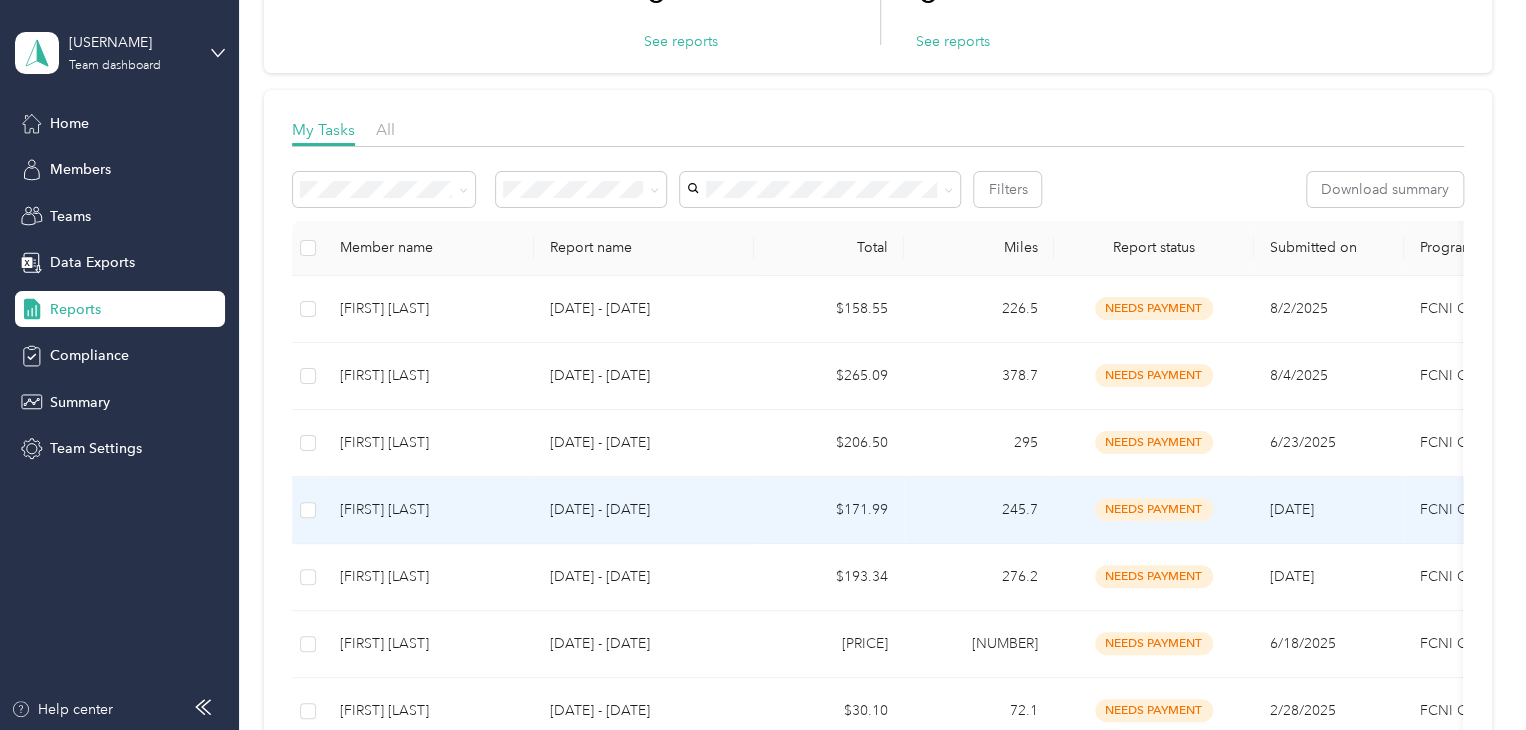 scroll, scrollTop: 0, scrollLeft: 0, axis: both 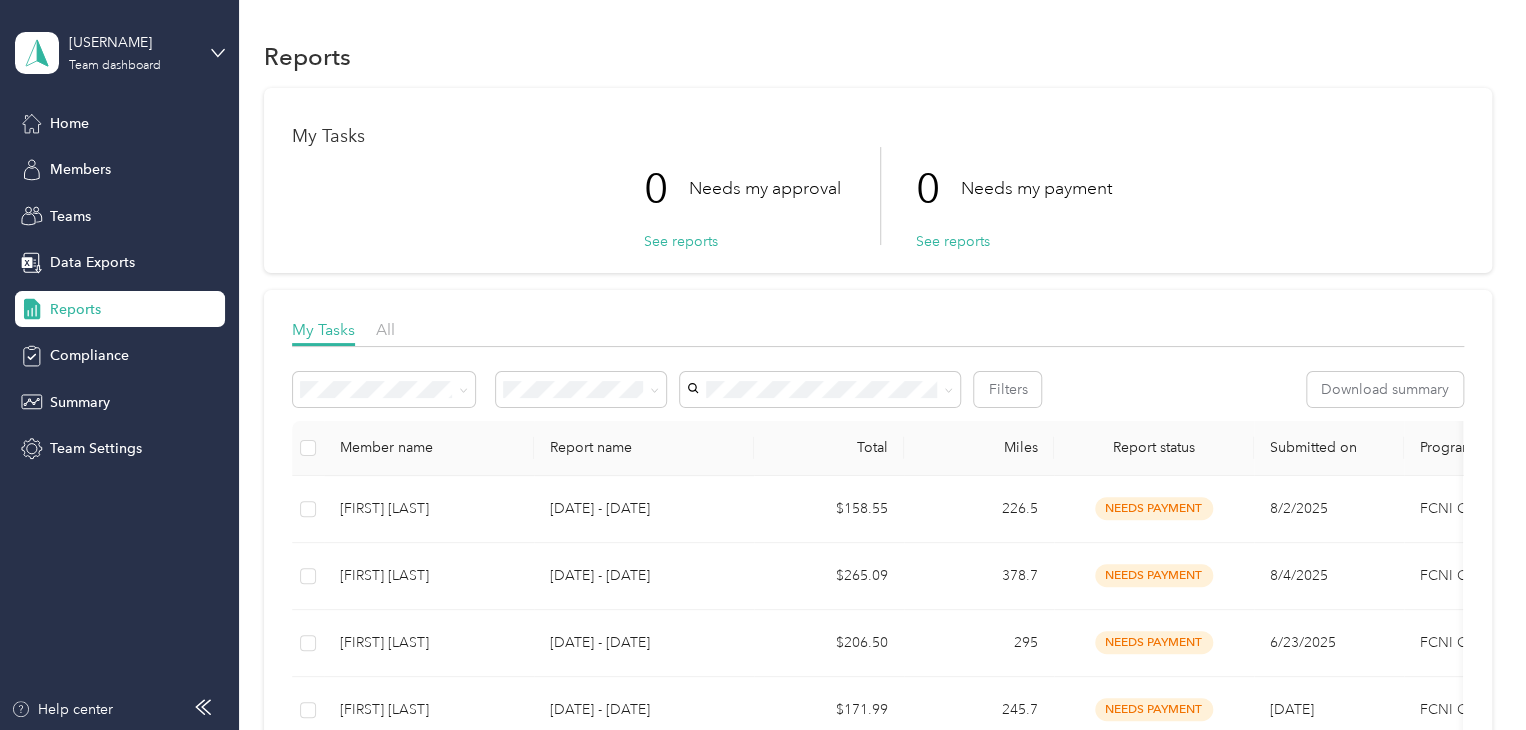 click on "All" at bounding box center [385, 330] 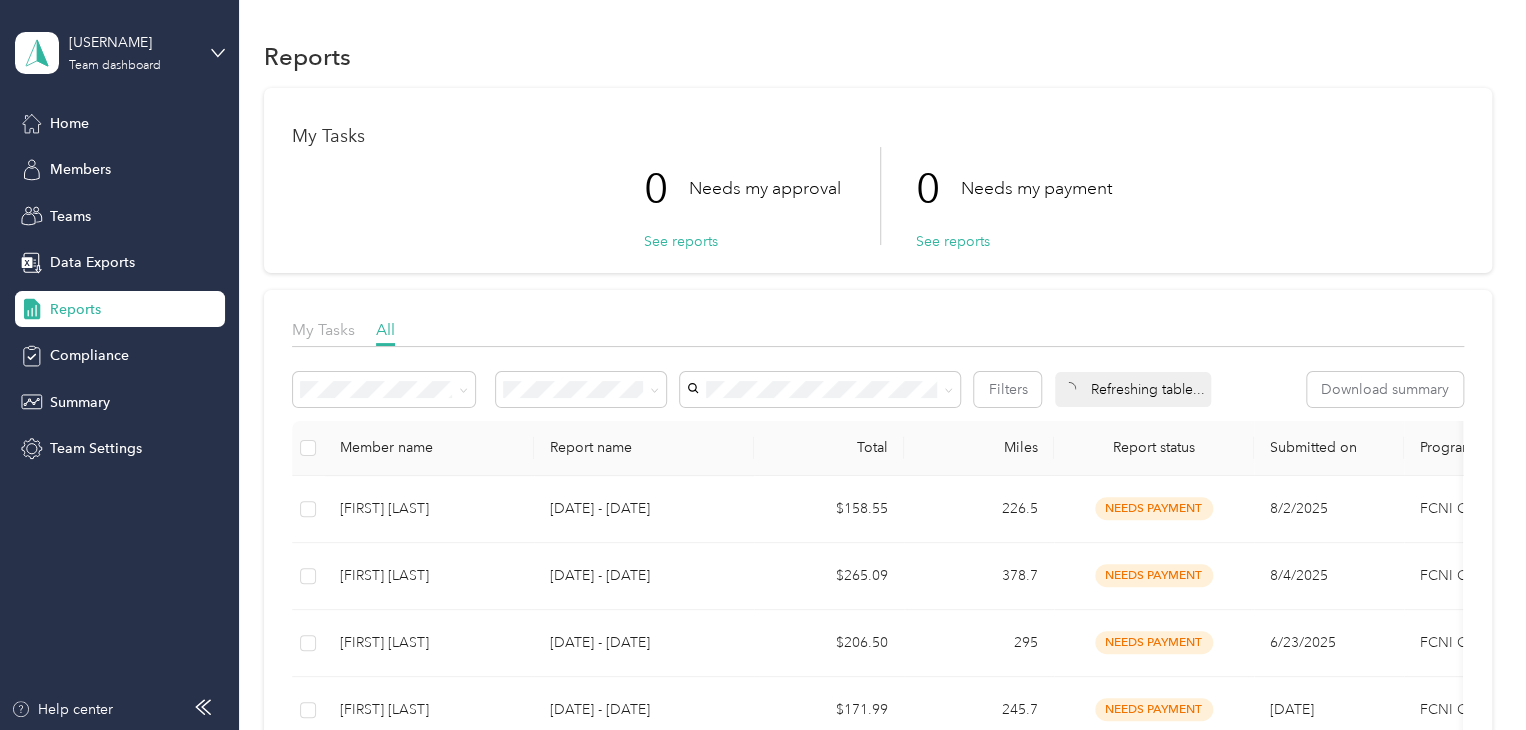 click on "Reports" at bounding box center [75, 309] 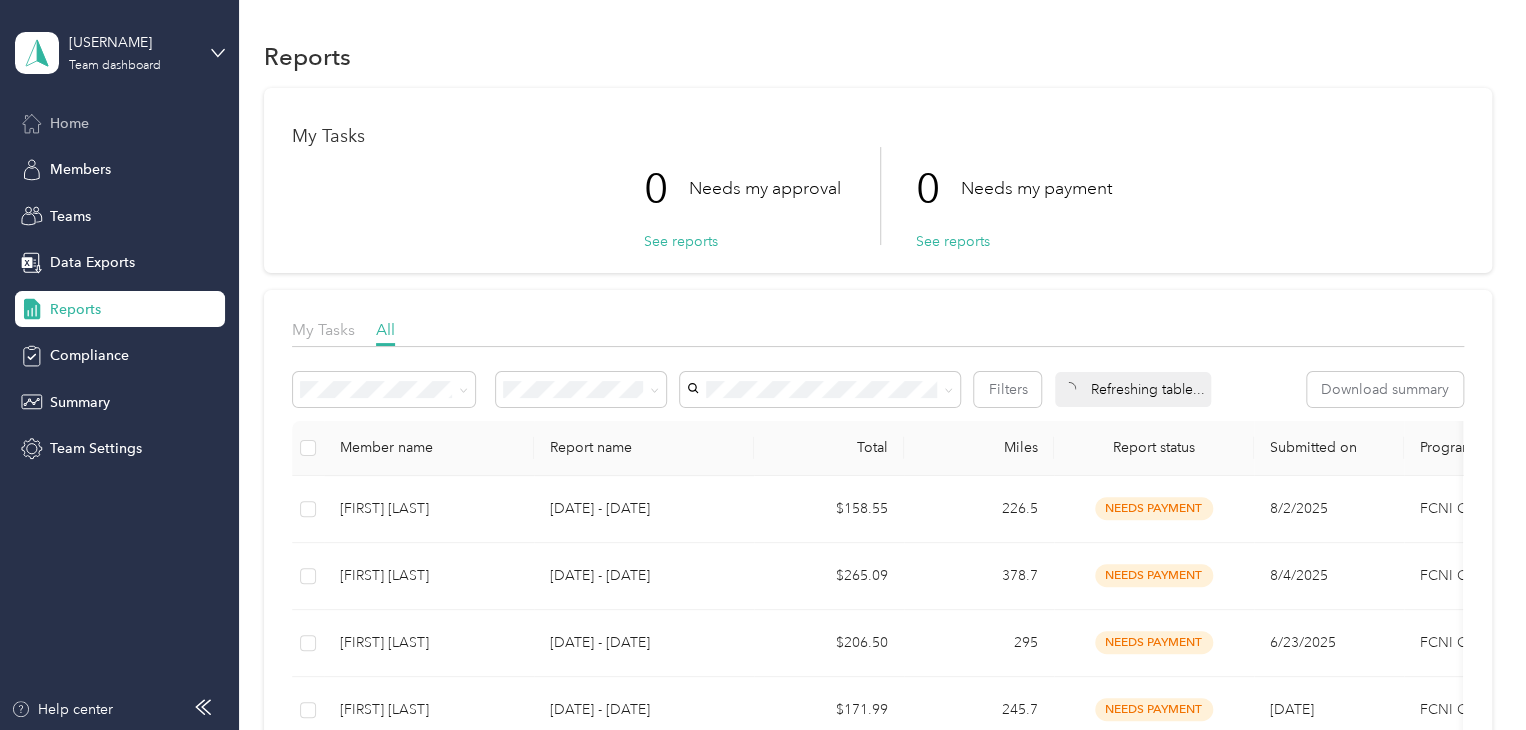 click on "Home" at bounding box center [69, 123] 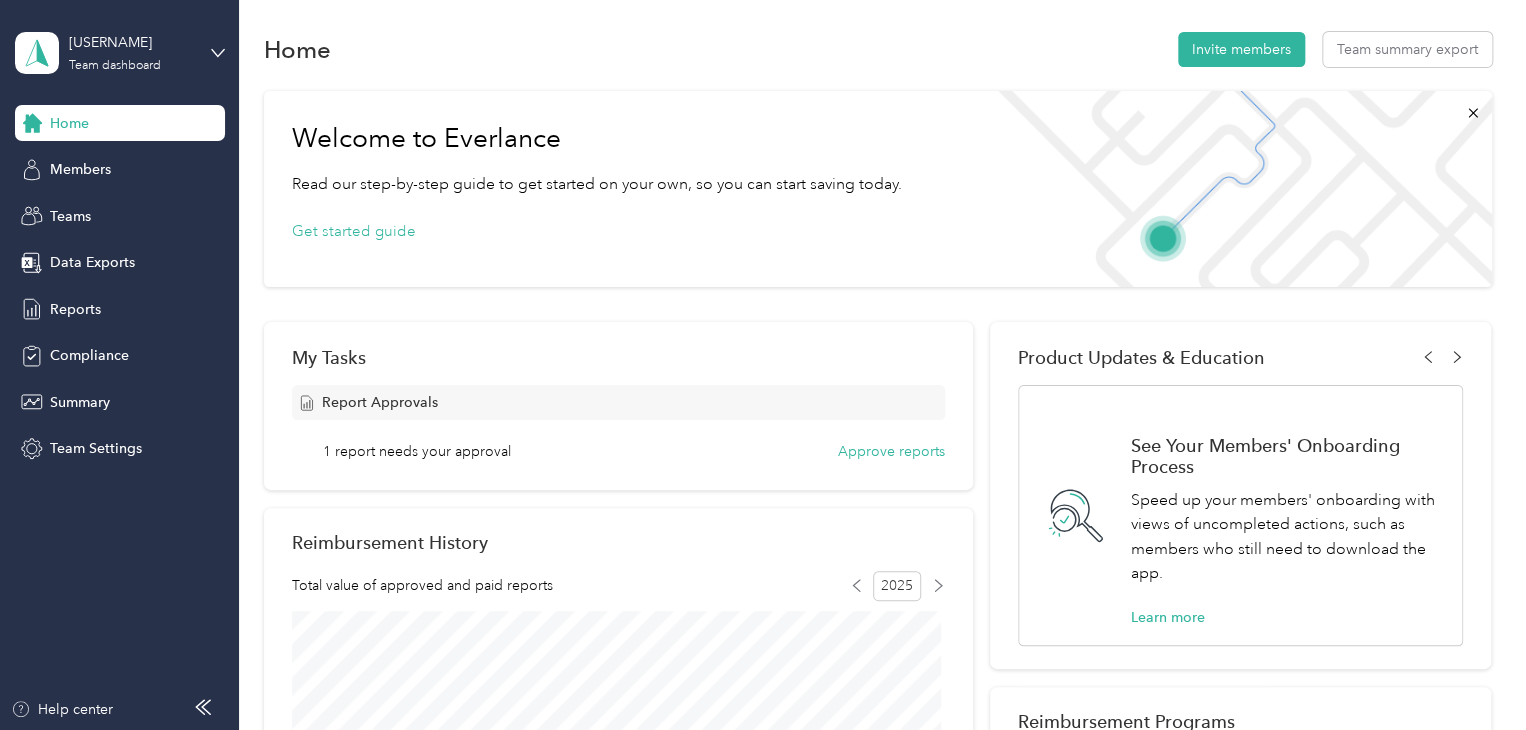 scroll, scrollTop: 0, scrollLeft: 0, axis: both 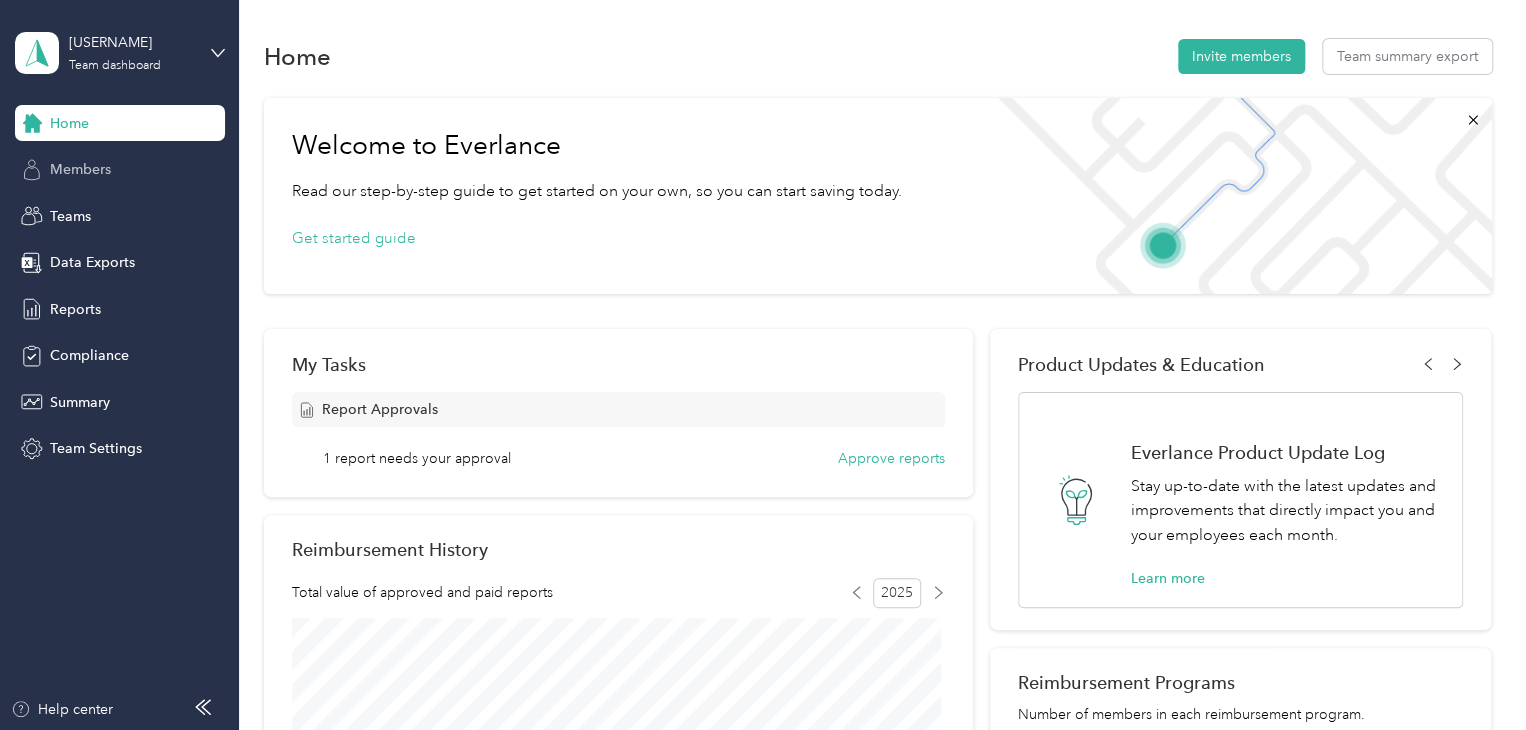 click on "Members" at bounding box center [80, 169] 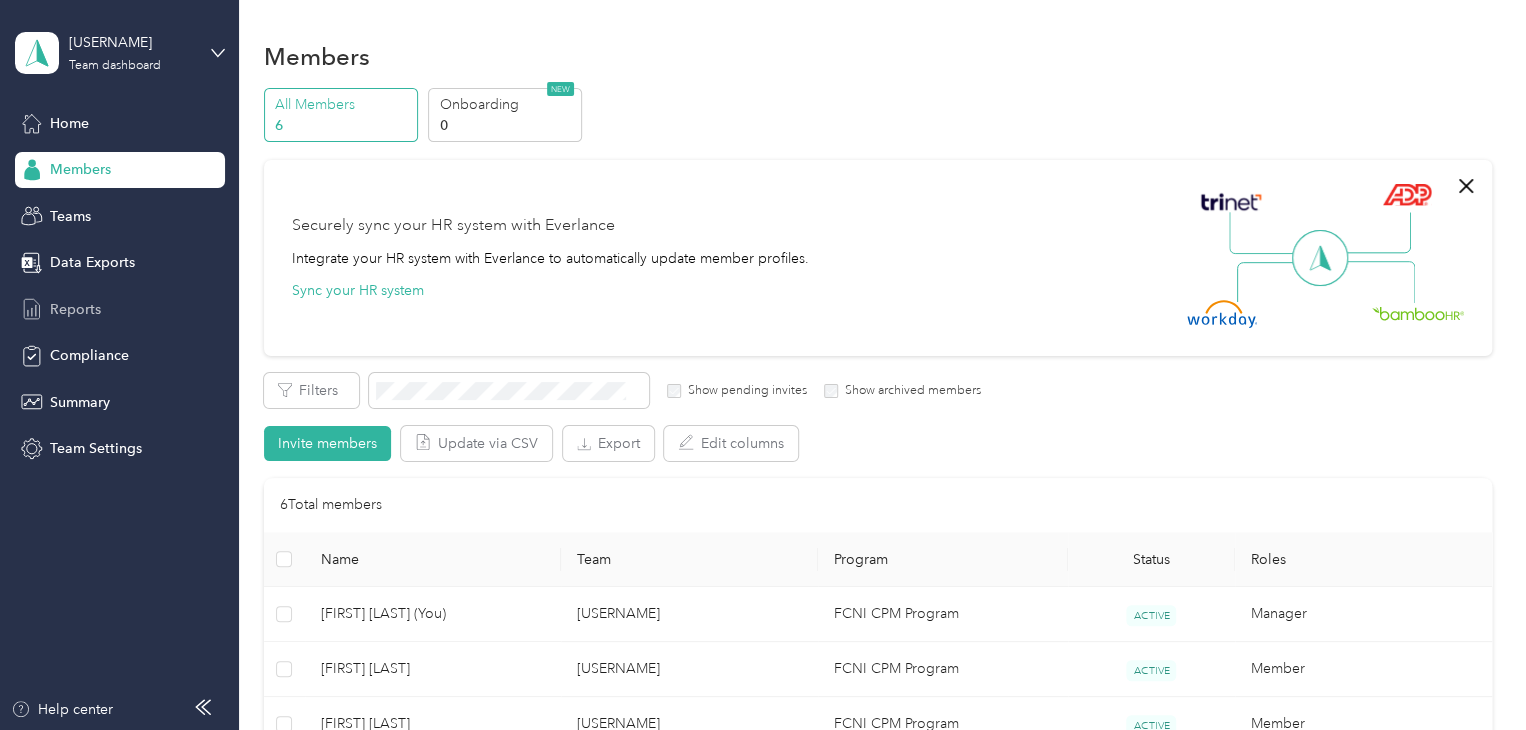click on "Reports" at bounding box center (75, 309) 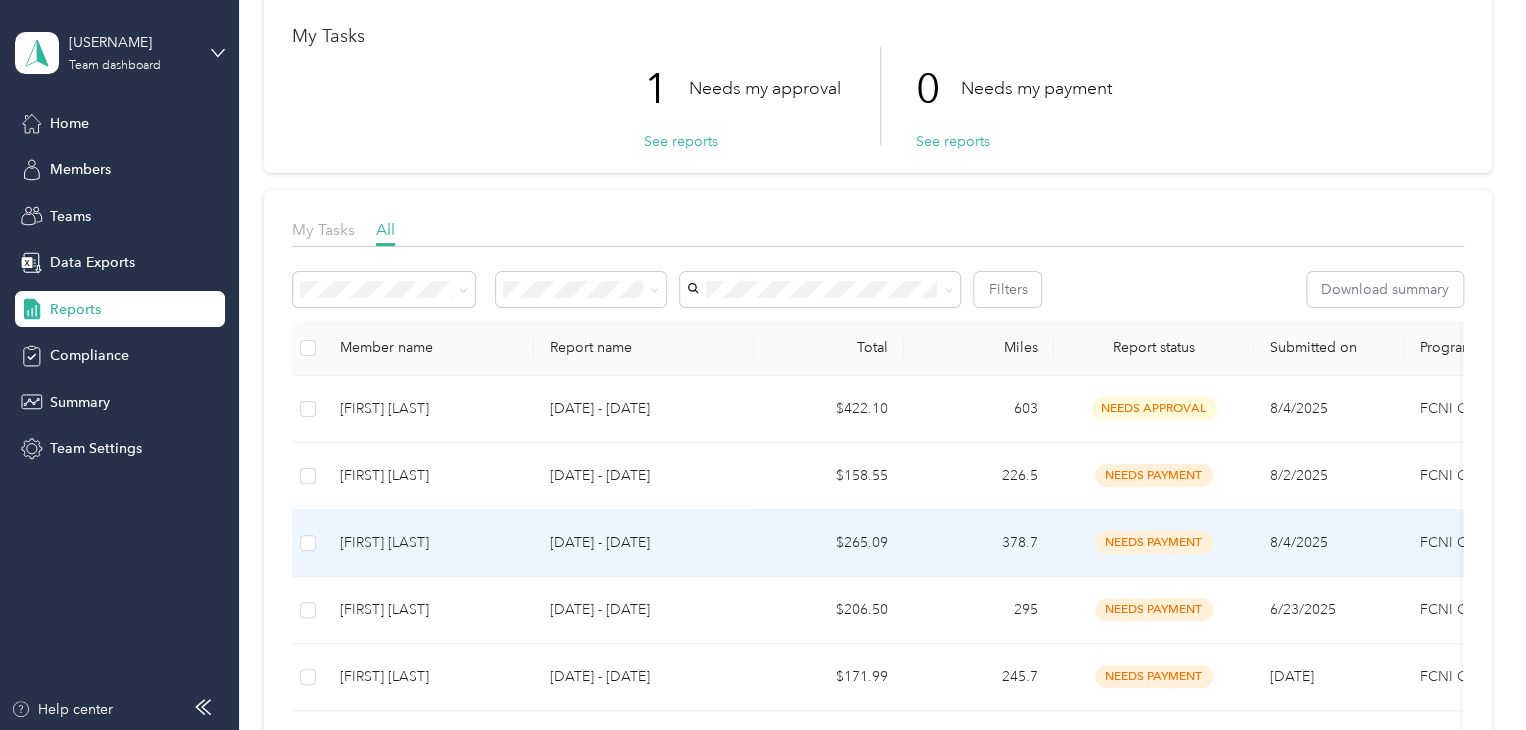 scroll, scrollTop: 0, scrollLeft: 0, axis: both 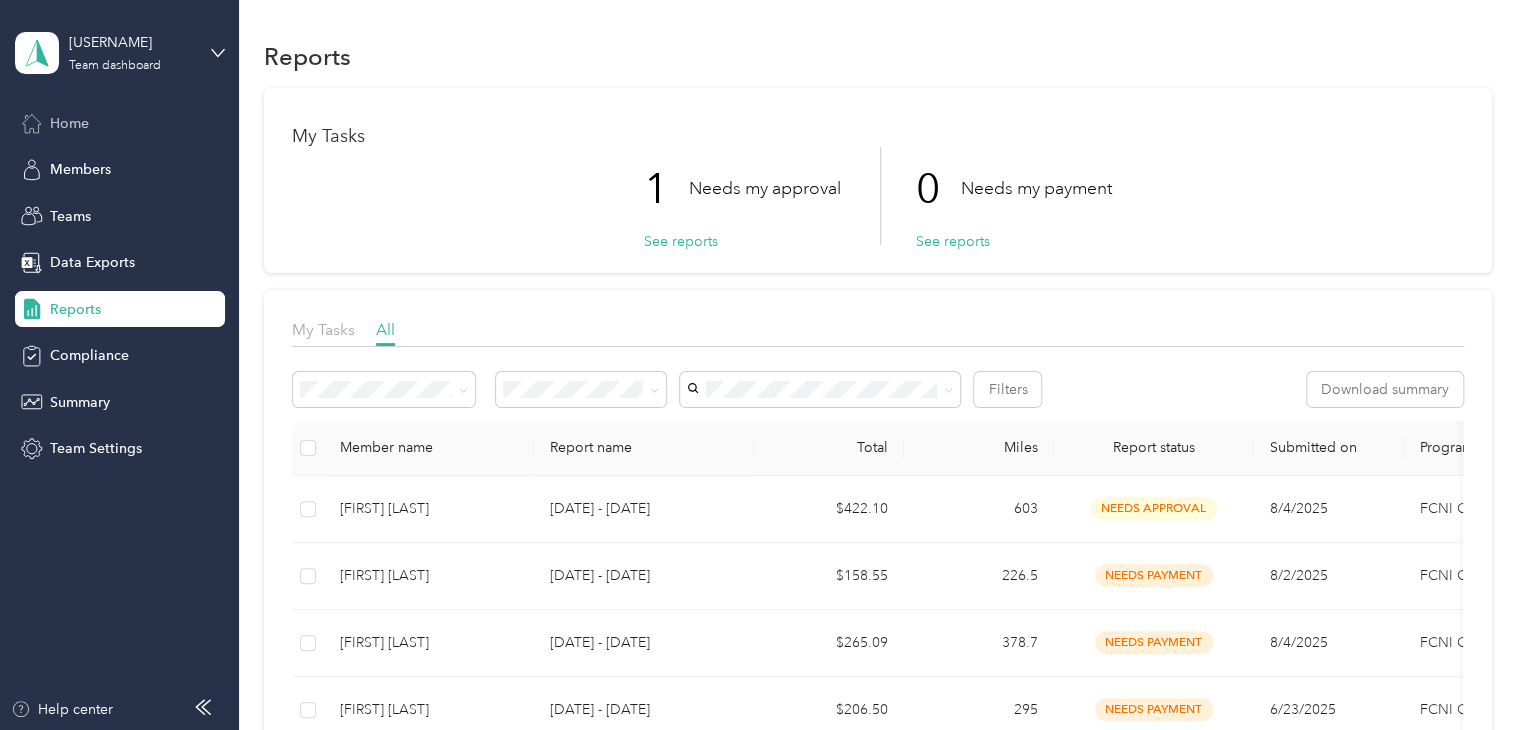 click on "Home" at bounding box center [120, 123] 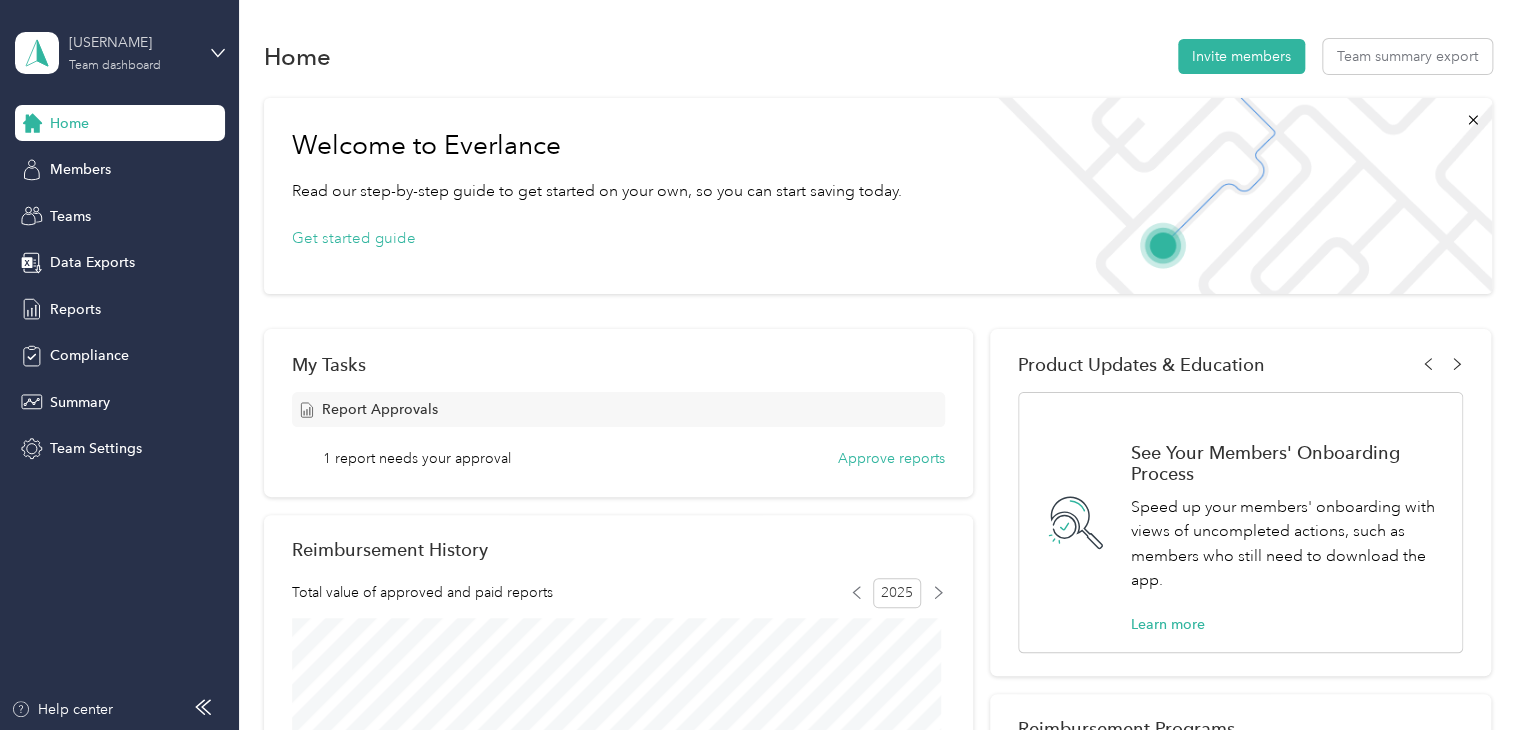 click on "Team dashboard" at bounding box center [115, 66] 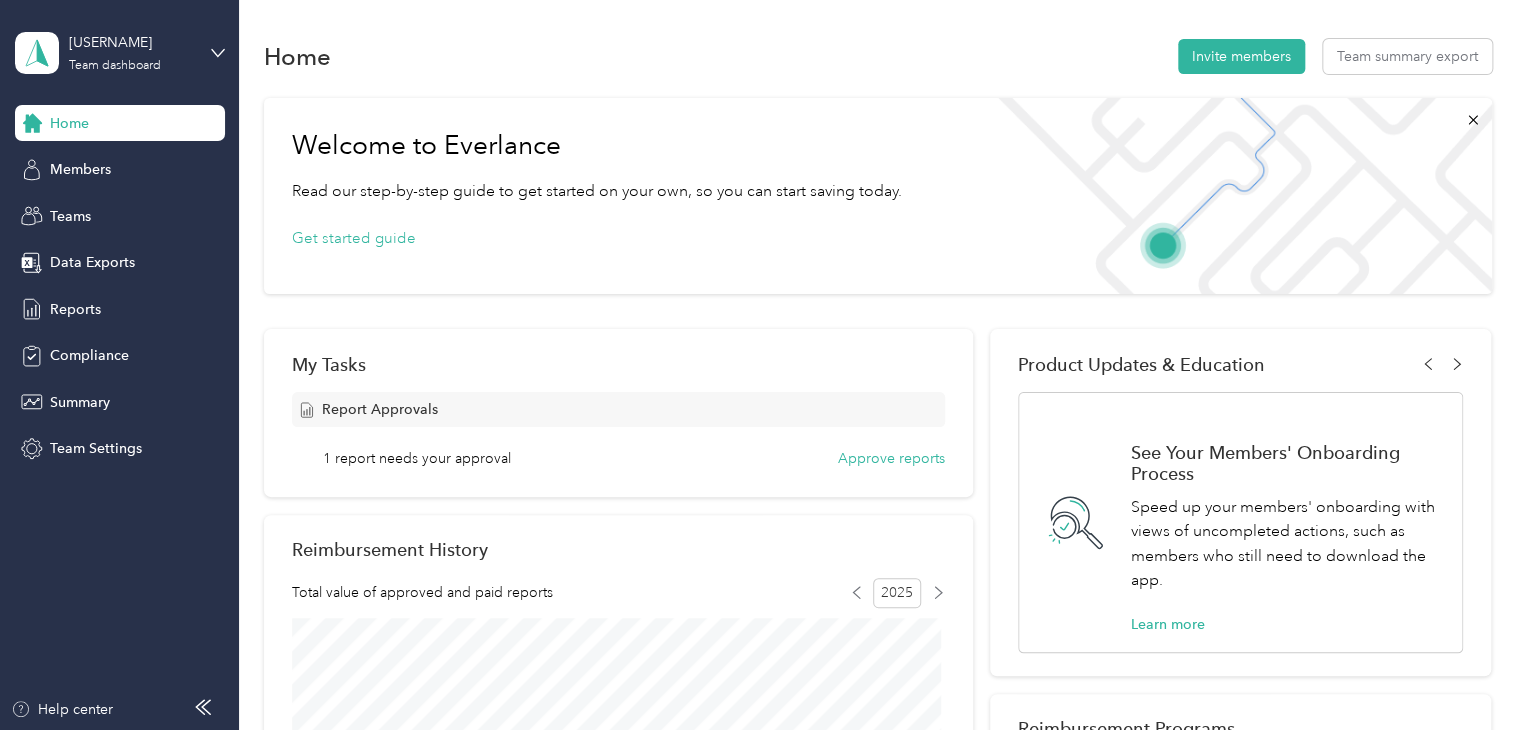 click on "Personal dashboard" at bounding box center [167, 209] 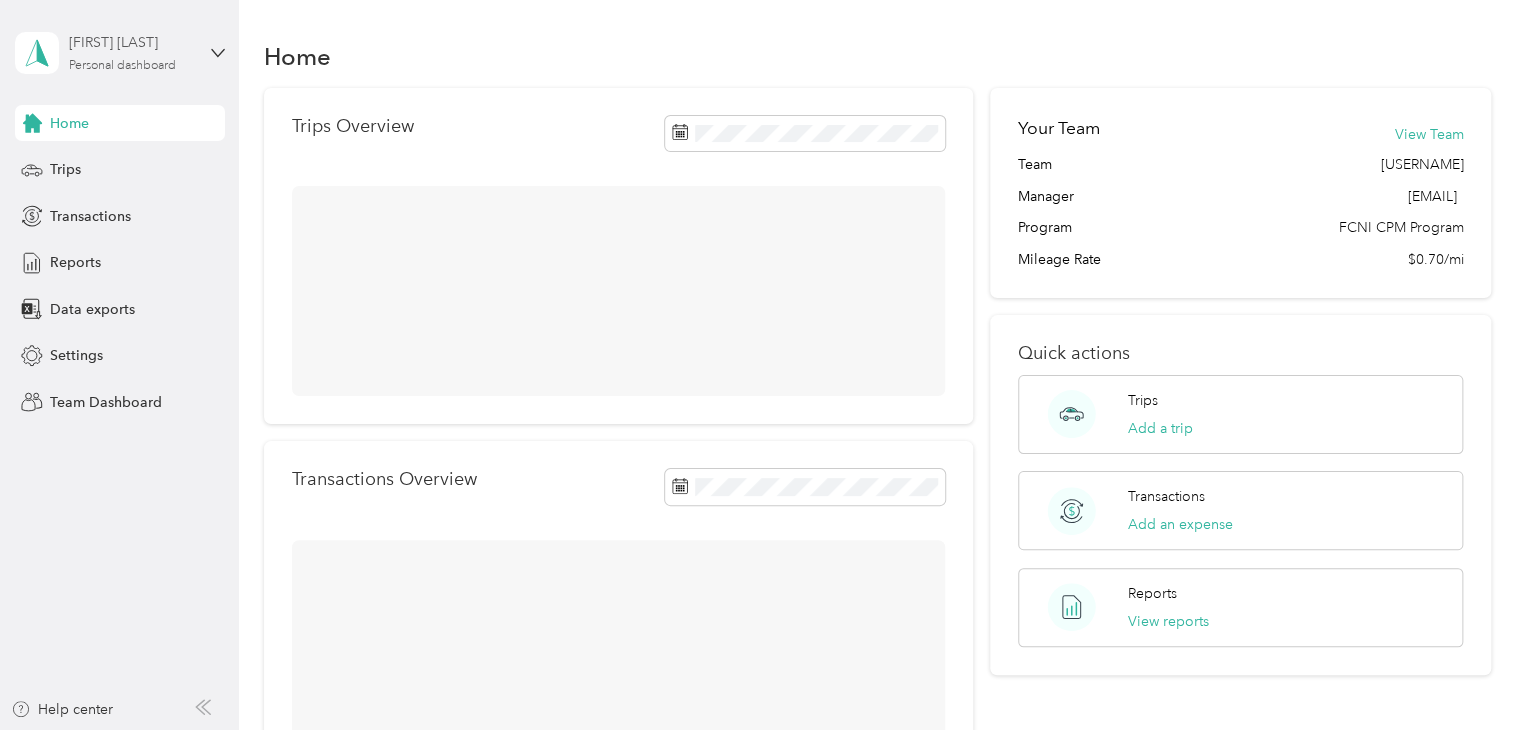 click on "Personal dashboard" at bounding box center (122, 66) 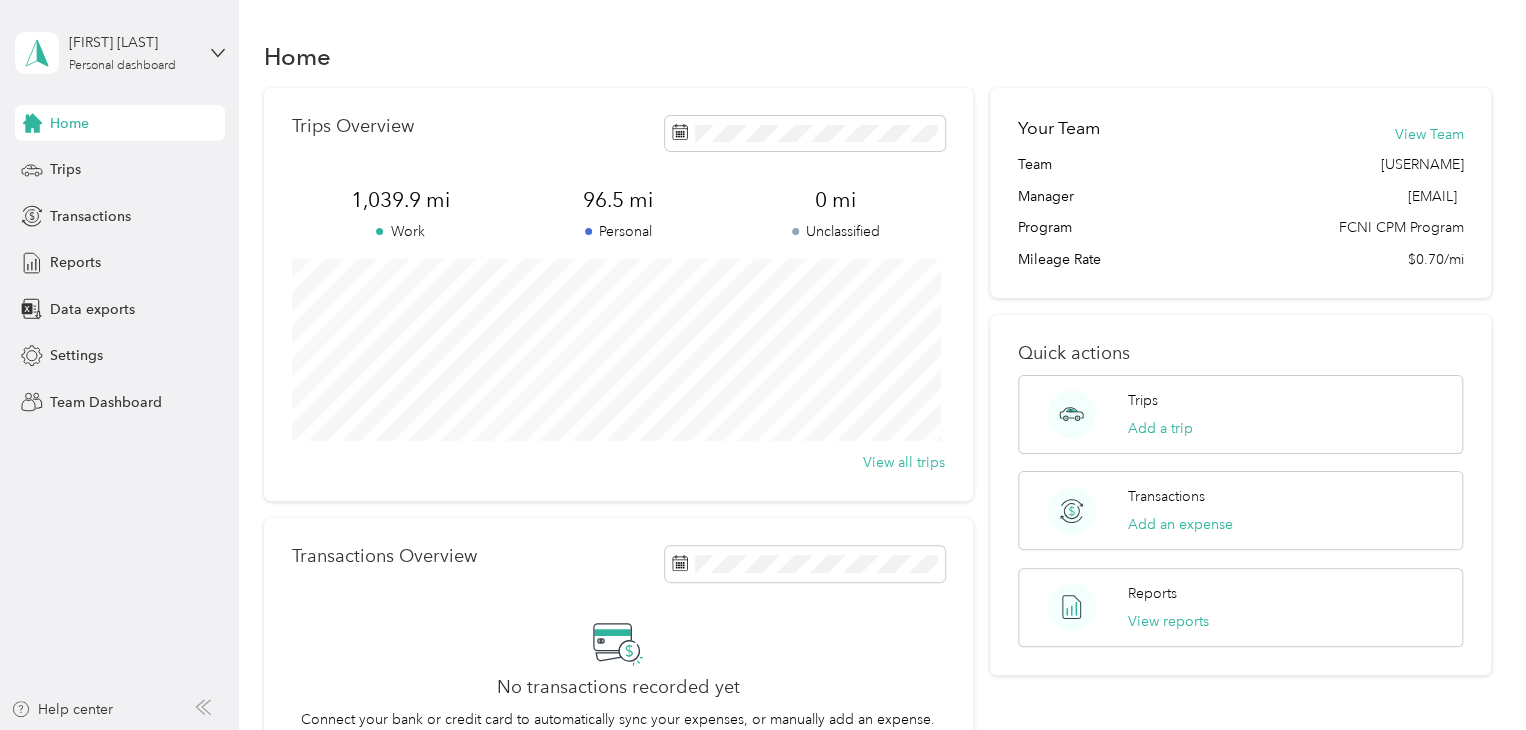 click on "Team dashboard" at bounding box center (85, 164) 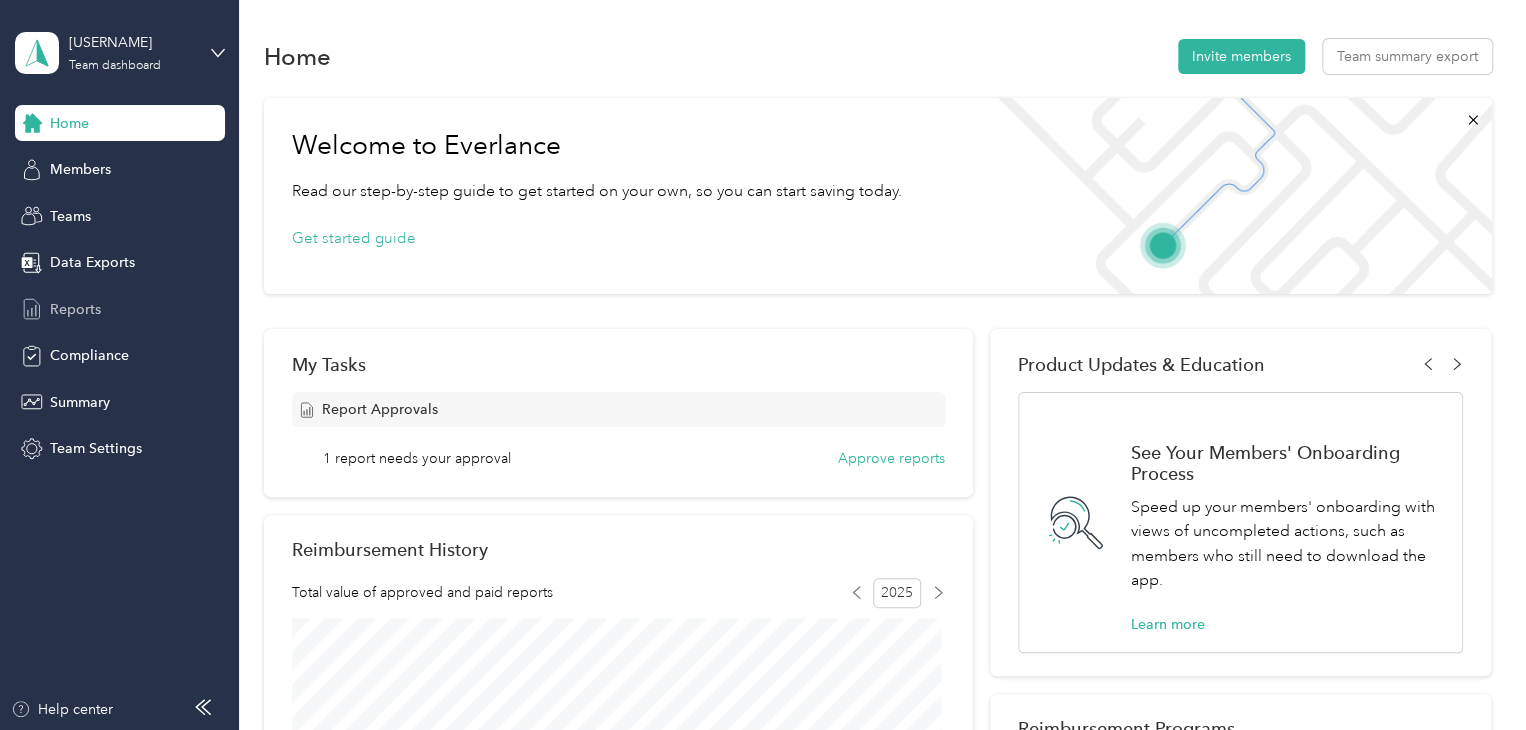 click on "Reports" at bounding box center [75, 309] 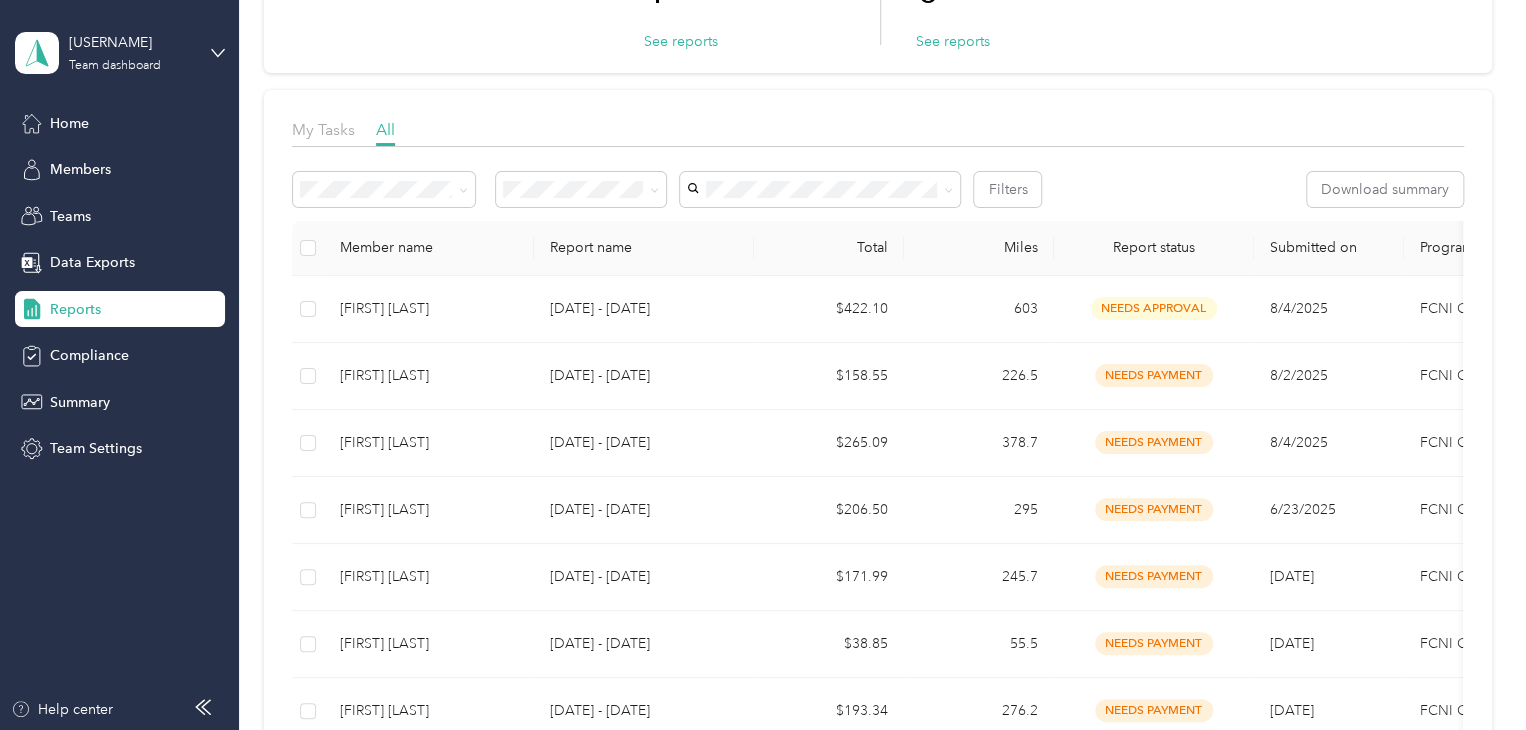 scroll, scrollTop: 255, scrollLeft: 0, axis: vertical 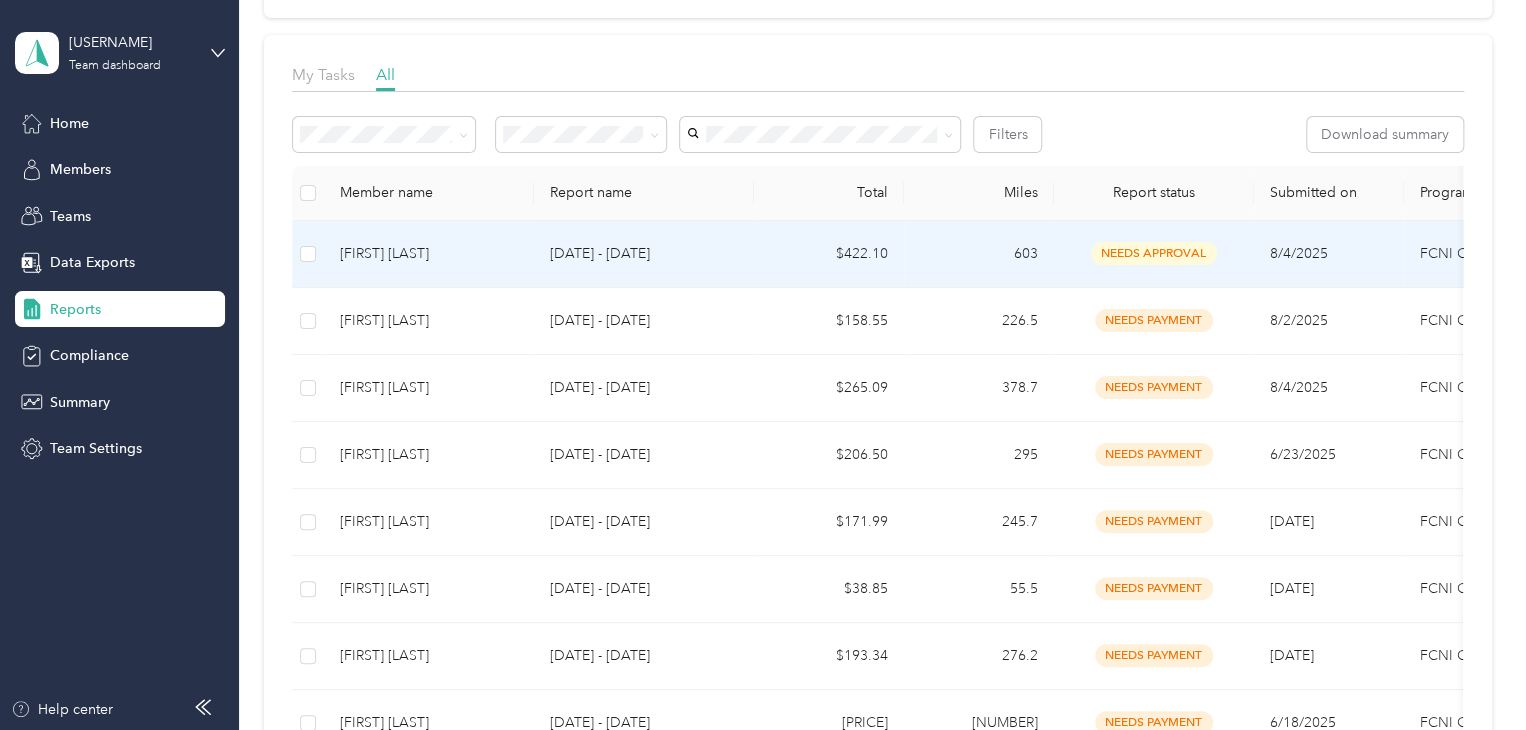 click on "needs approval" at bounding box center [1154, 254] 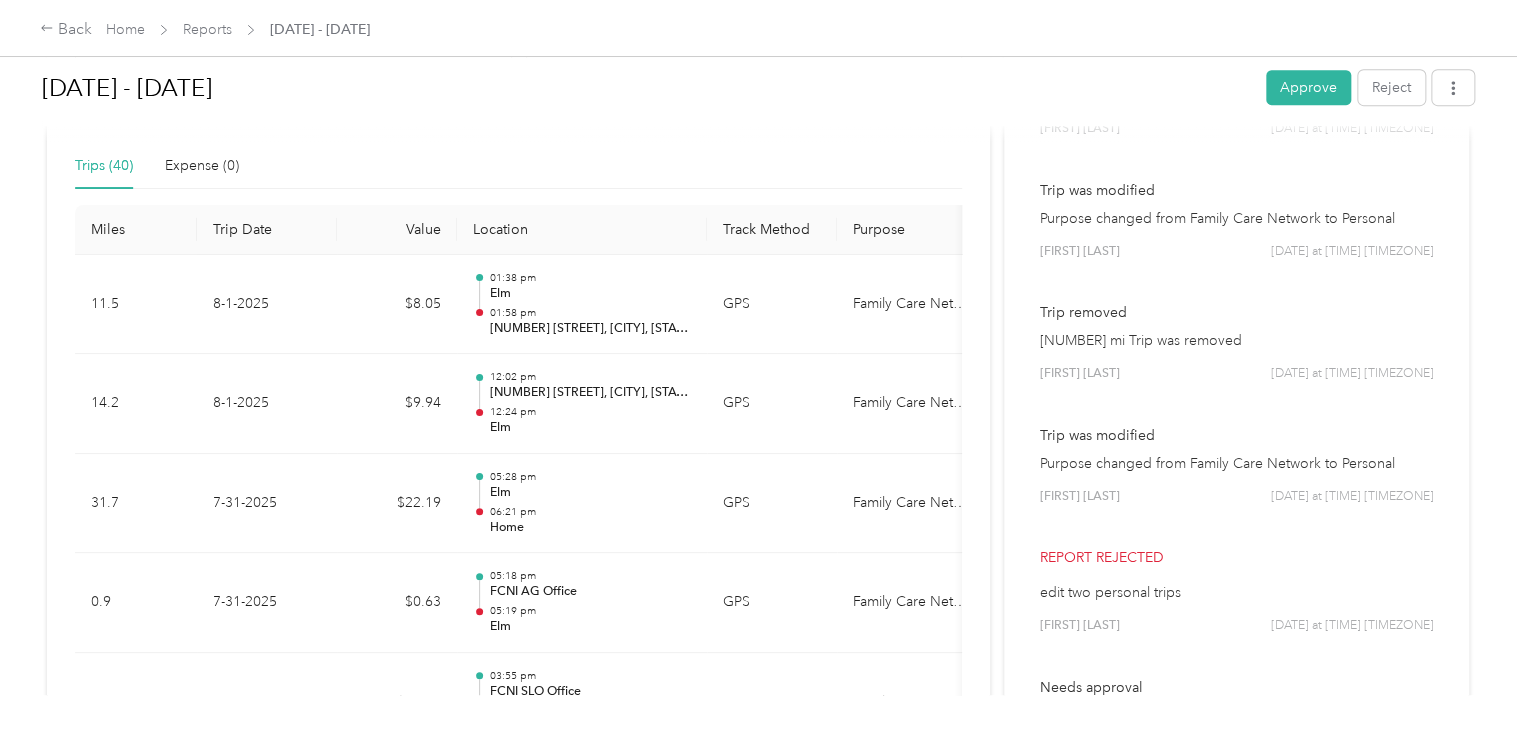 scroll, scrollTop: 498, scrollLeft: 0, axis: vertical 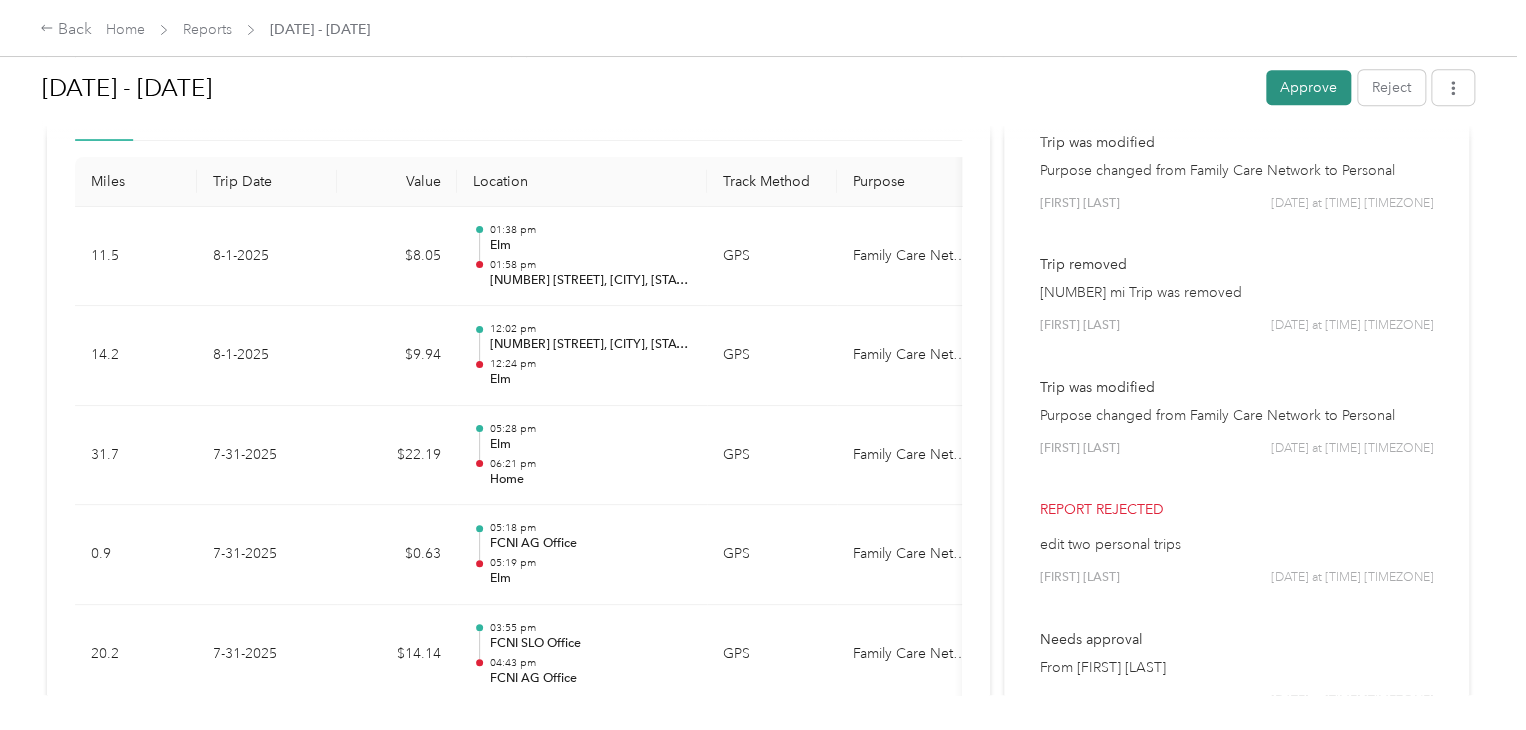 click on "Approve" at bounding box center [1308, 87] 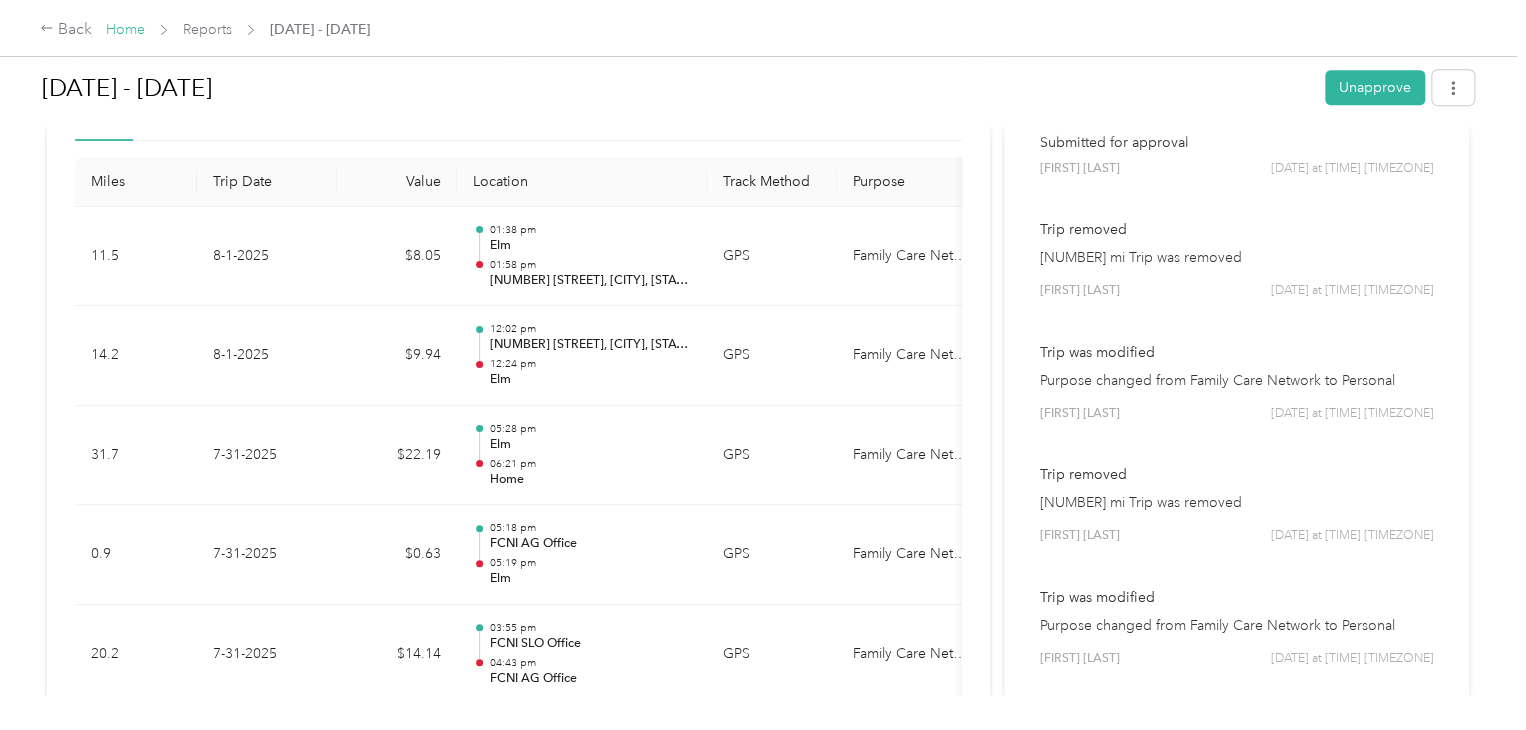click on "Home" at bounding box center (125, 29) 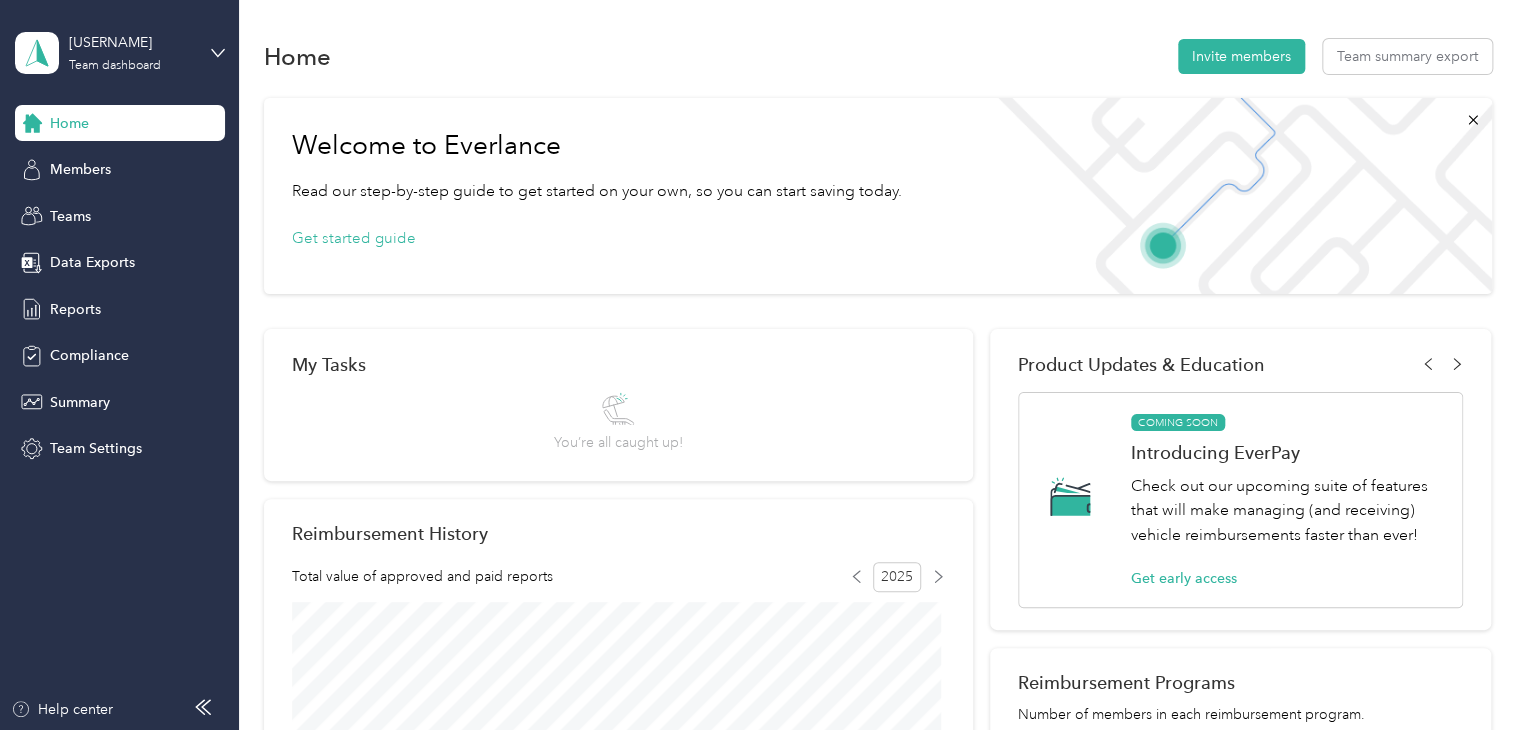 click on "Home" at bounding box center (69, 123) 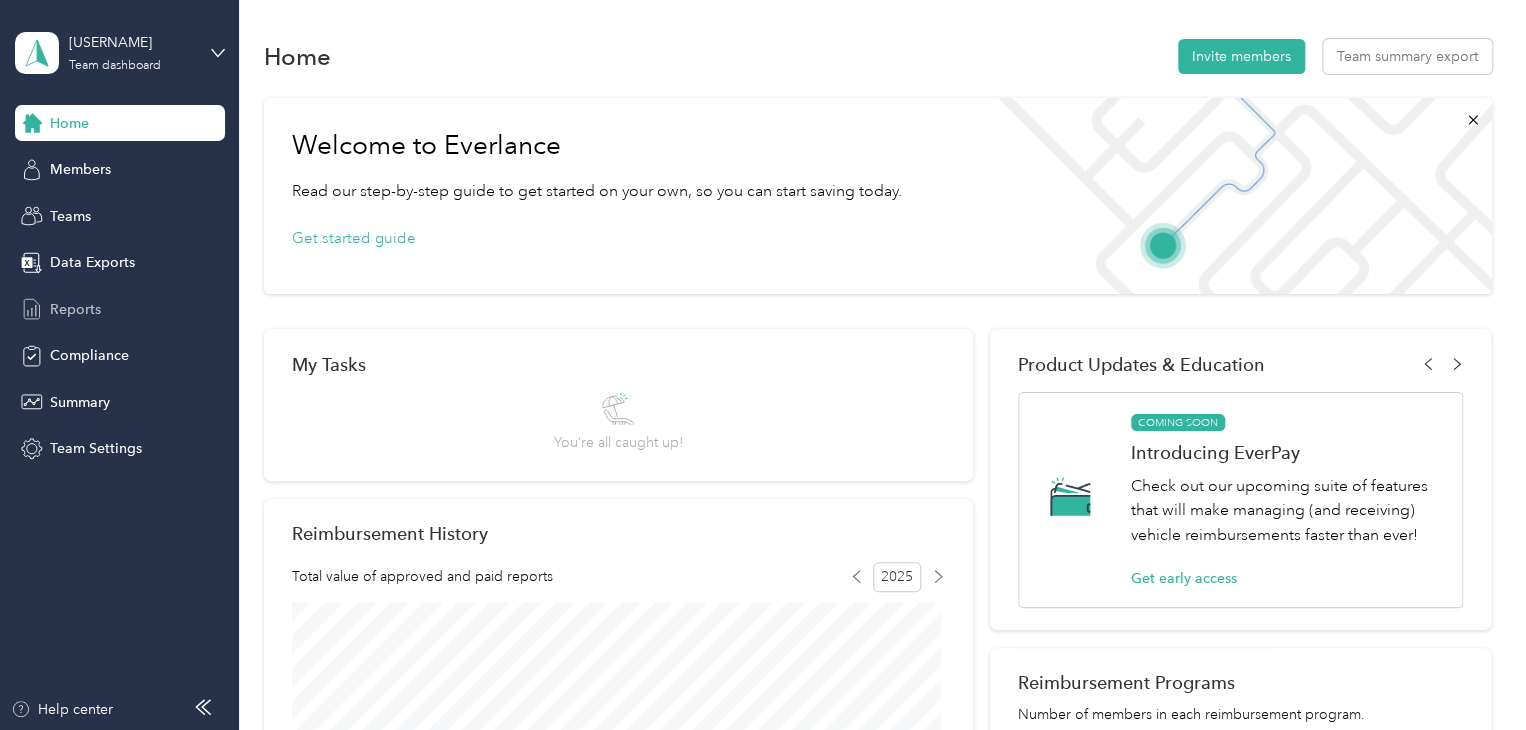 click on "Reports" at bounding box center [75, 309] 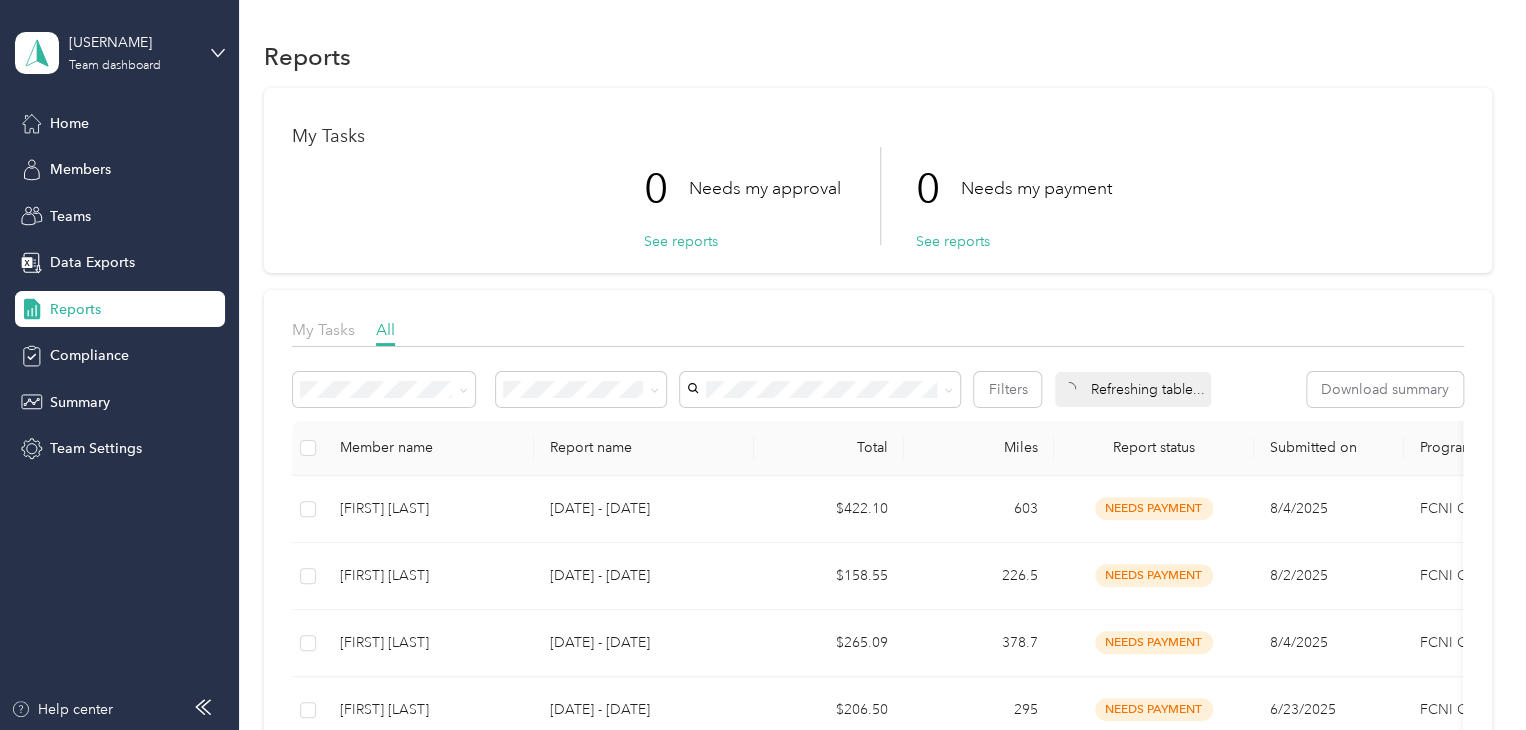 click on "Reports" at bounding box center [75, 309] 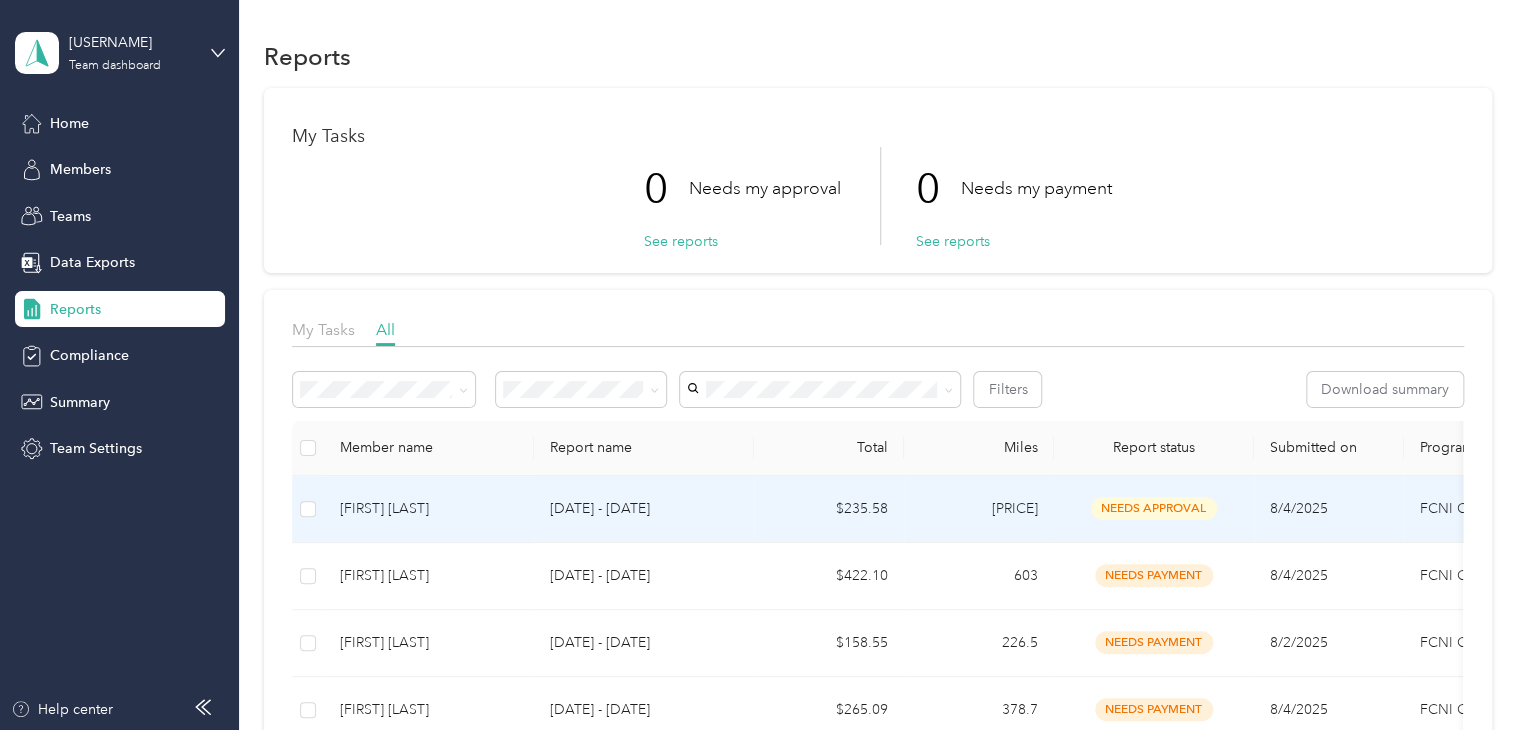 click on "needs approval" at bounding box center [1154, 509] 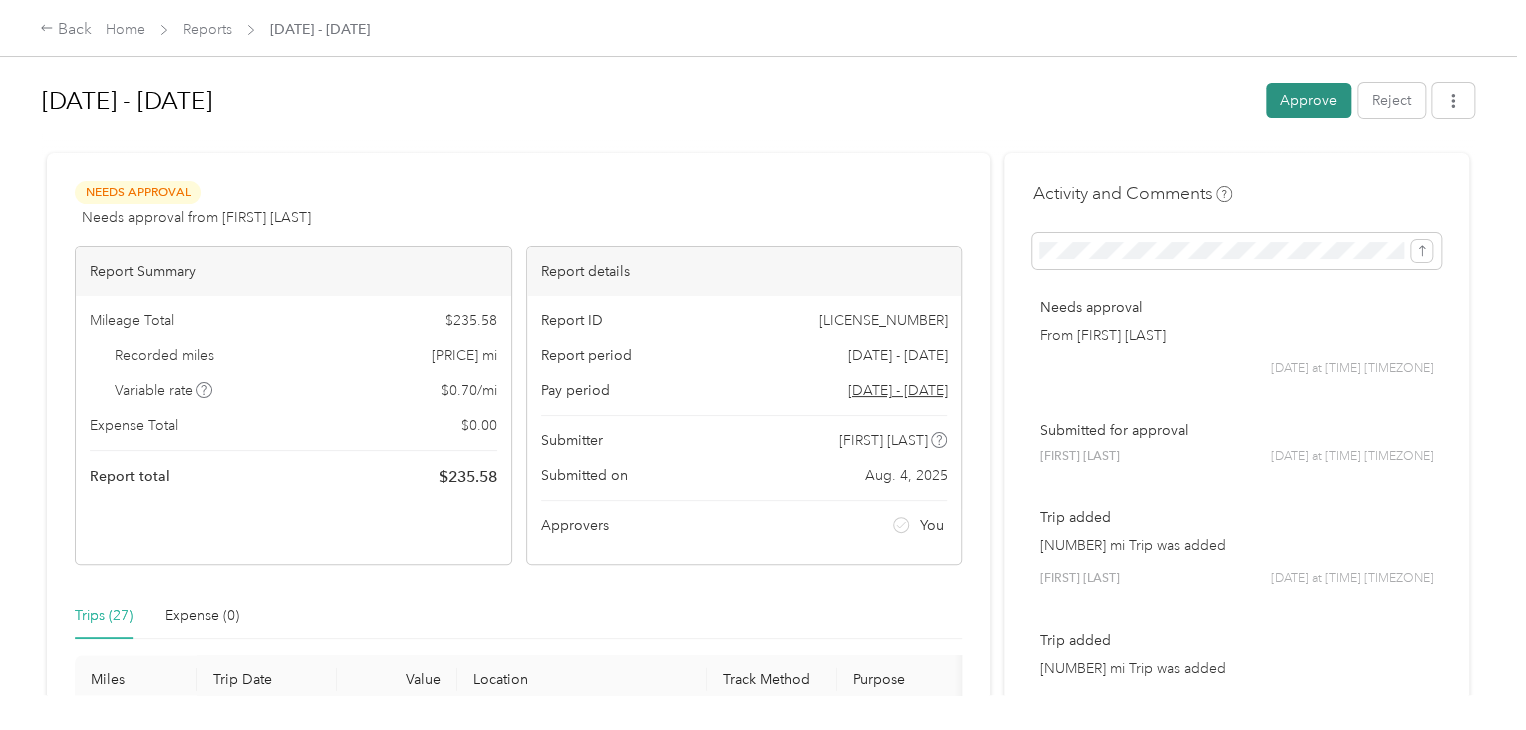 click on "Approve" at bounding box center [1308, 100] 